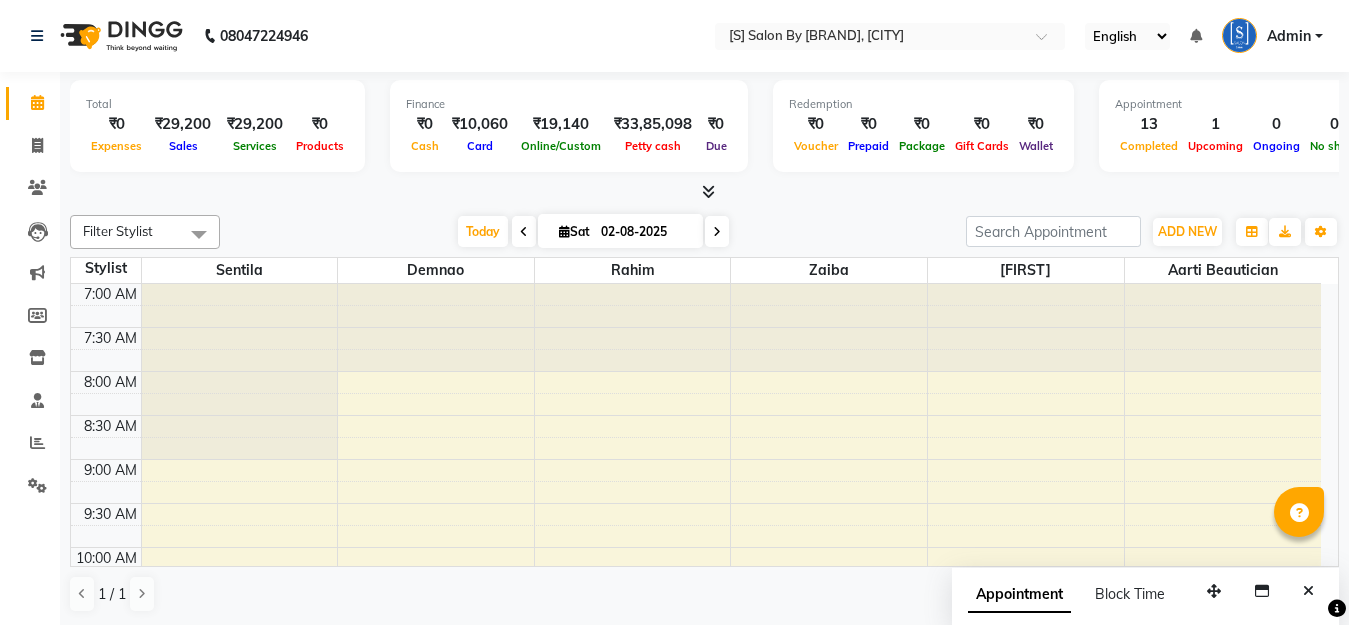 scroll, scrollTop: 0, scrollLeft: 0, axis: both 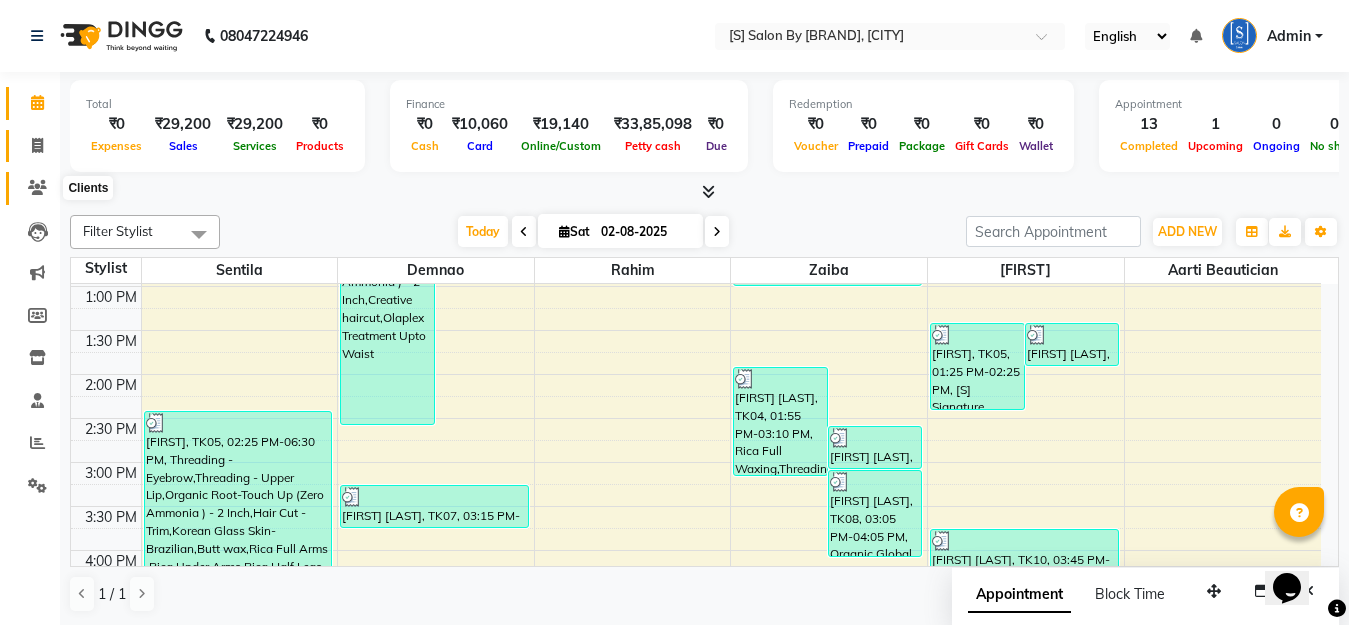 click 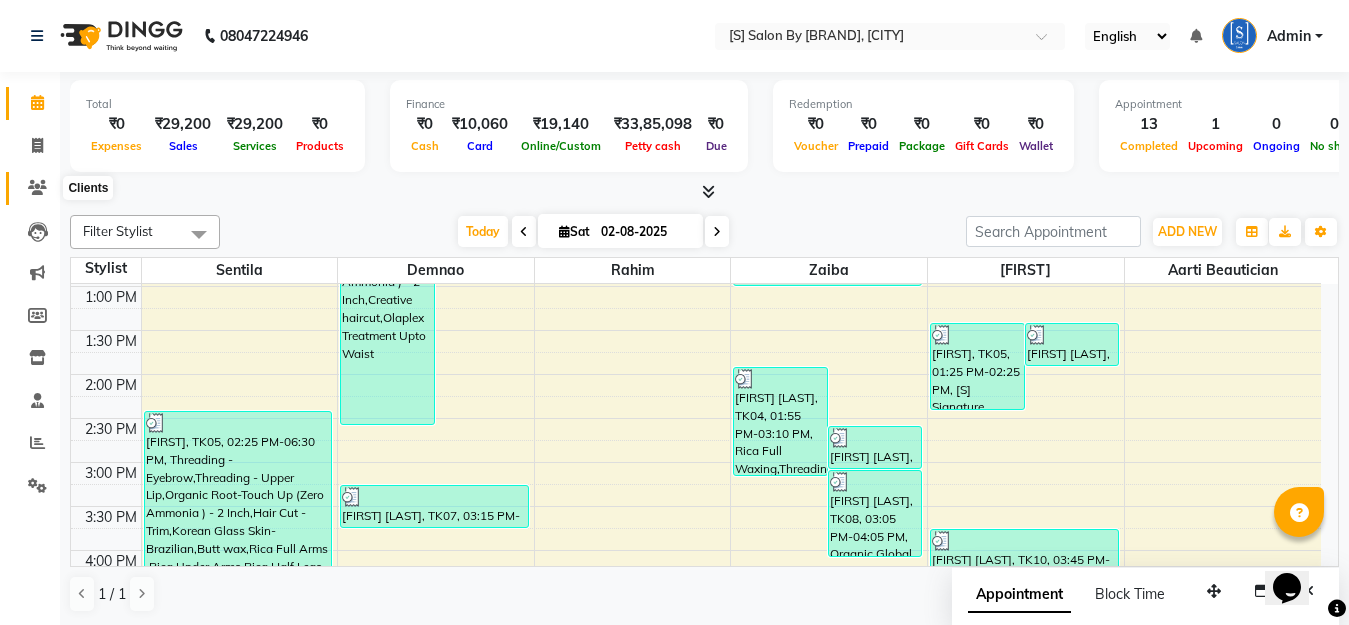 select on "service" 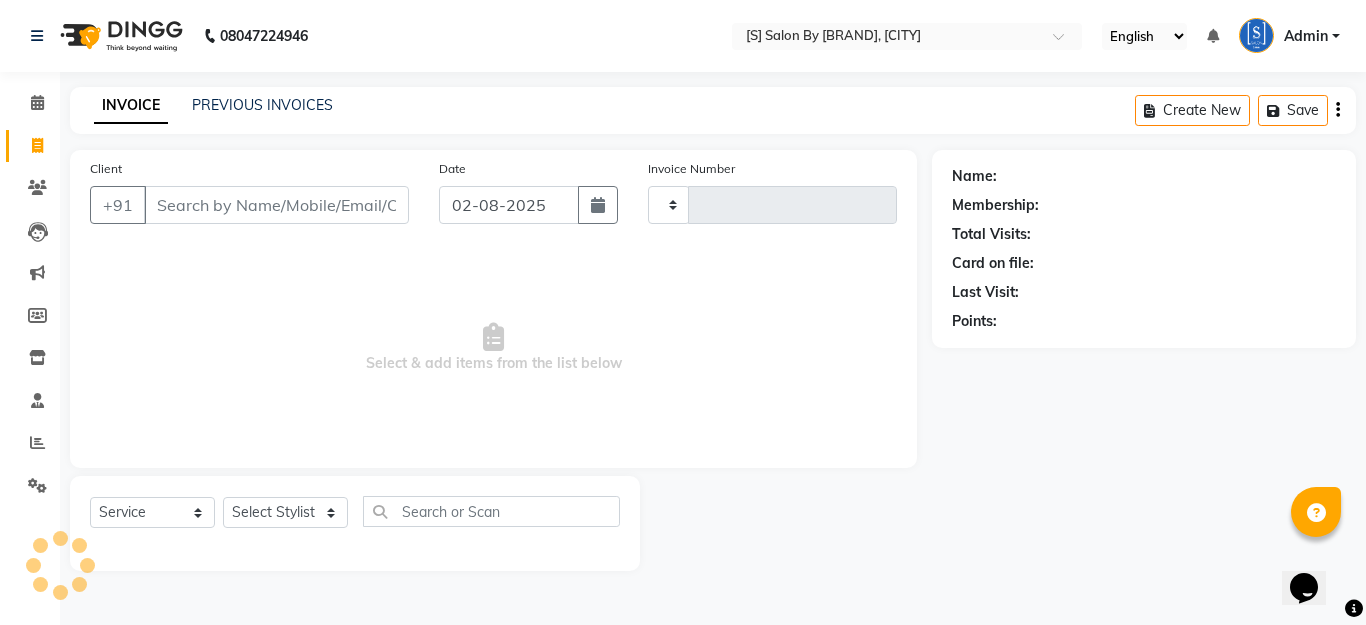 type on "1014" 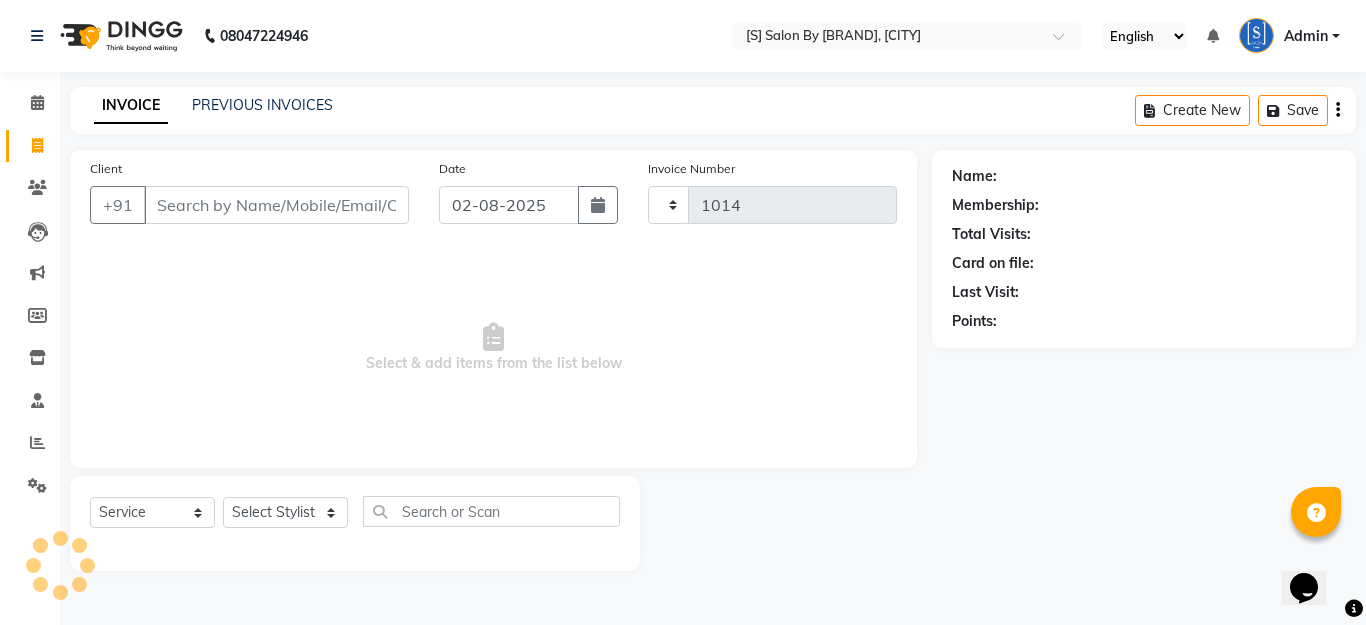 select on "45" 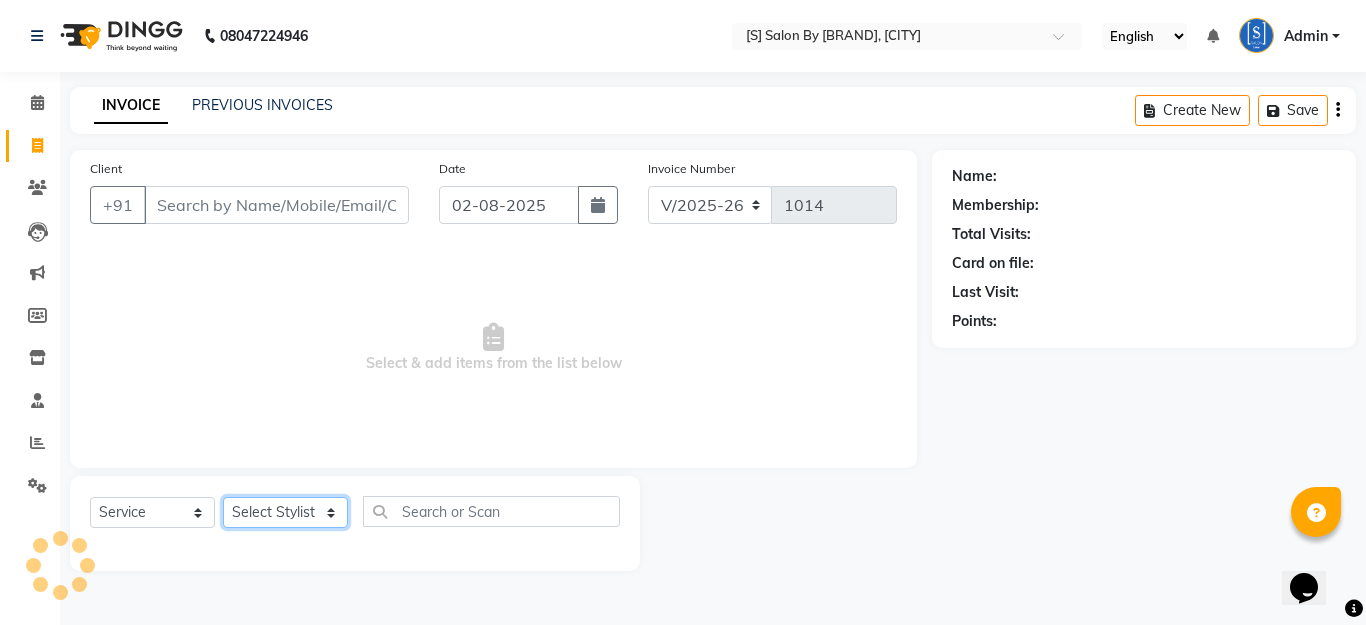 click on "Select Stylist" 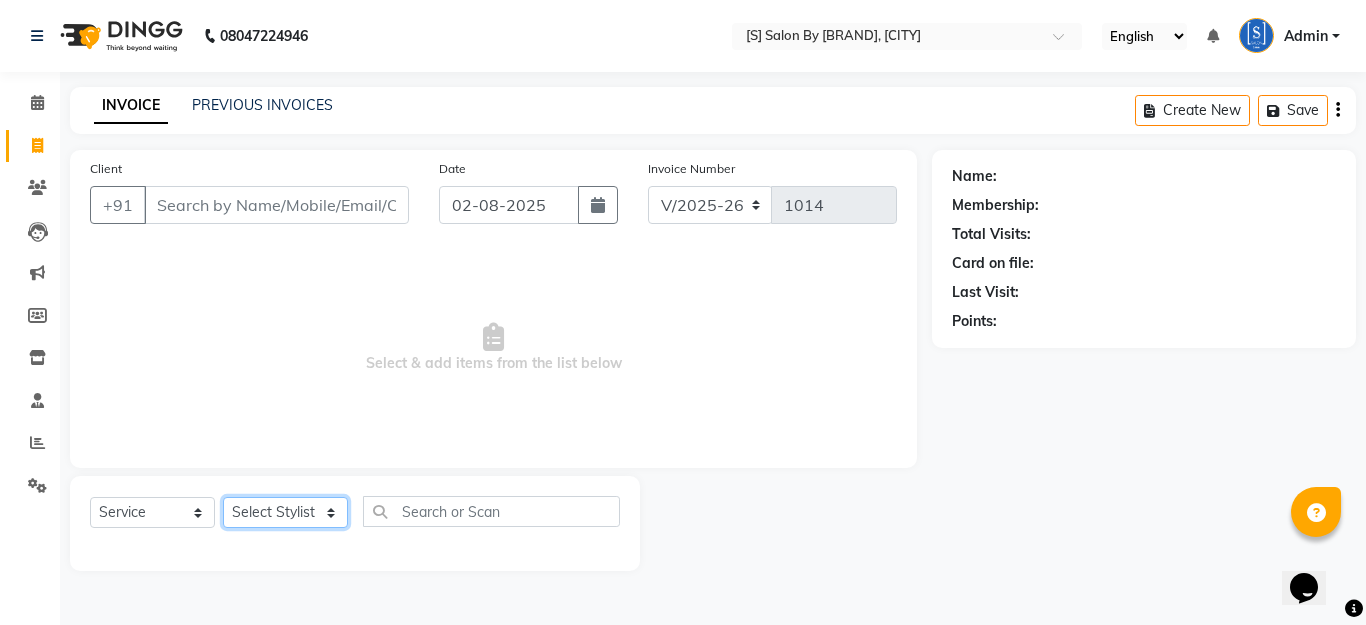 select on "50987" 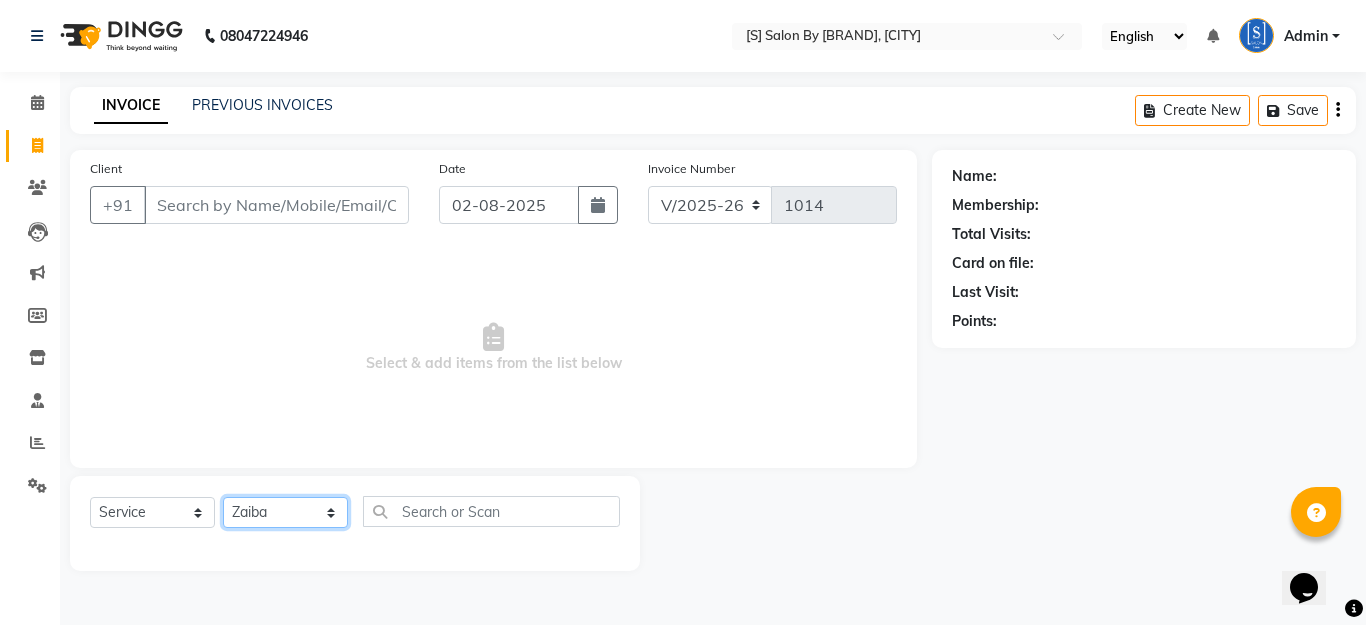 click on "Select Stylist Aarti Beautician Demnao Pranoti Rahim Sentila Zaiba" 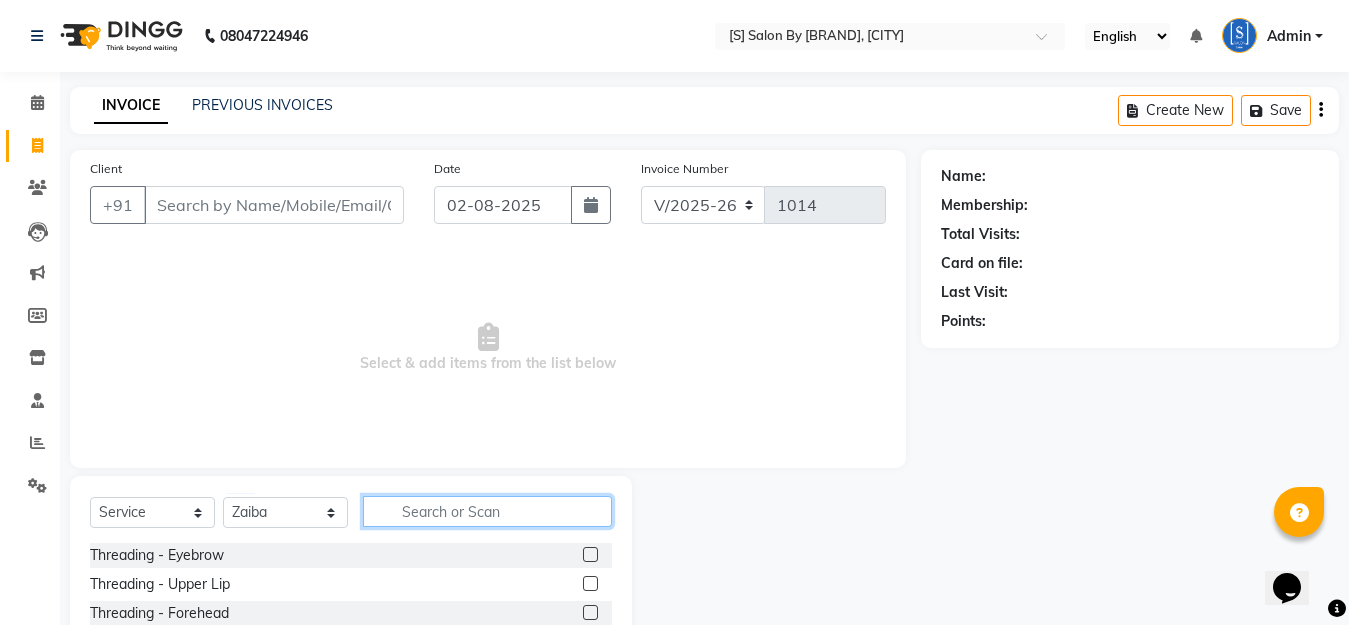 click 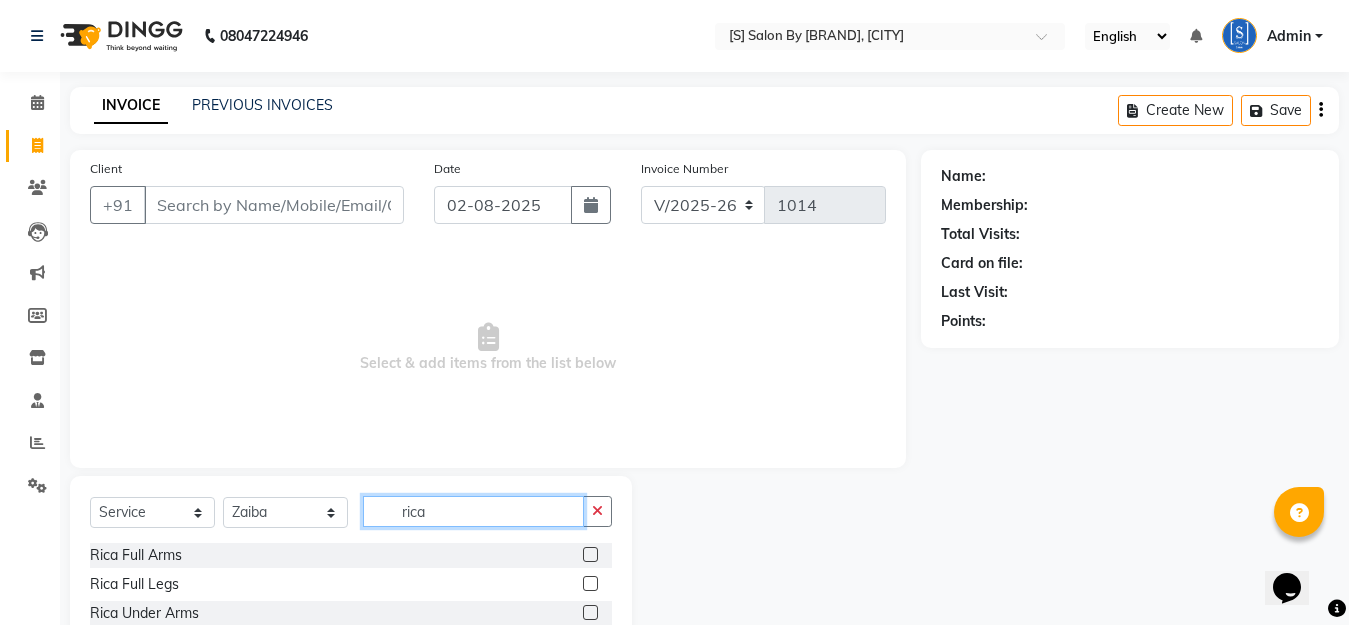 scroll, scrollTop: 100, scrollLeft: 0, axis: vertical 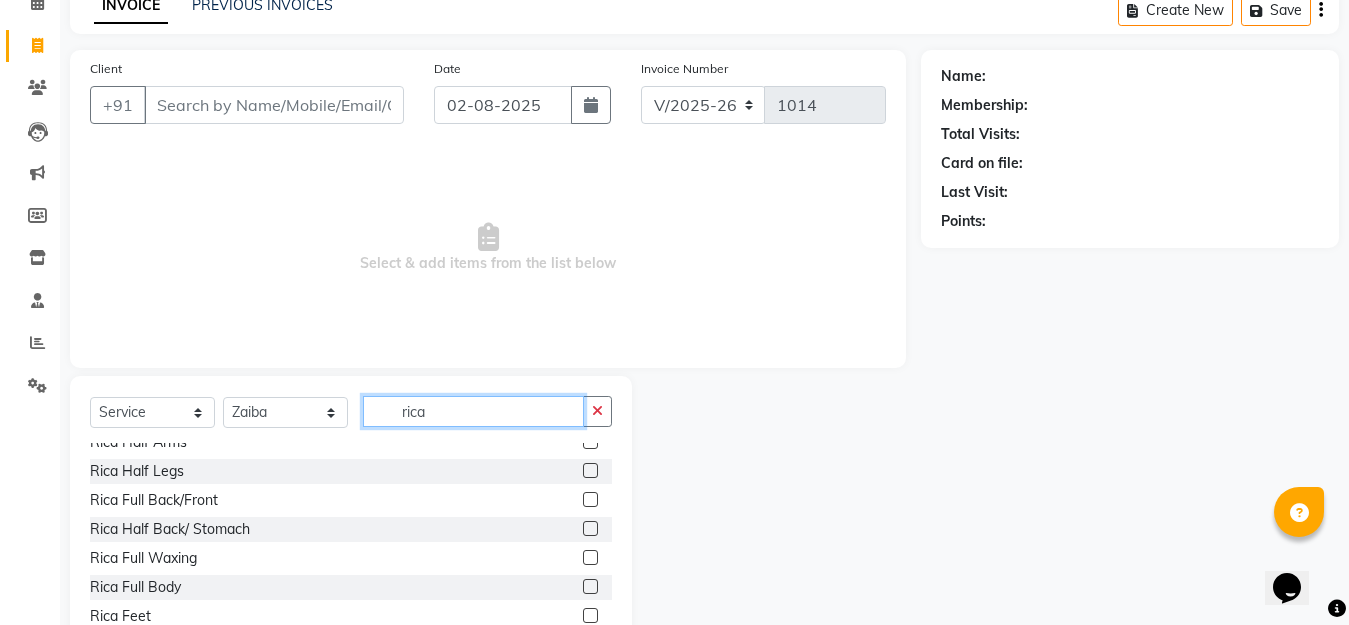 type on "rica" 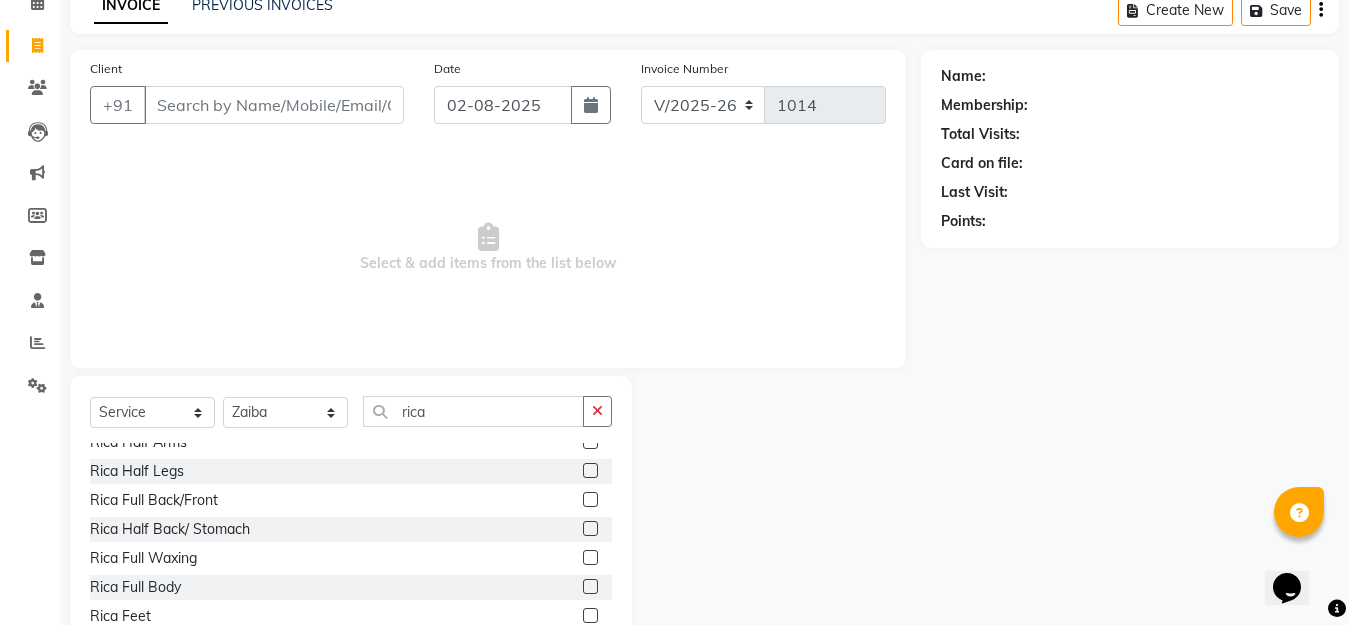 click 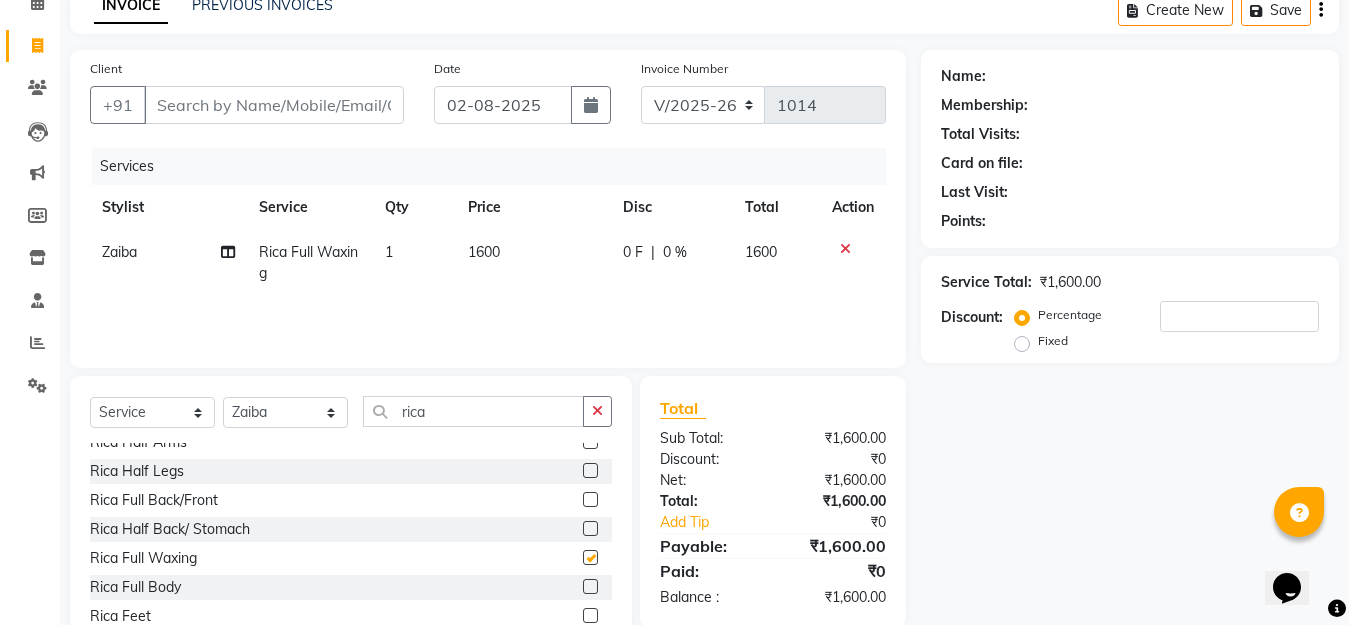 checkbox on "false" 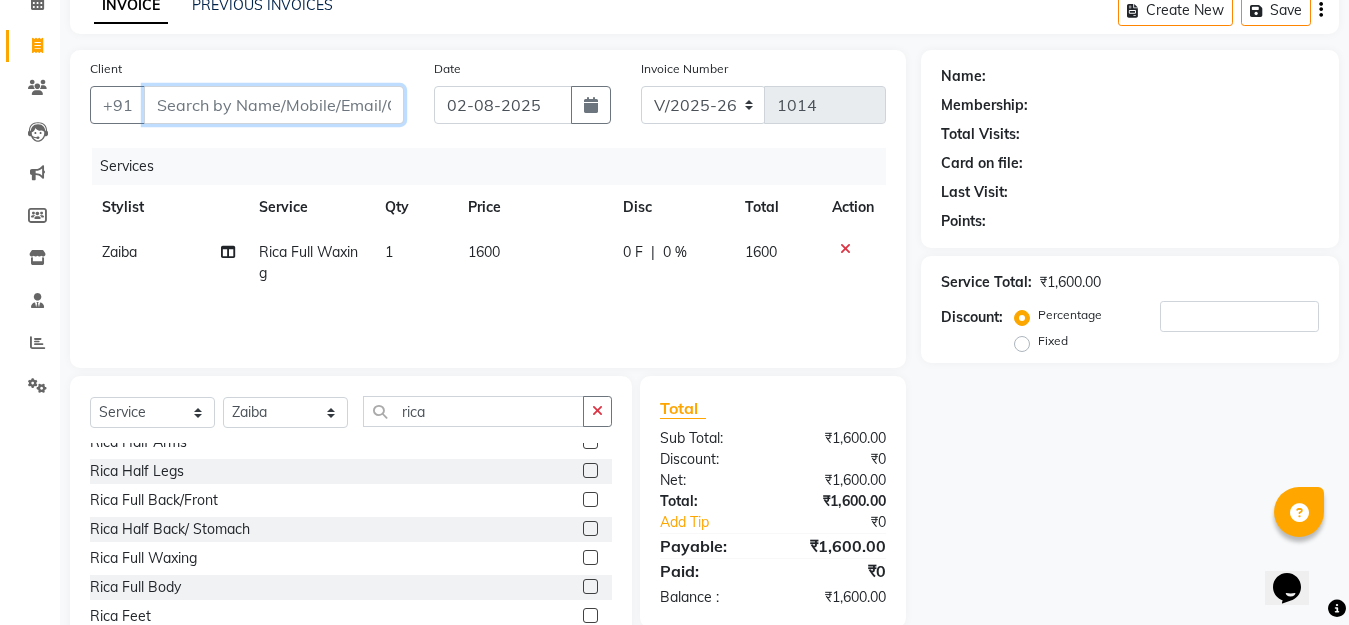 click on "Client" at bounding box center [274, 105] 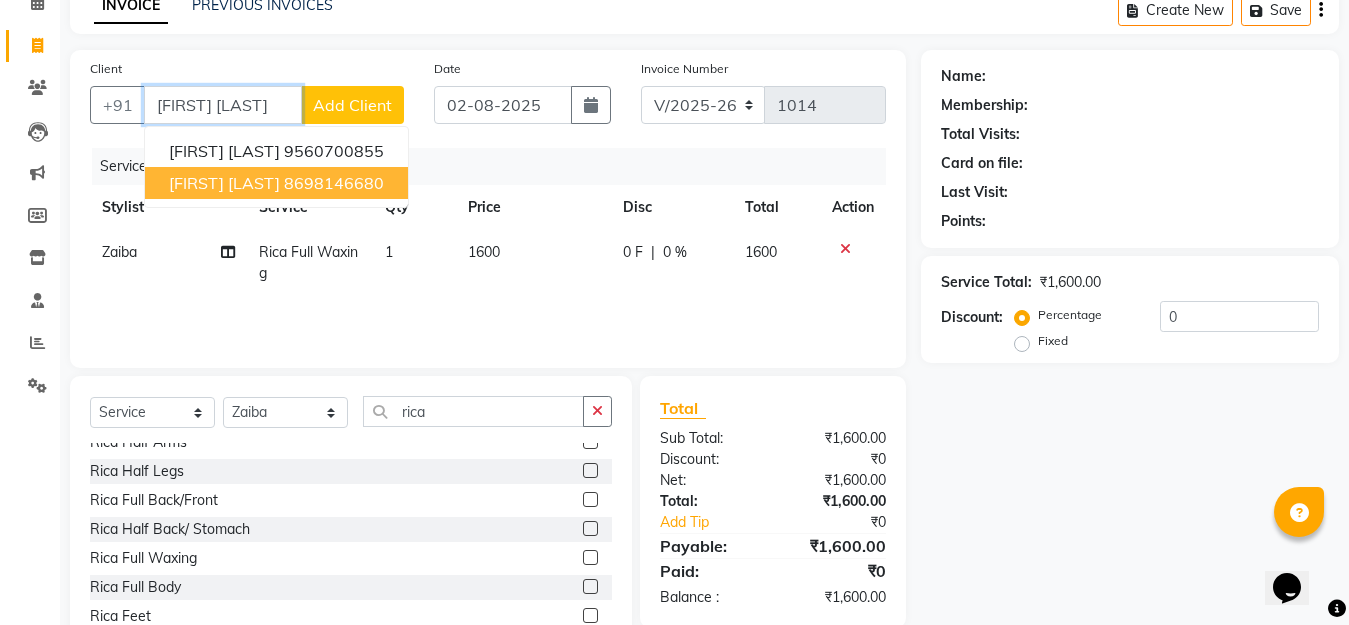 click on "[FIRST] [LAST]" at bounding box center (224, 183) 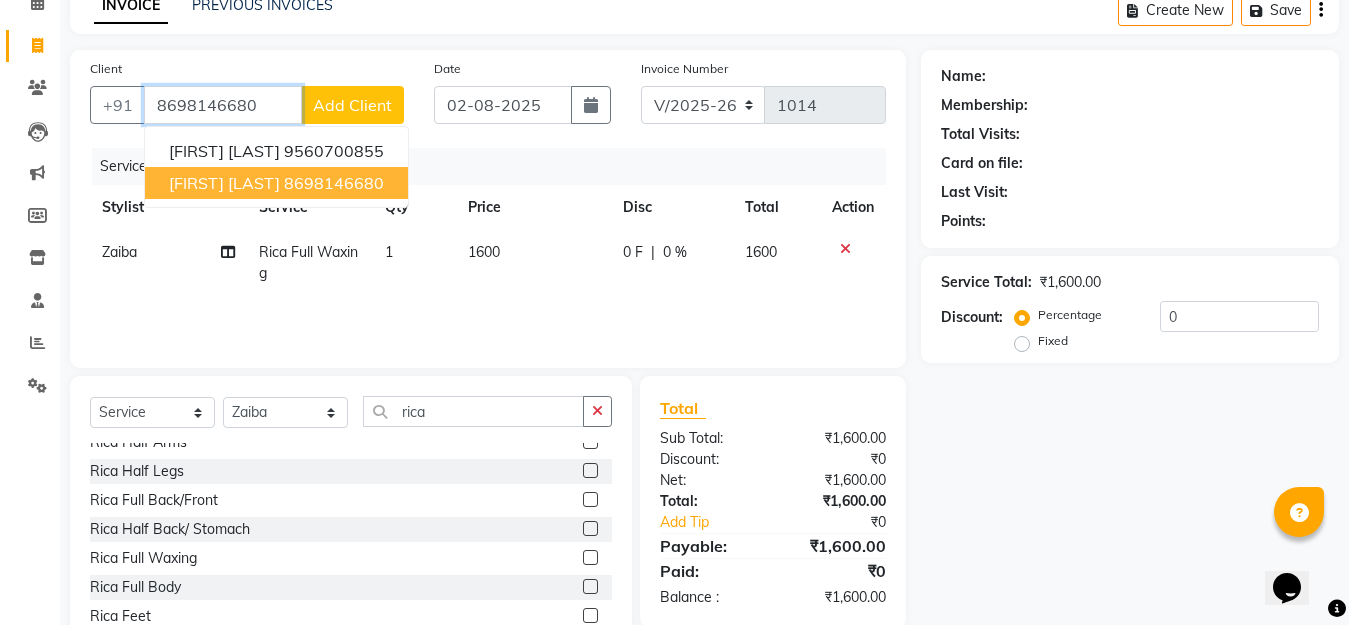 type on "8698146680" 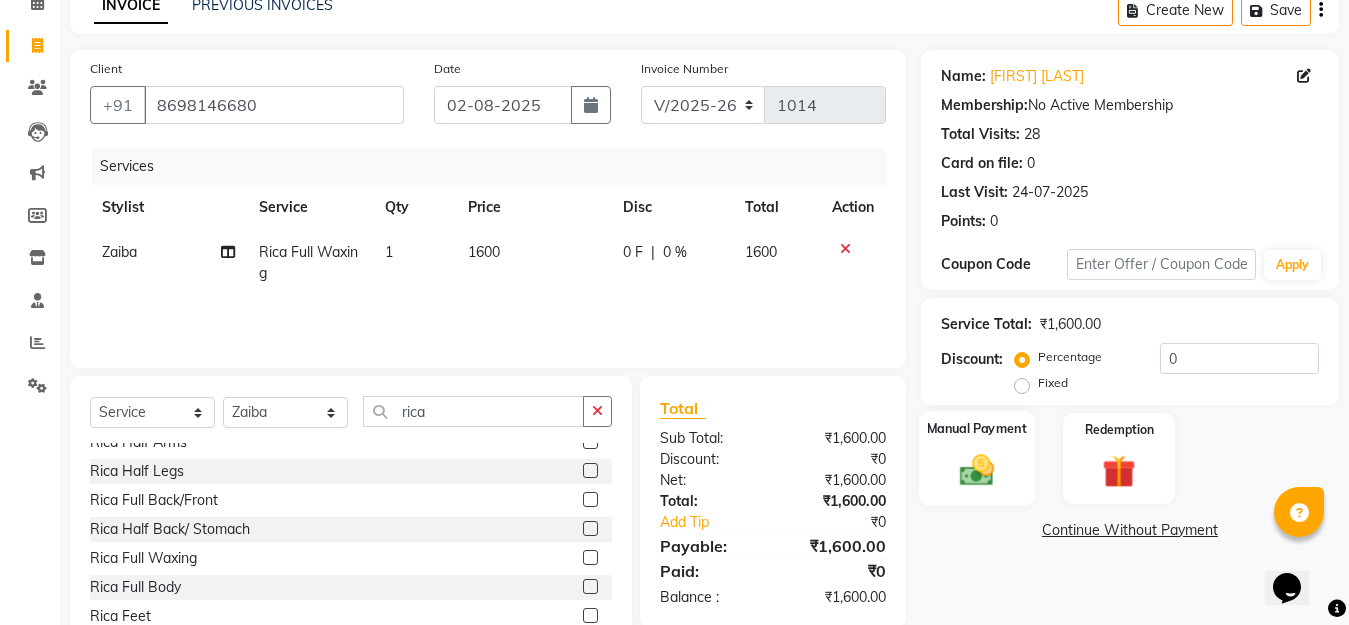 click 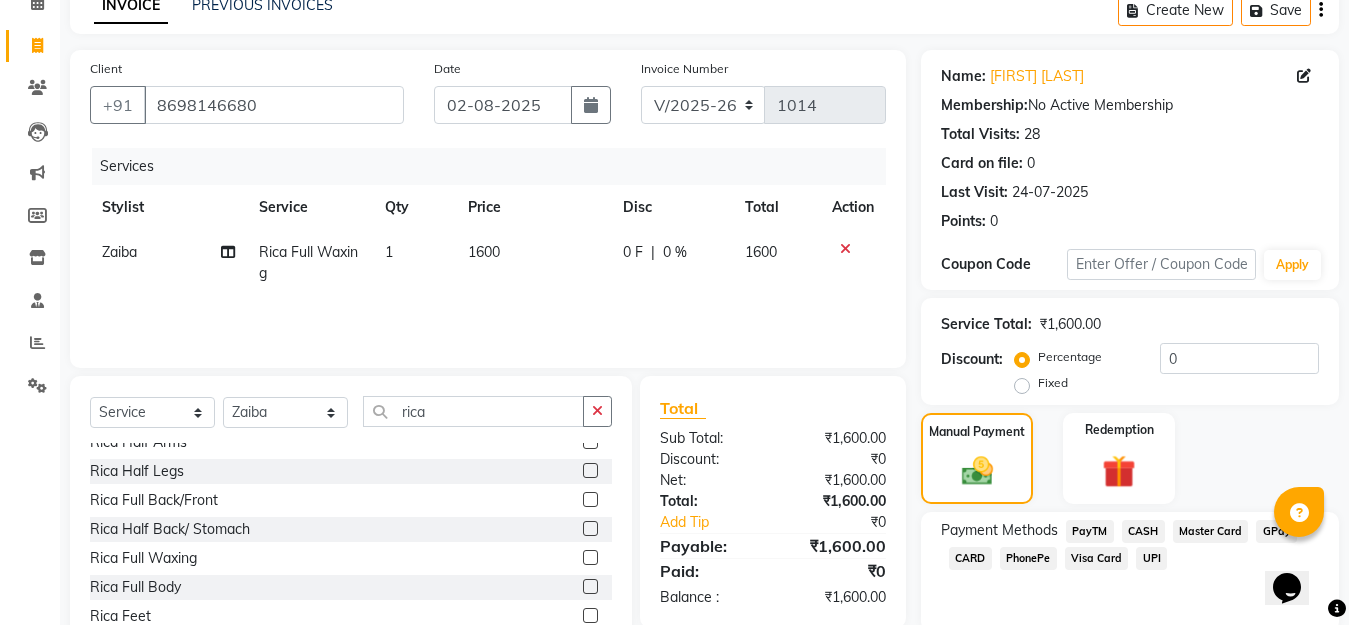 scroll, scrollTop: 178, scrollLeft: 0, axis: vertical 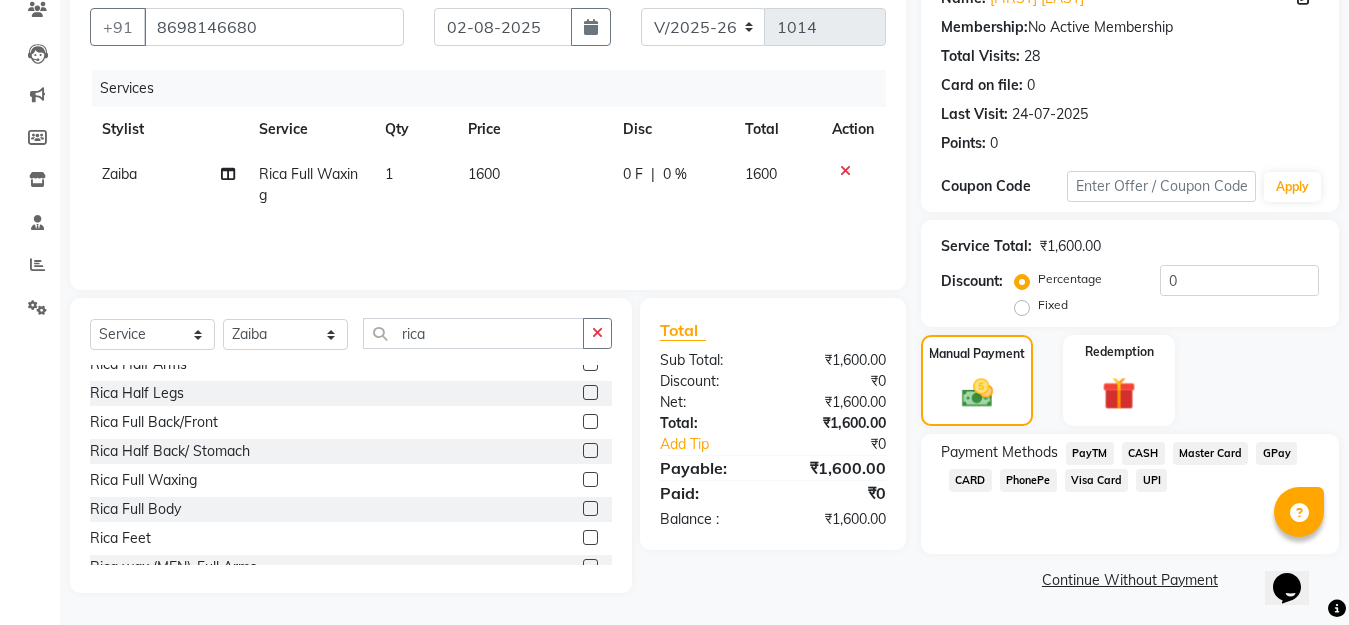 click on "GPay" 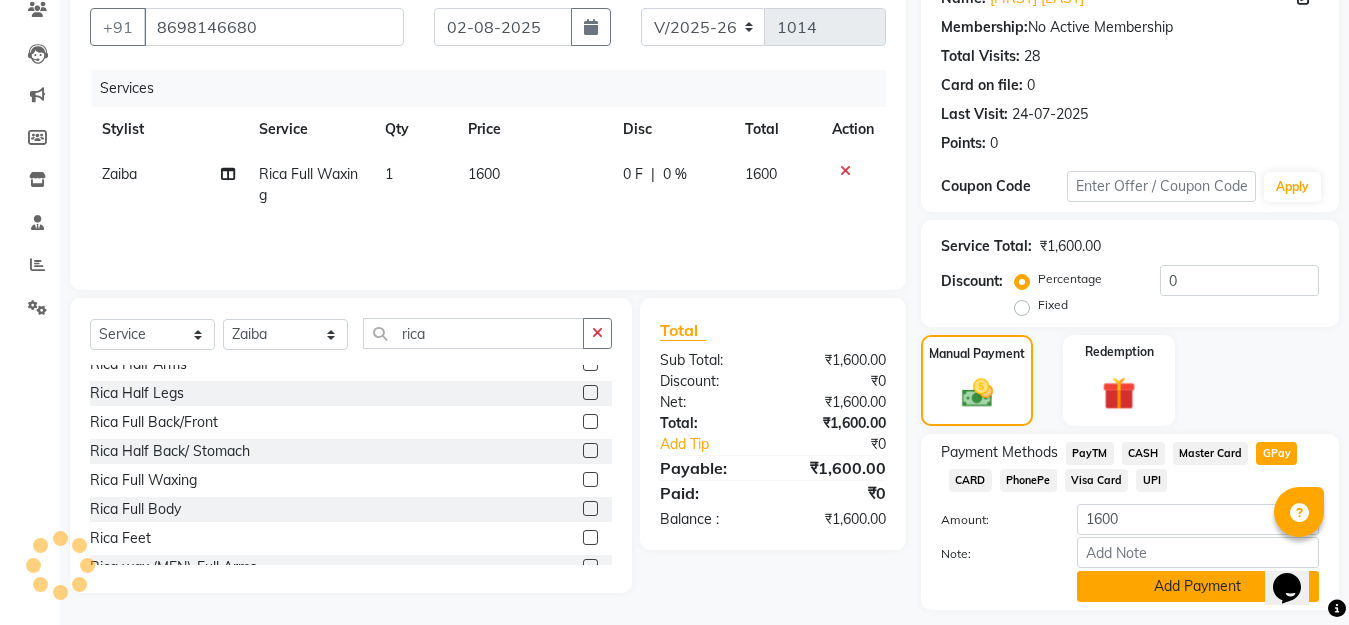 click on "Add Payment" 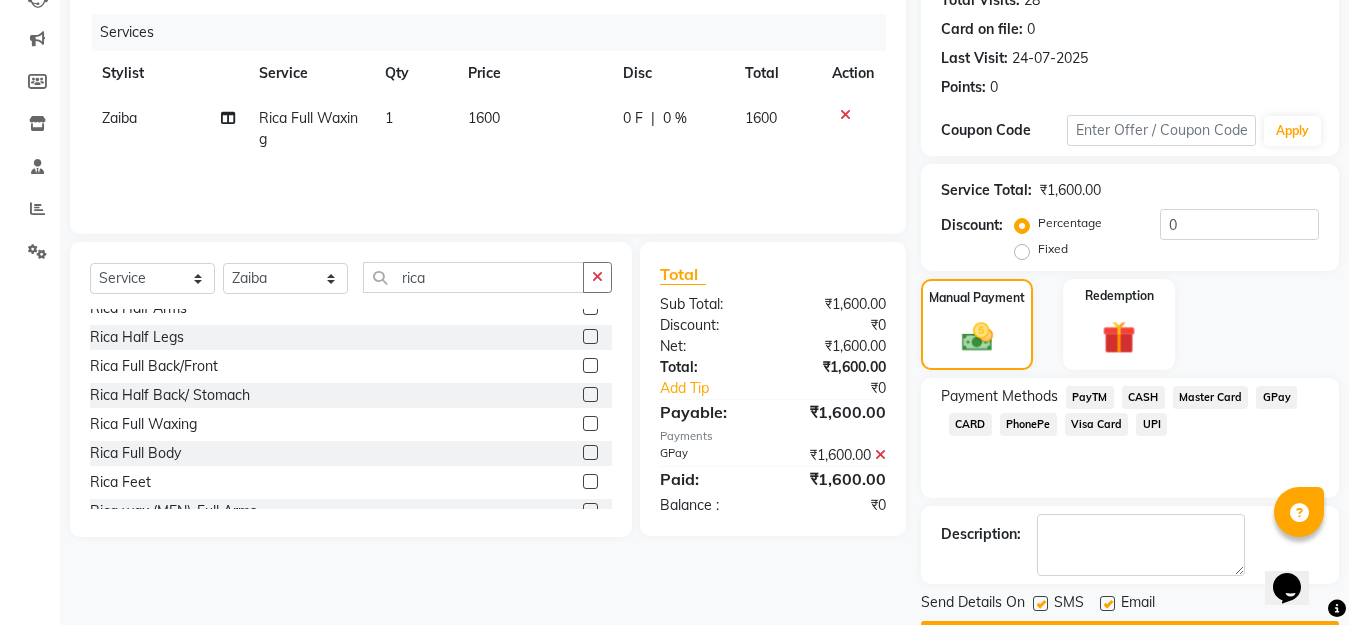 scroll, scrollTop: 291, scrollLeft: 0, axis: vertical 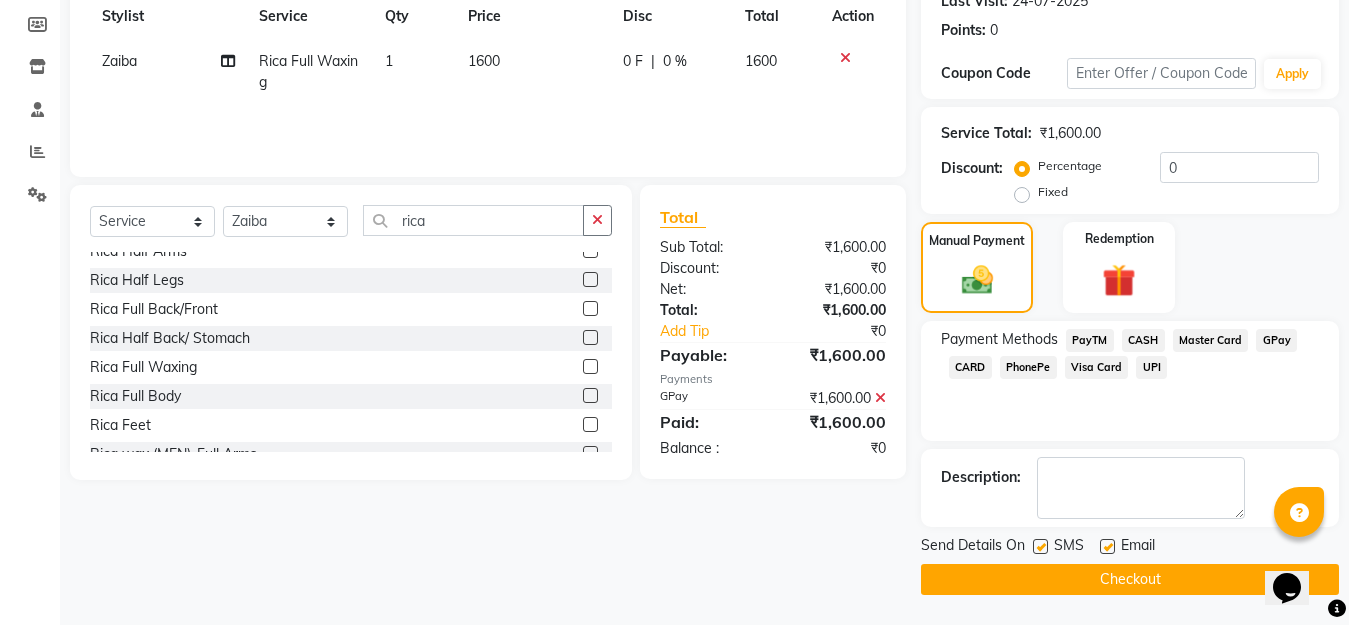 click on "Checkout" 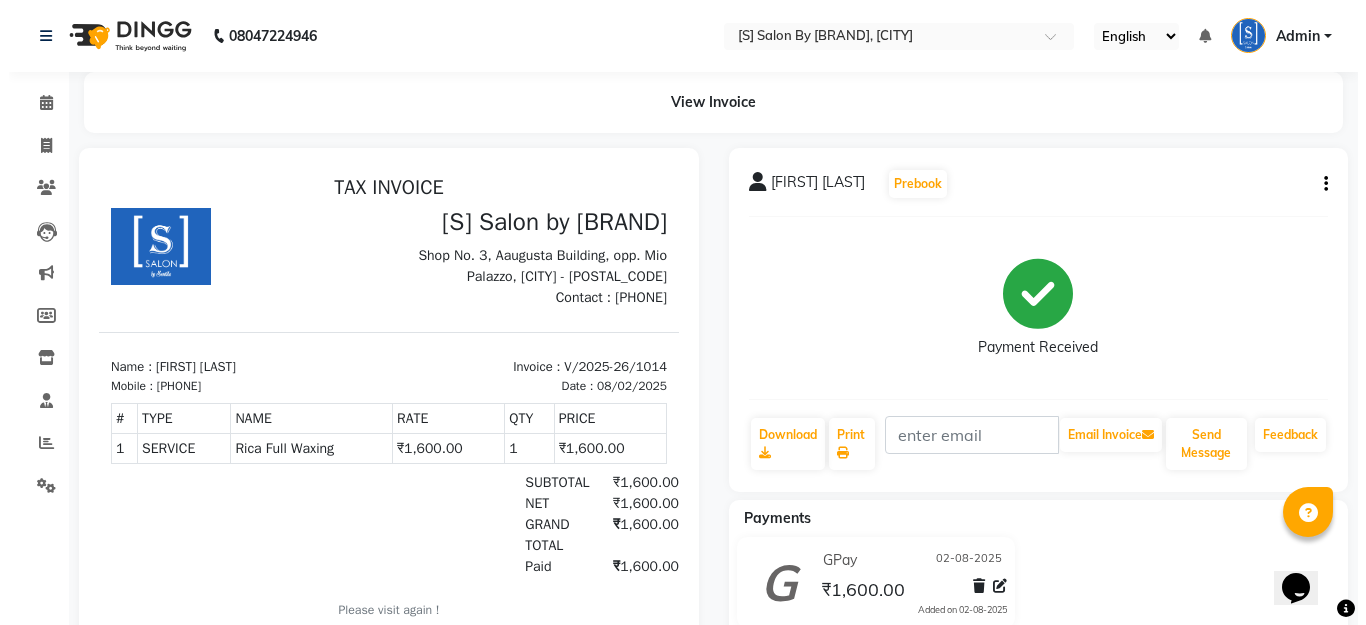 scroll, scrollTop: 0, scrollLeft: 0, axis: both 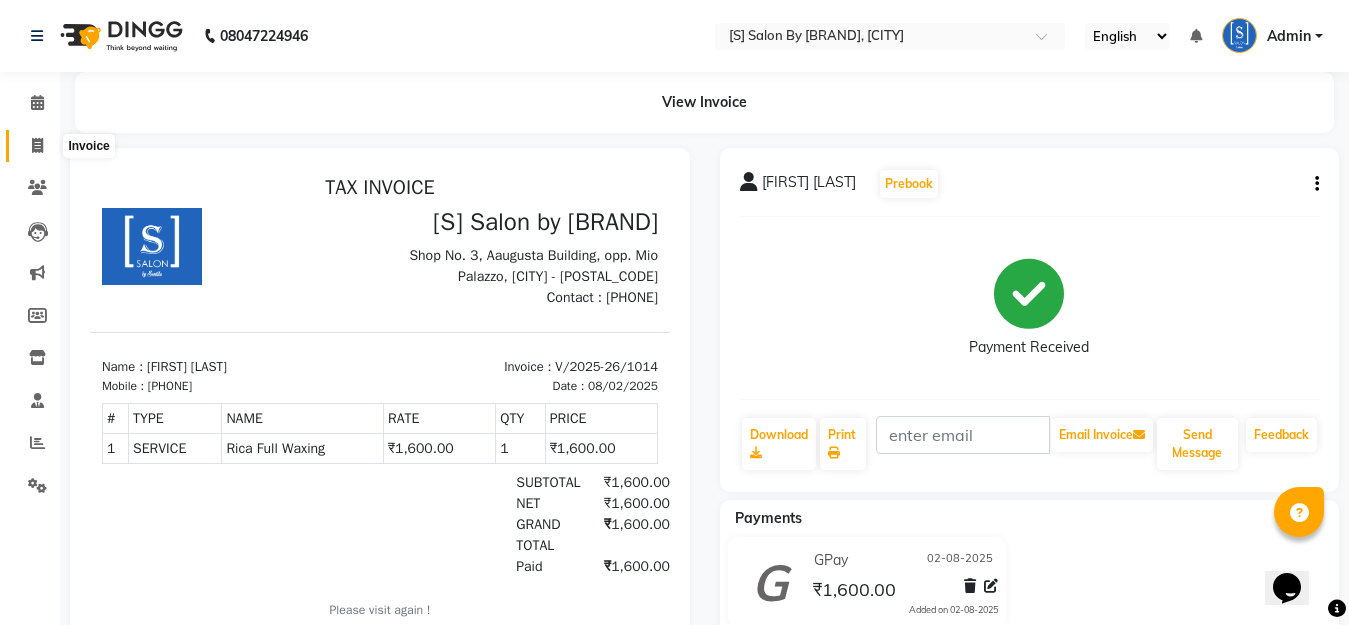 click 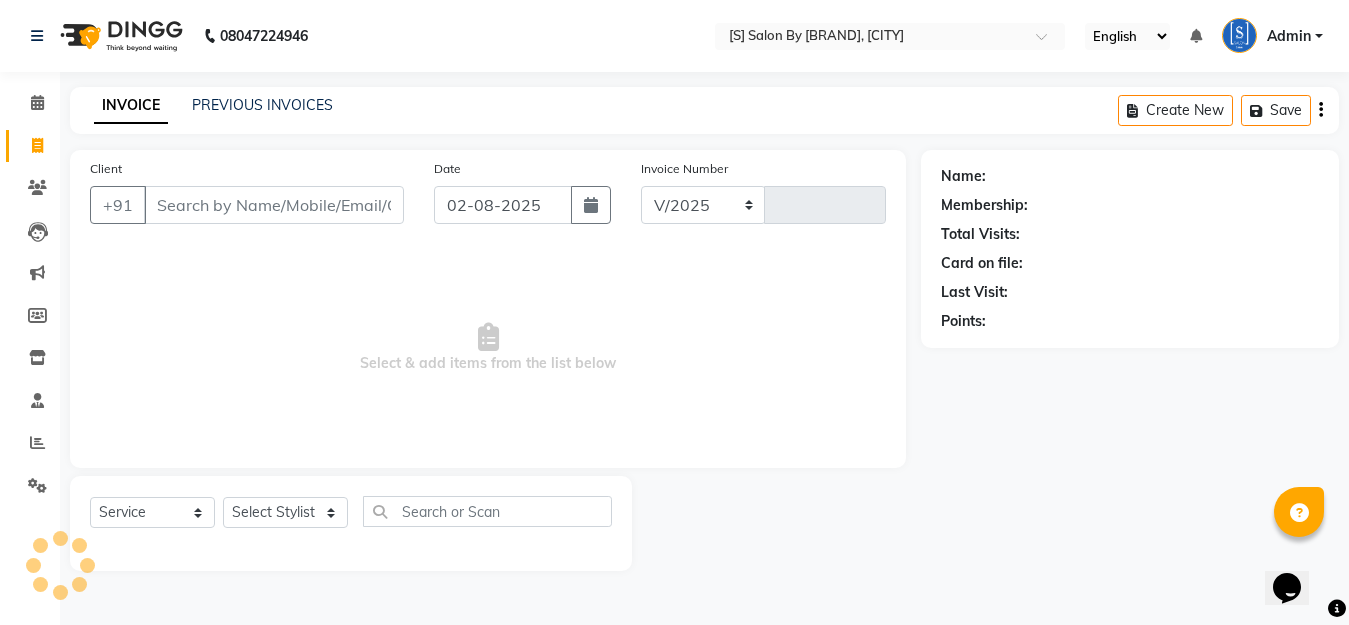select on "45" 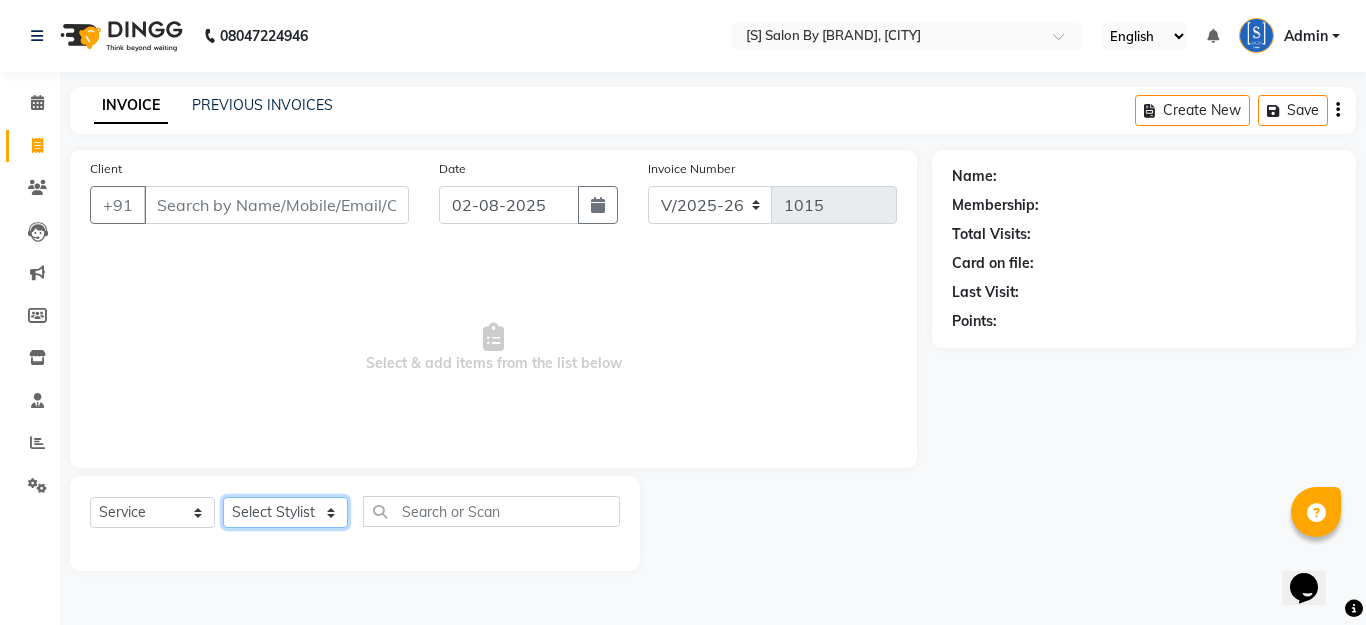 click on "Select Stylist Aarti Beautician Demnao Pranoti Rahim Sentila Zaiba" 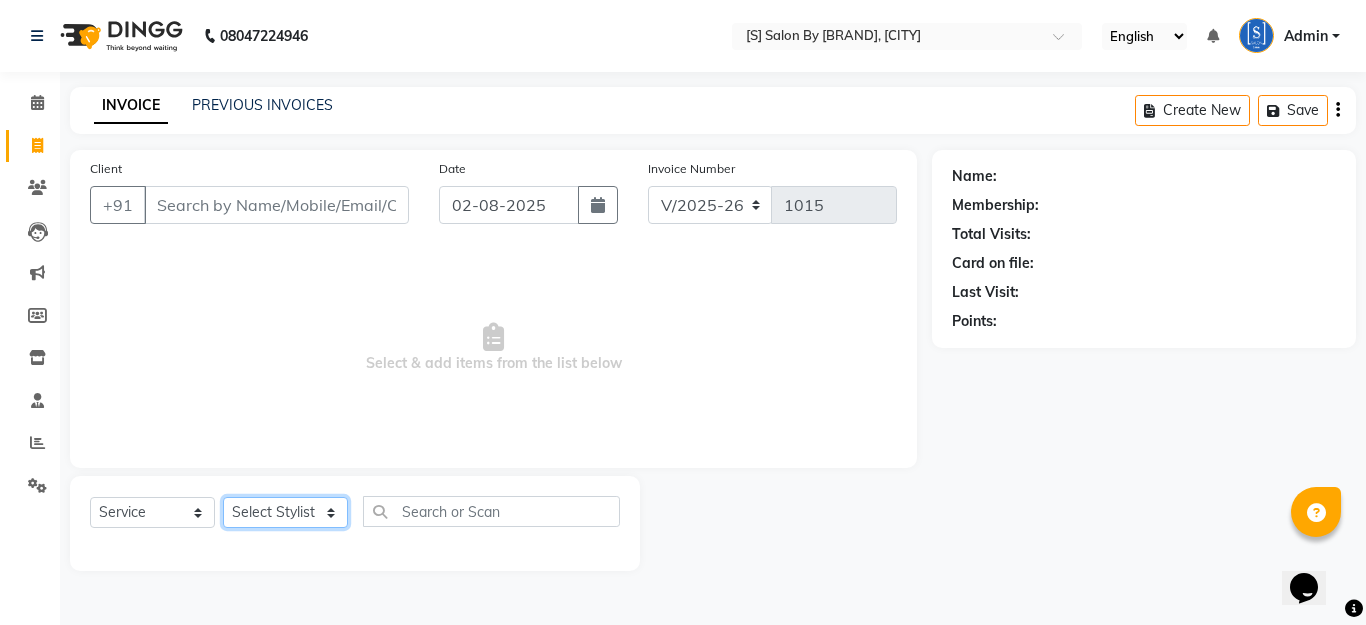 select on "50987" 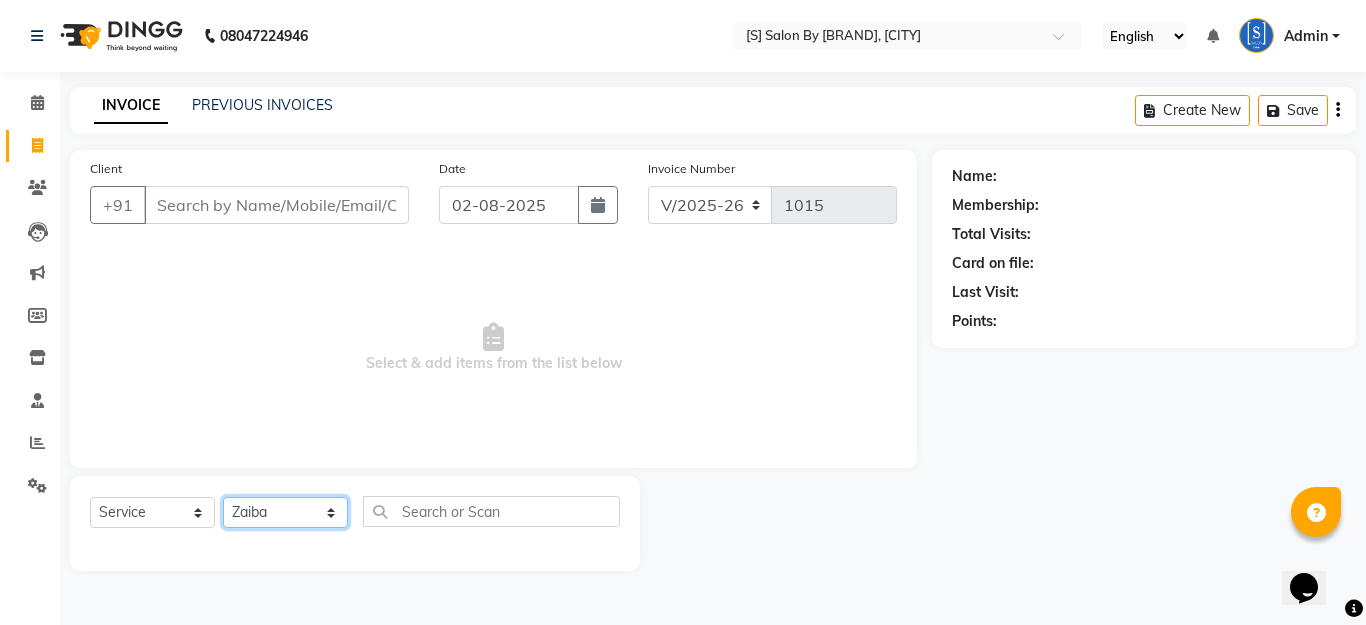 click on "Select Stylist Aarti Beautician Demnao Pranoti Rahim Sentila Zaiba" 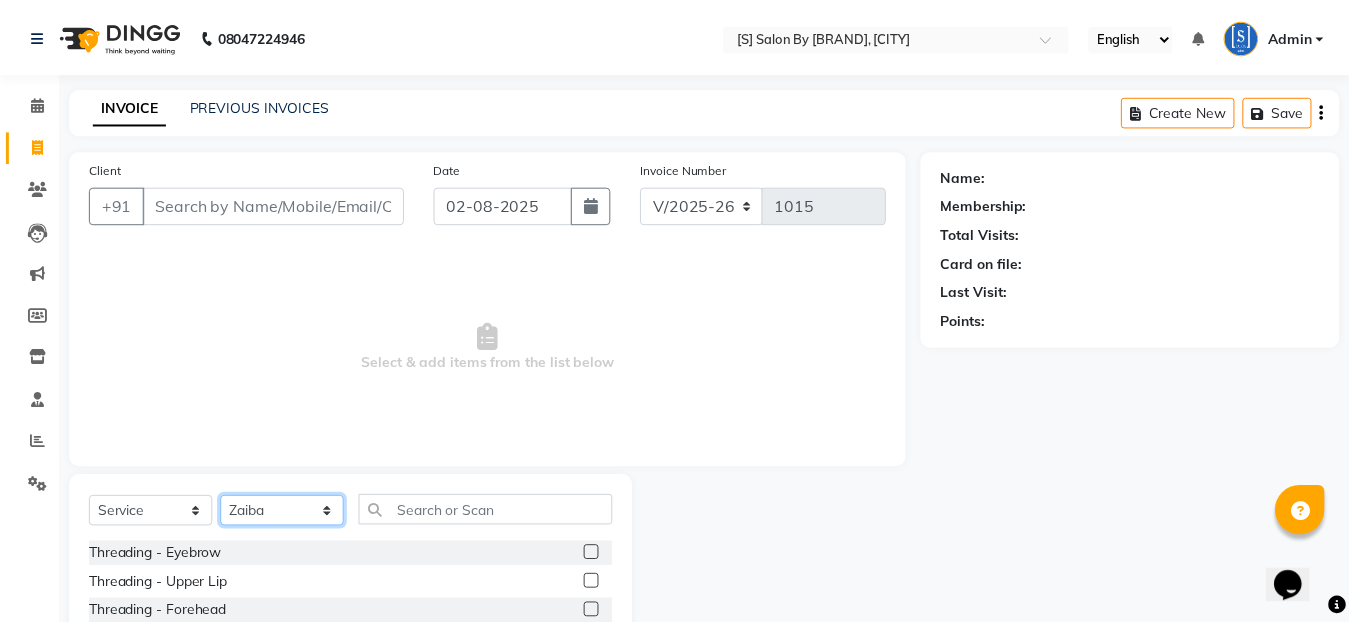 scroll, scrollTop: 176, scrollLeft: 0, axis: vertical 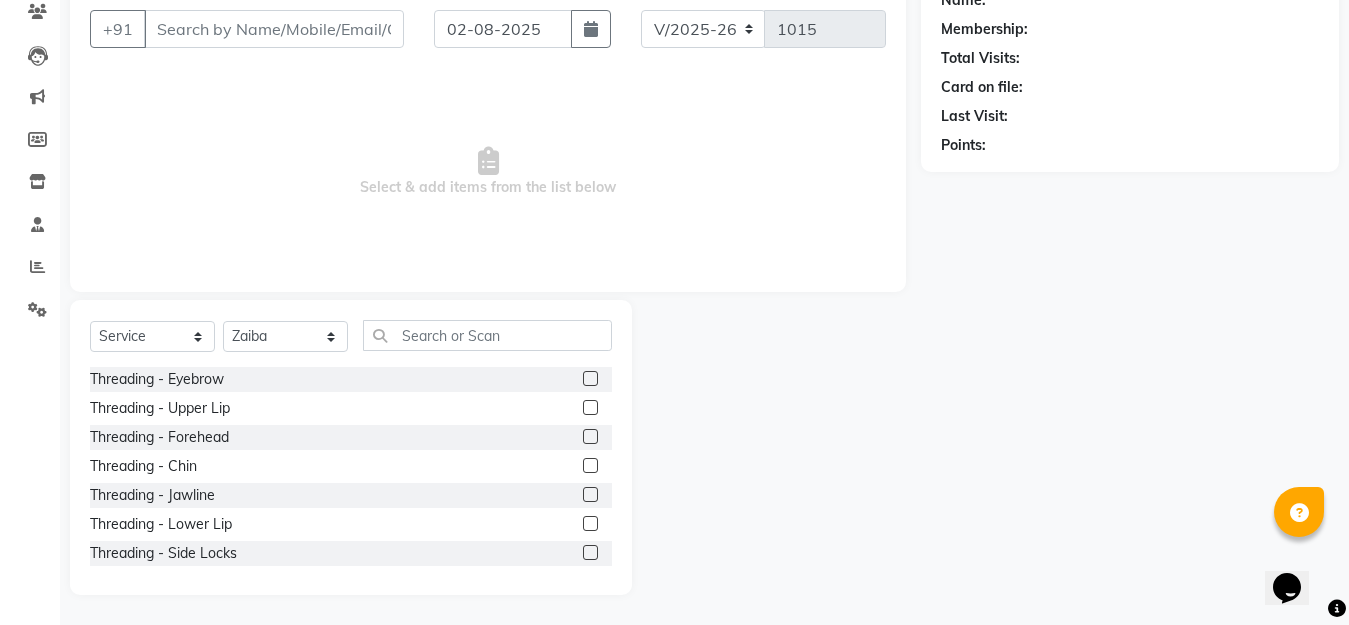 drag, startPoint x: 575, startPoint y: 380, endPoint x: 474, endPoint y: 399, distance: 102.77159 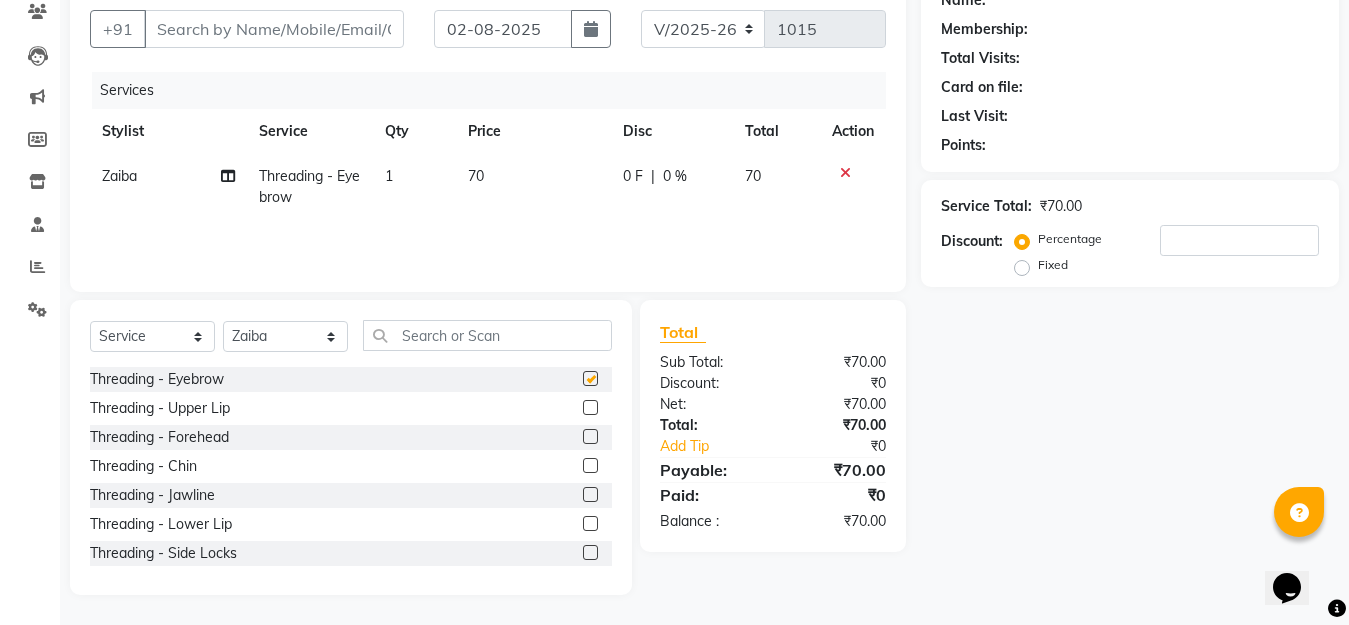 checkbox on "false" 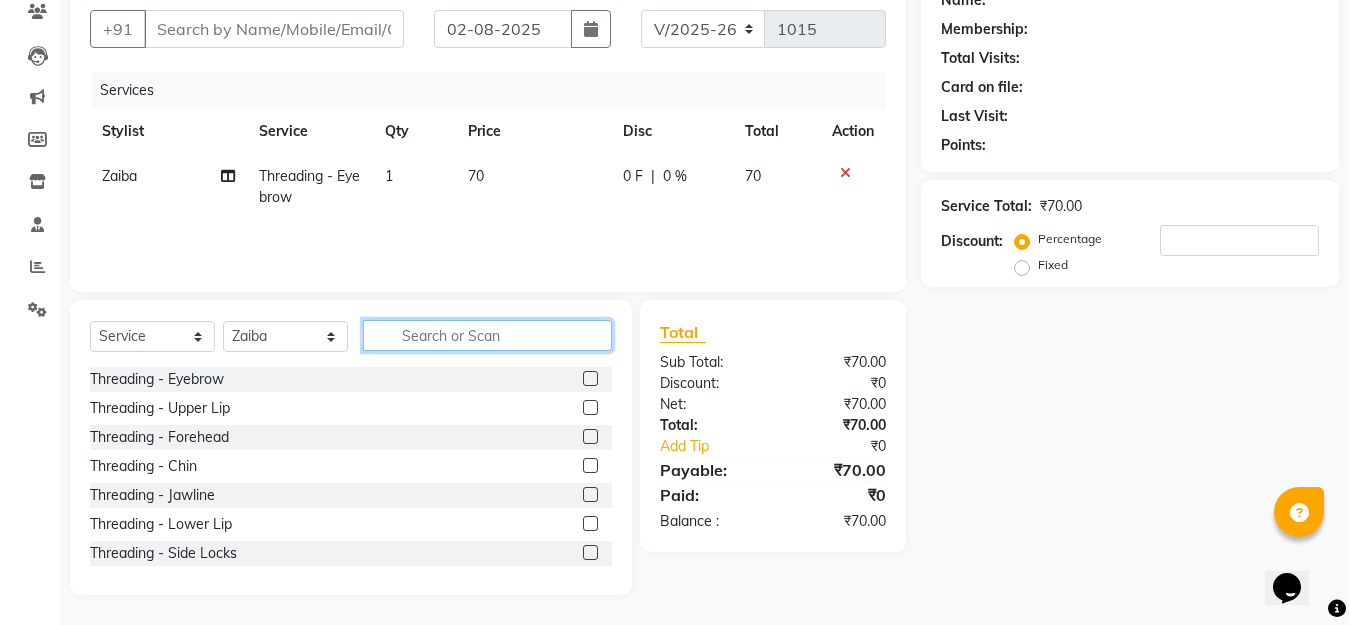 click 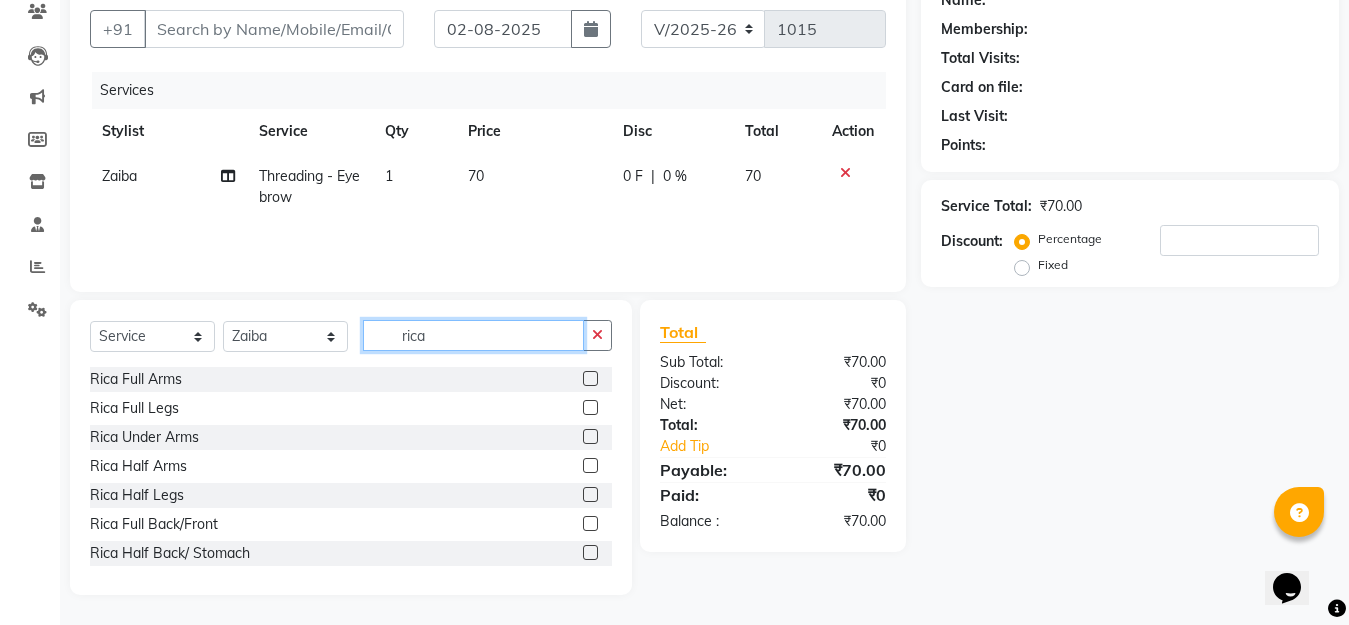 type on "rica" 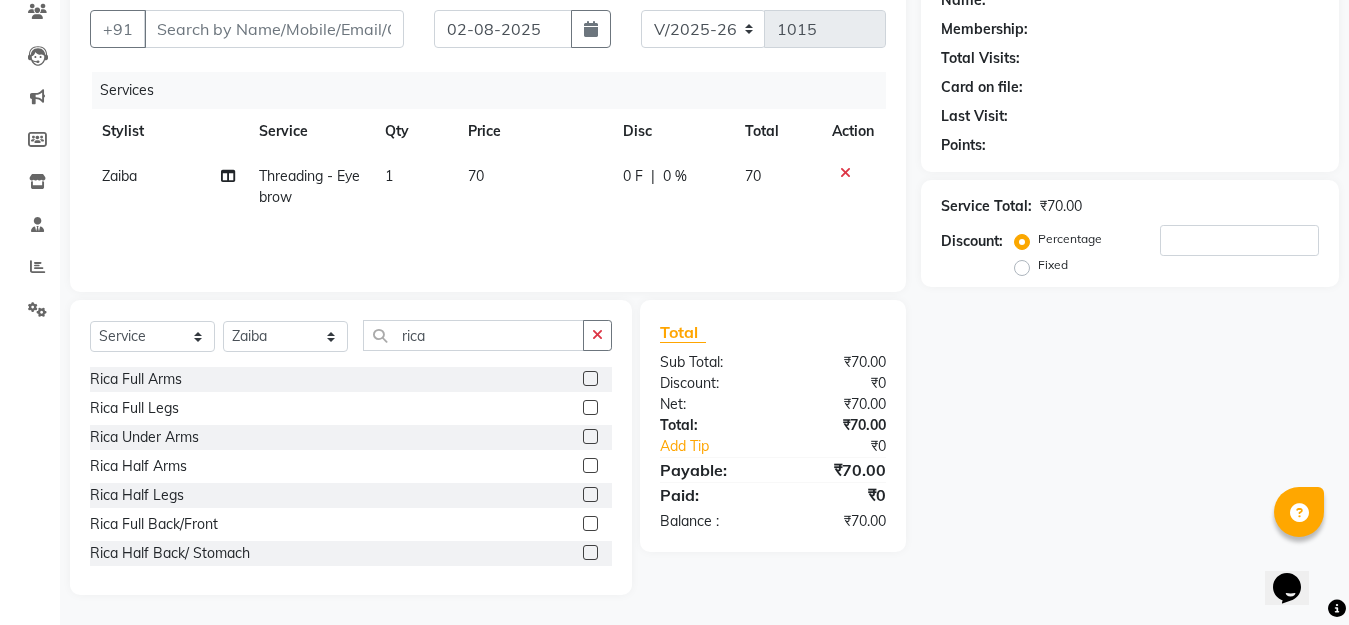 click 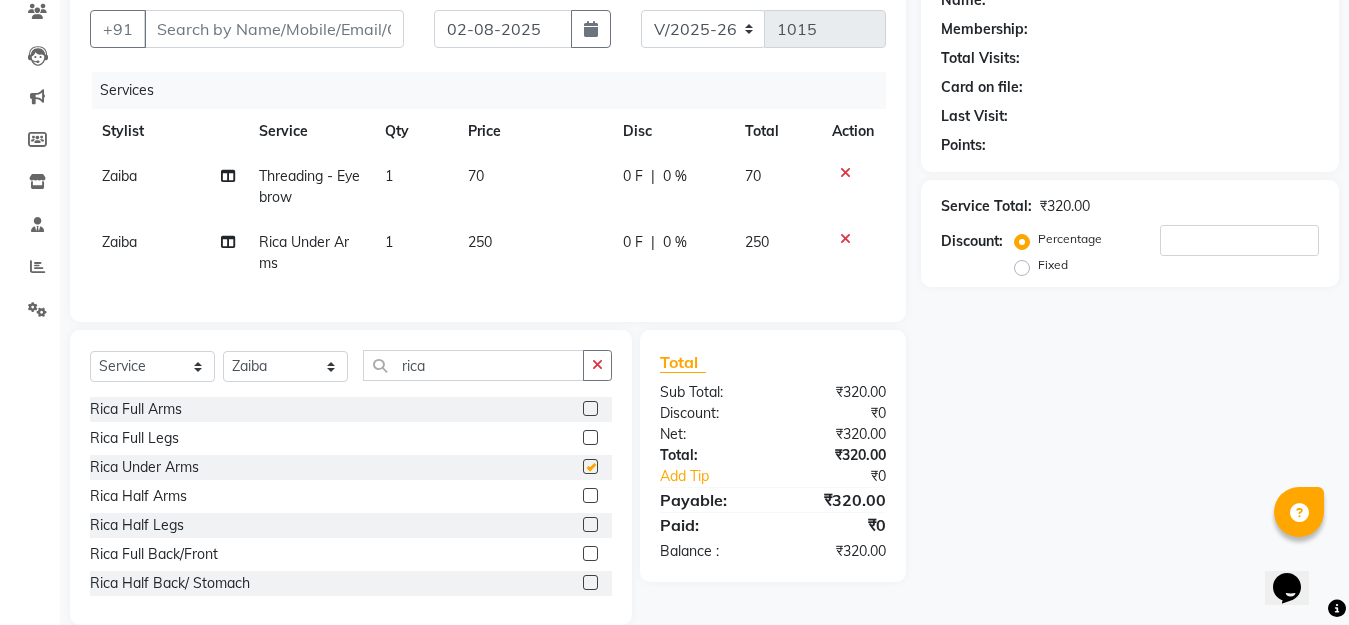 checkbox on "false" 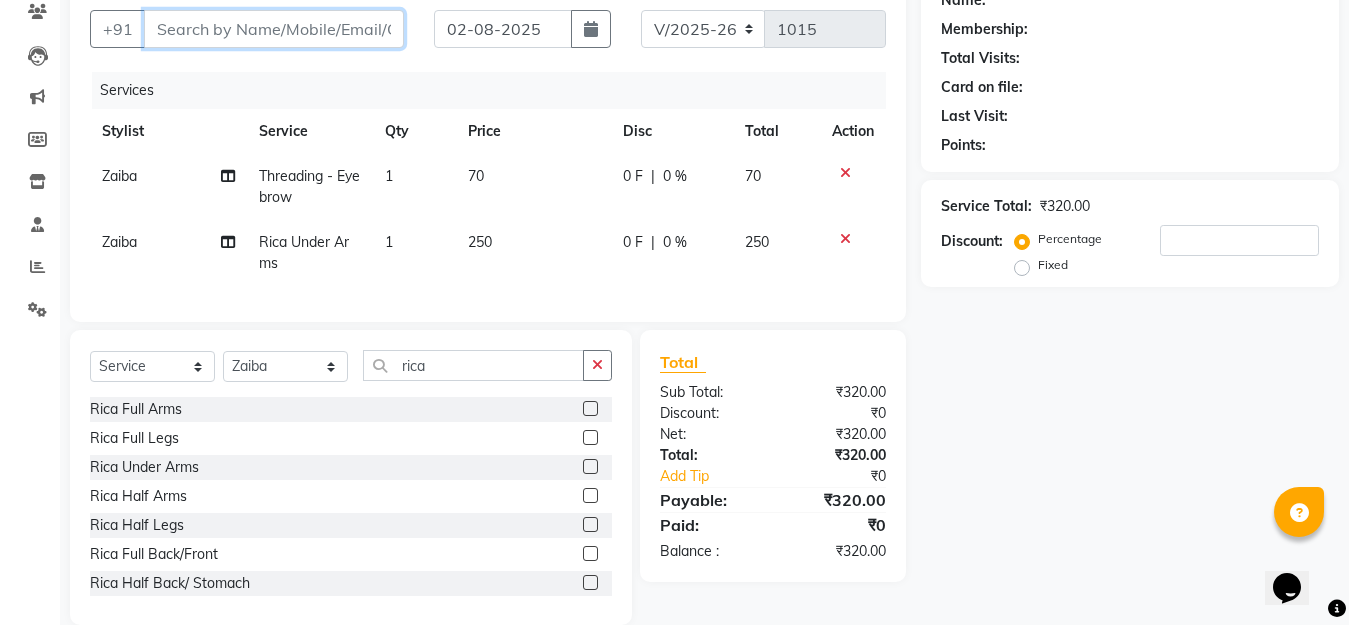 click on "Client" at bounding box center [274, 29] 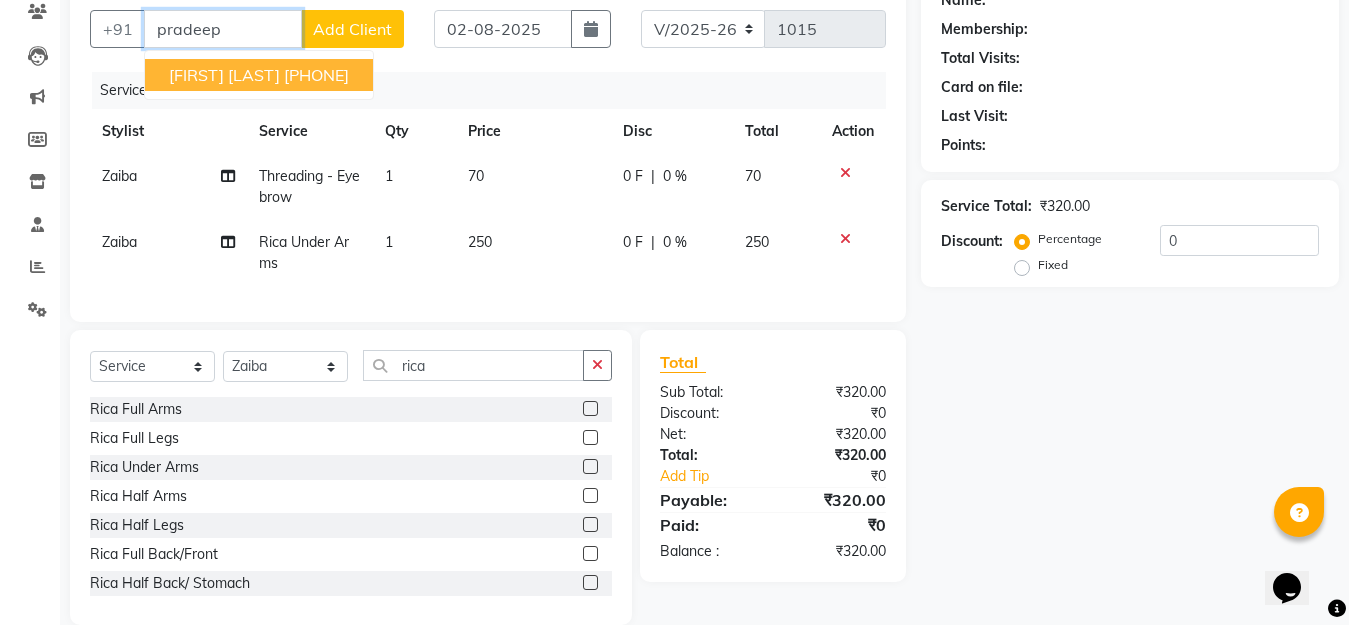 click on "[PHONE]" at bounding box center [316, 75] 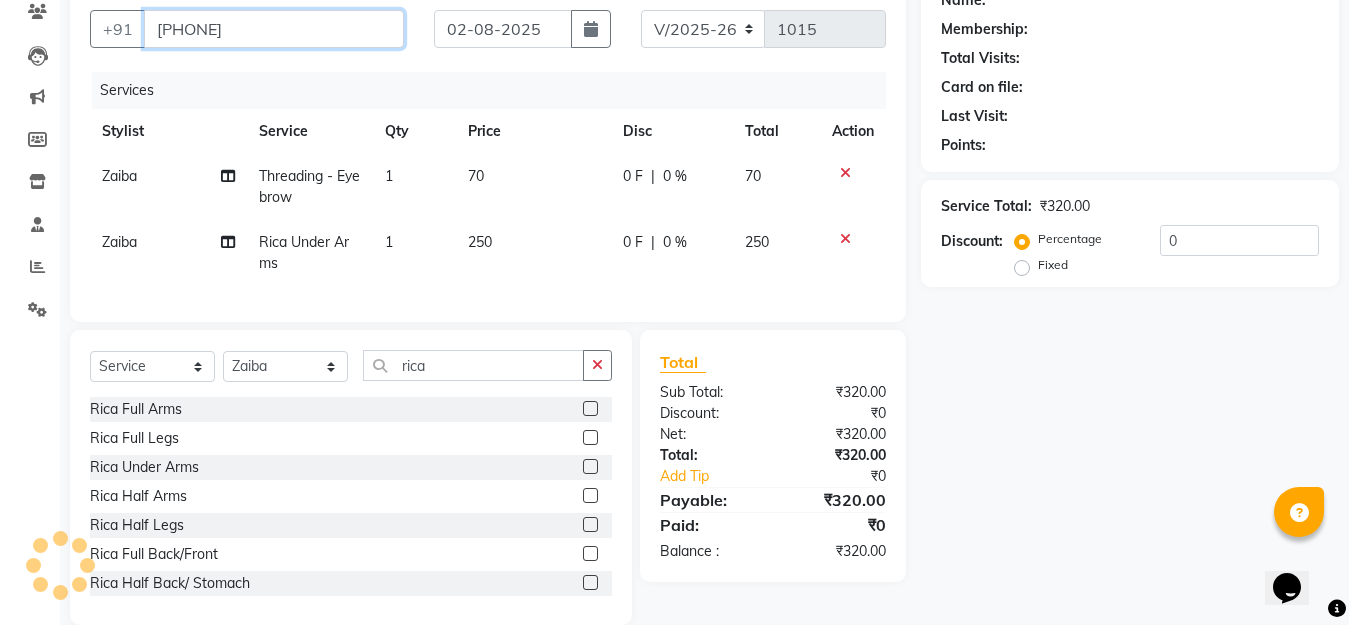type on "[PHONE]" 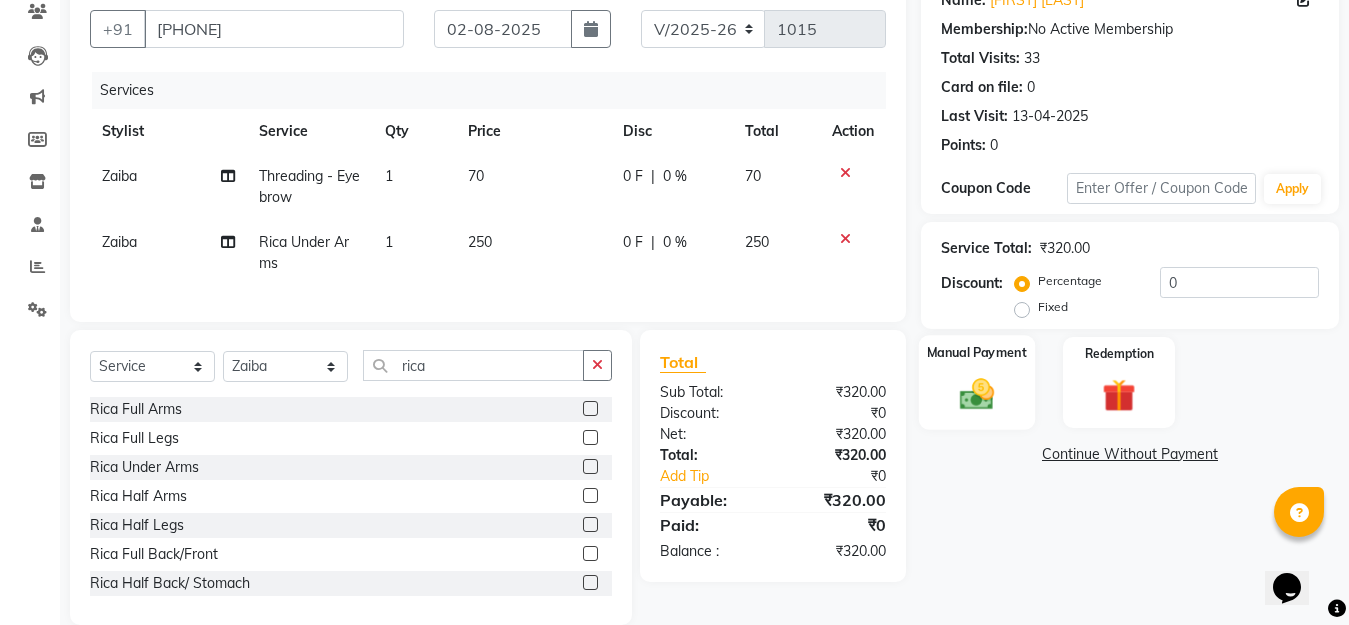 click 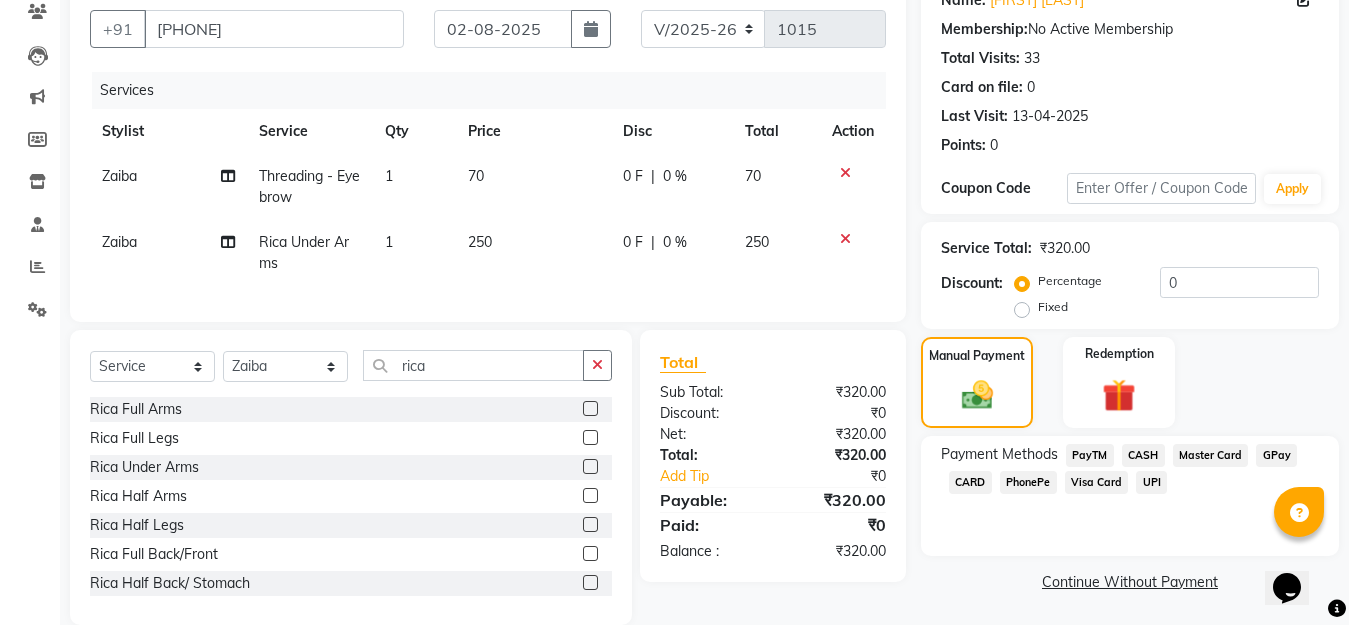 click on "GPay" 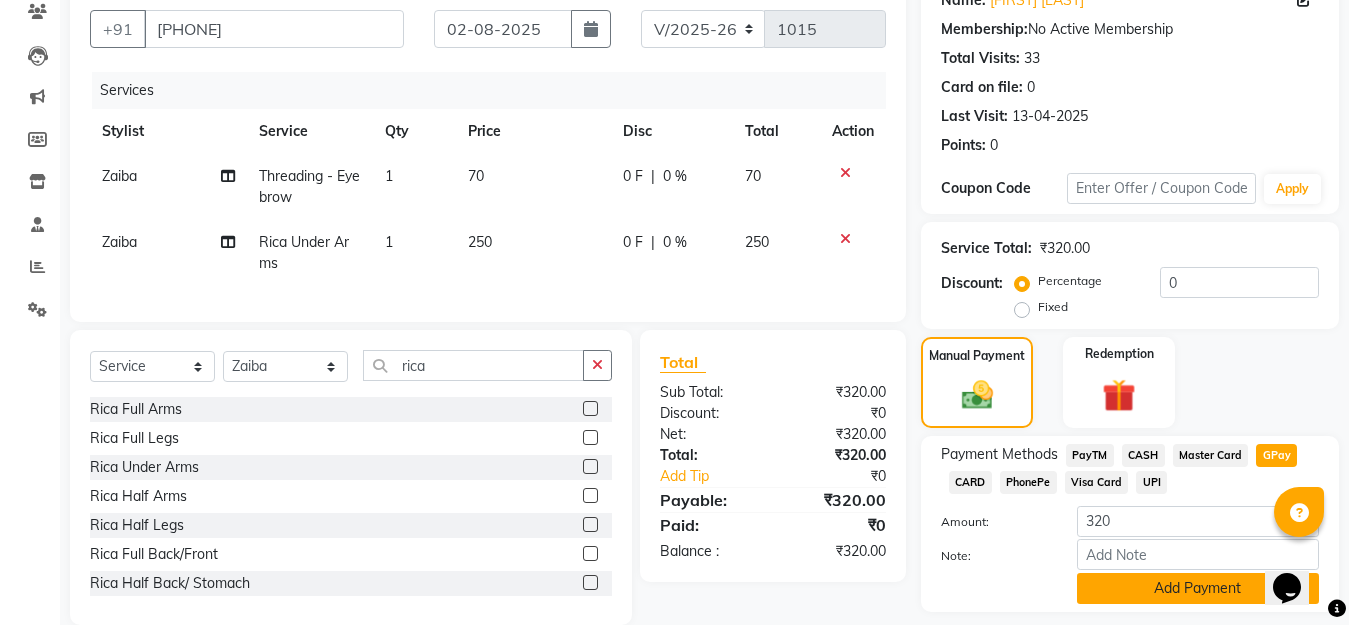 scroll, scrollTop: 234, scrollLeft: 0, axis: vertical 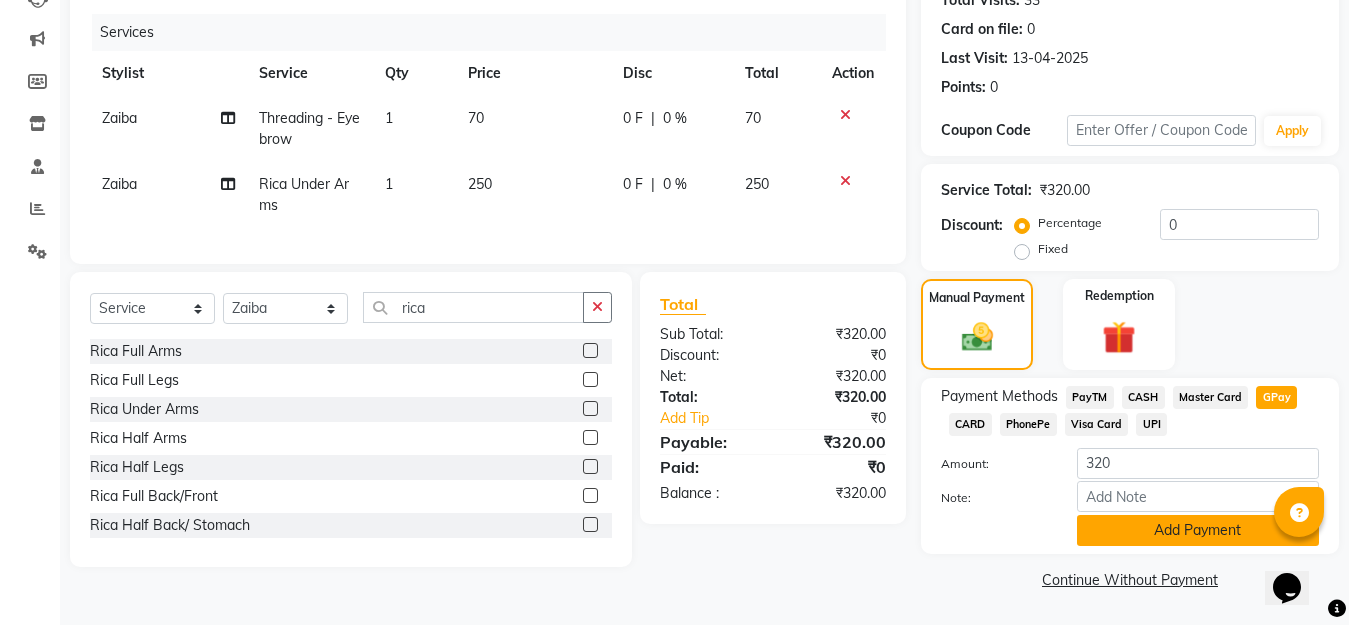 click on "Add Payment" 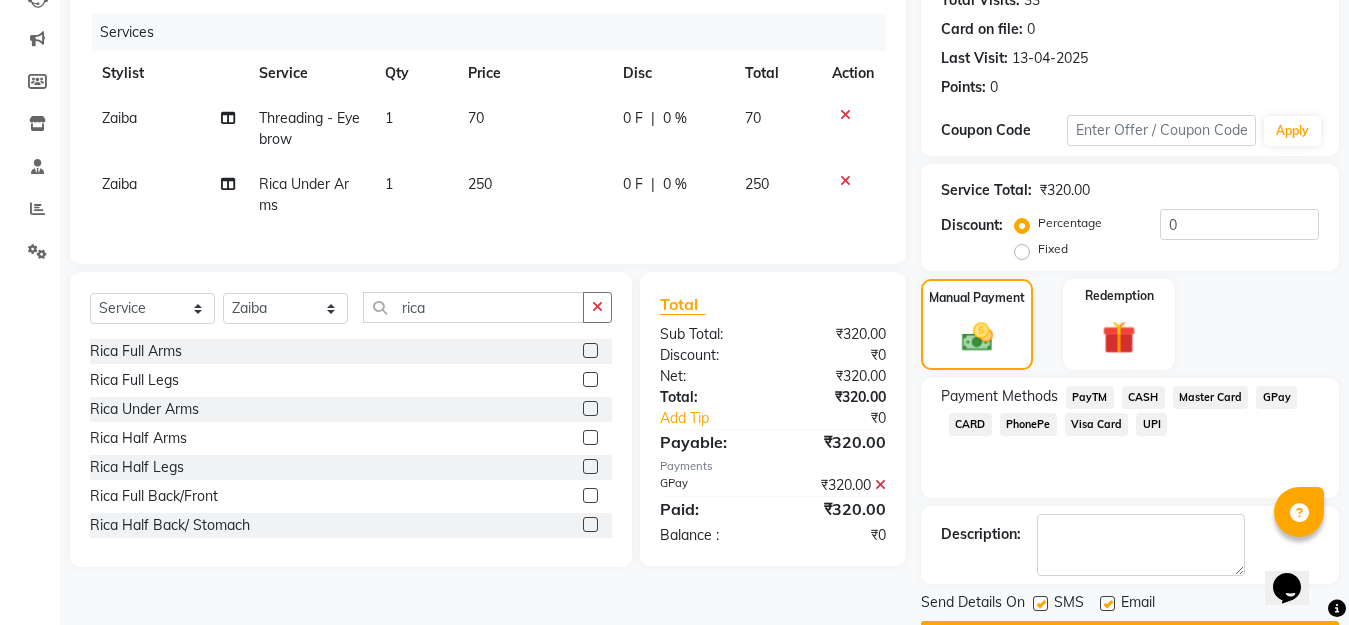 scroll, scrollTop: 291, scrollLeft: 0, axis: vertical 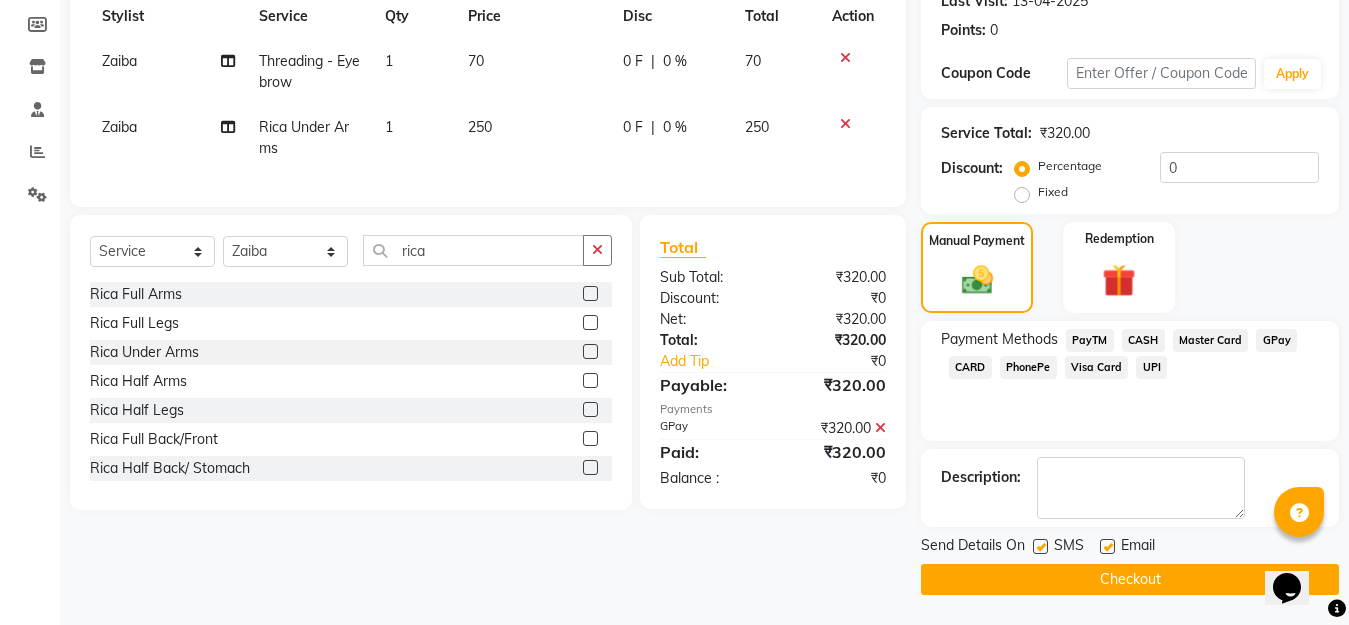 click on "Checkout" 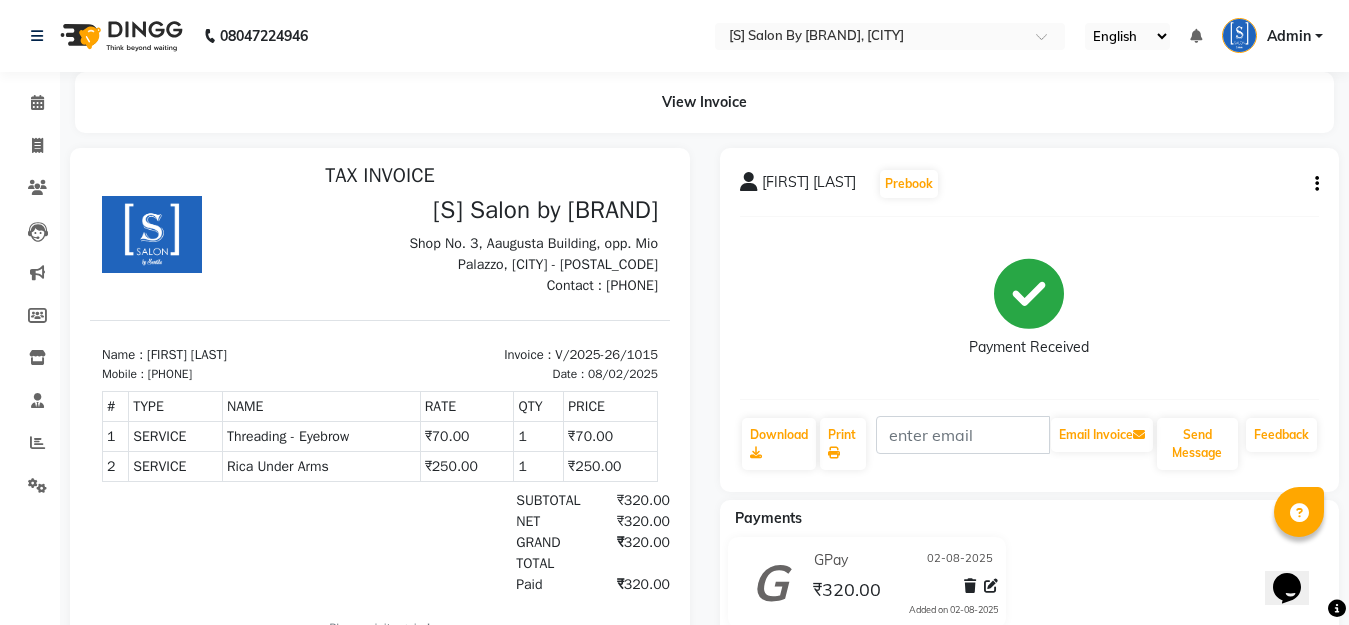 scroll, scrollTop: 16, scrollLeft: 0, axis: vertical 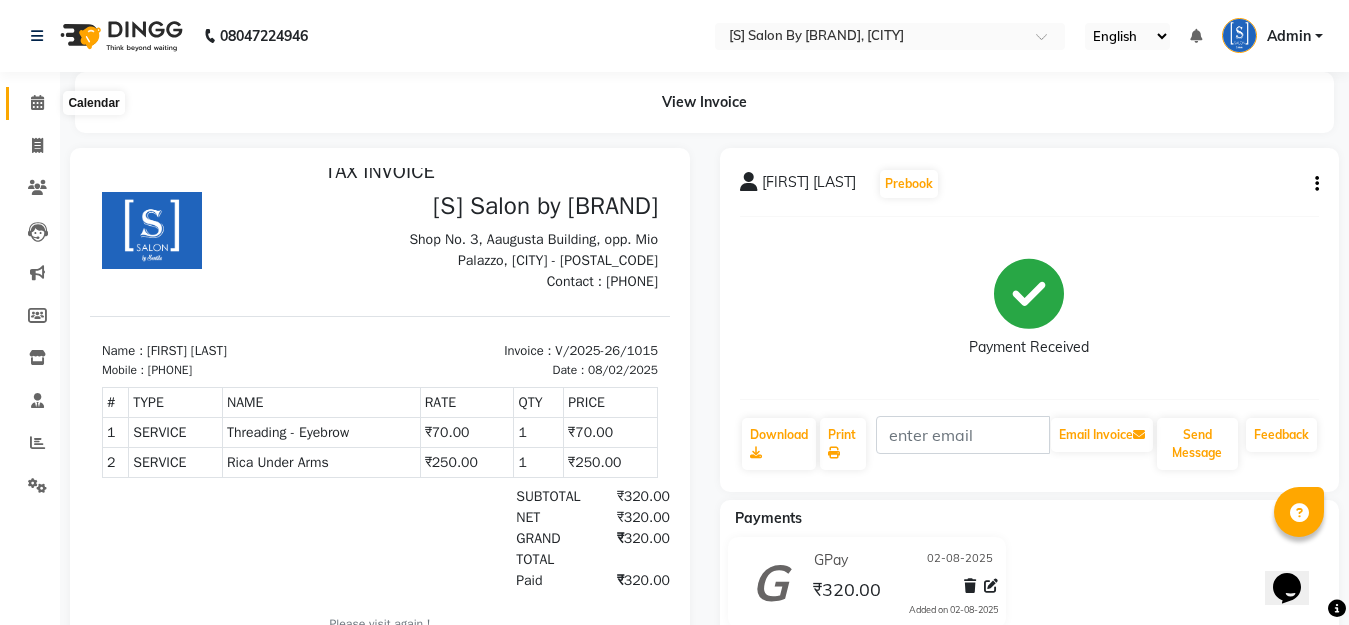 click 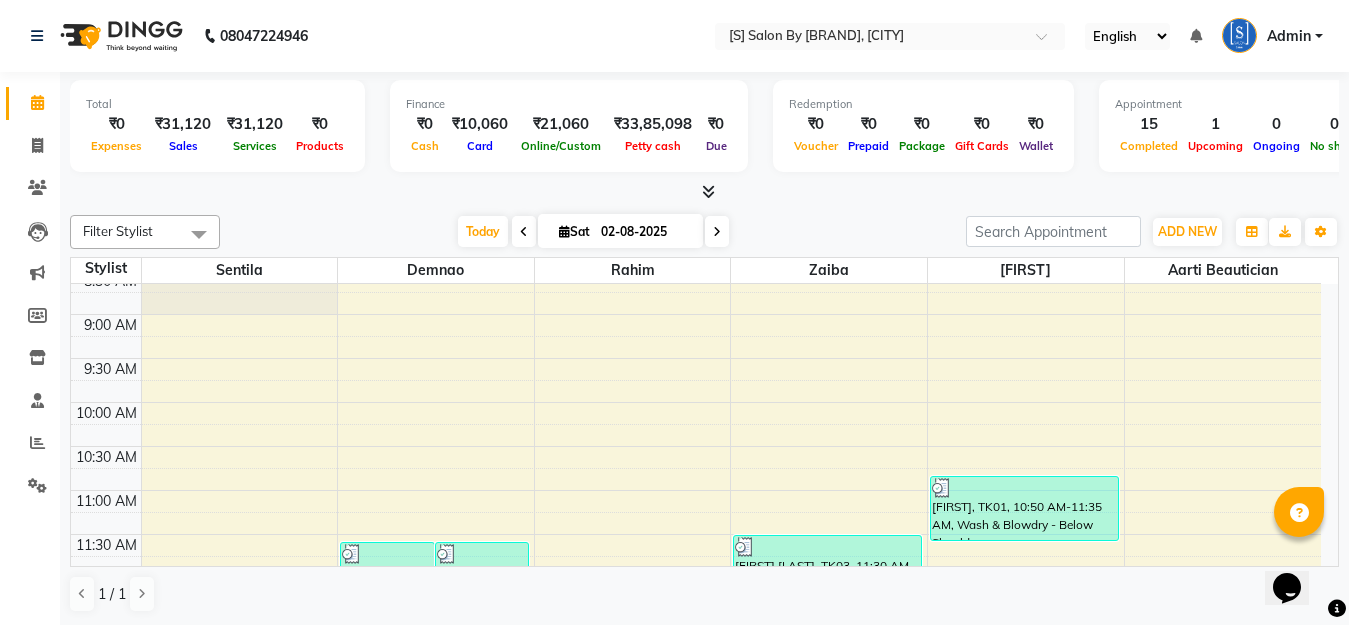 scroll, scrollTop: 100, scrollLeft: 0, axis: vertical 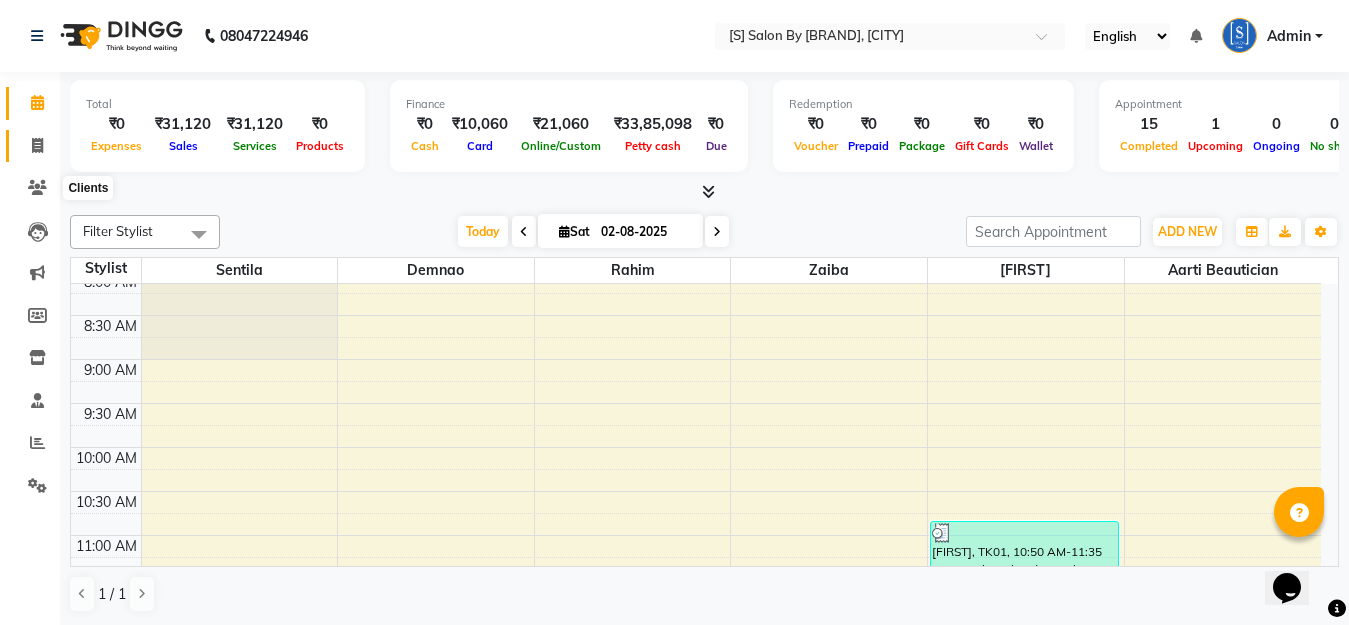 click 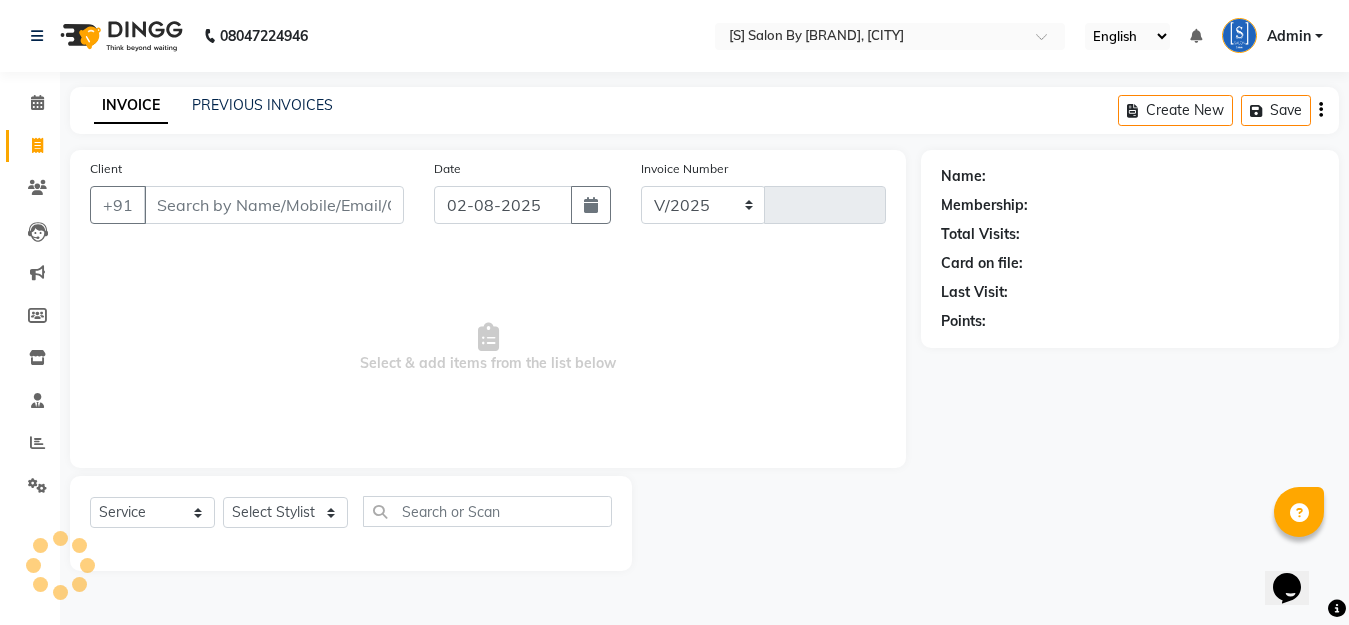 select on "45" 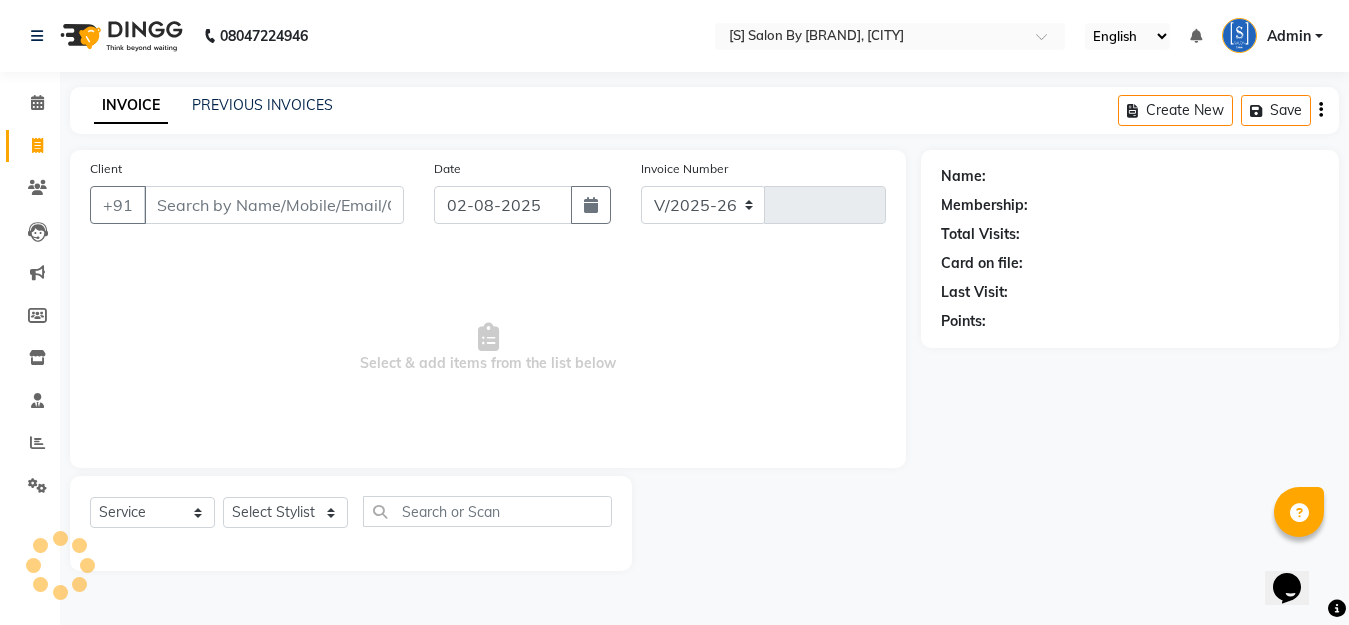type on "1016" 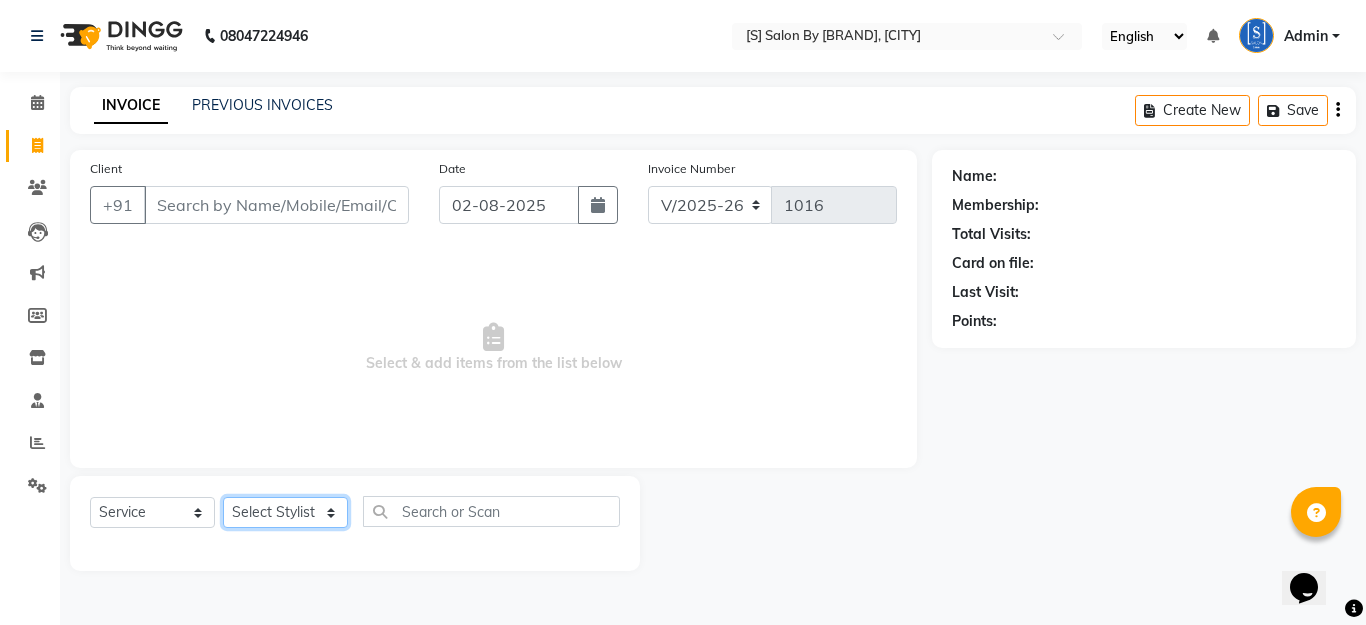 click on "Select Stylist Aarti Beautician Demnao Pranoti Rahim Sentila Zaiba" 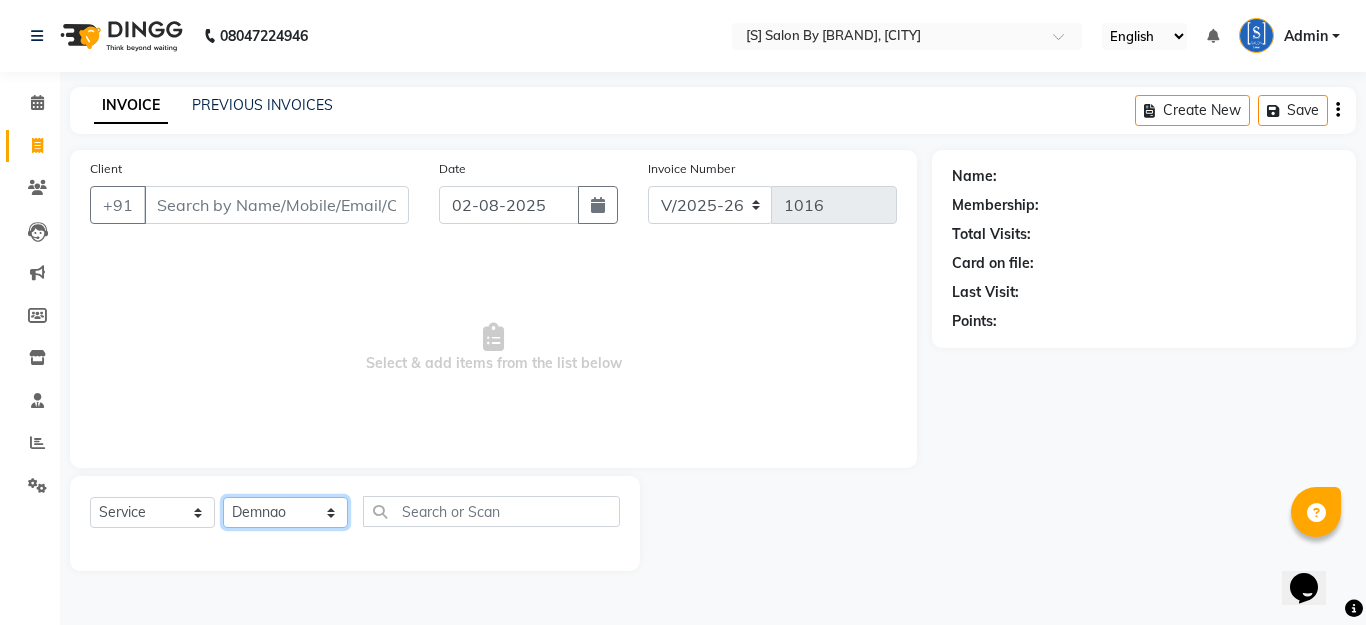 click on "Select Stylist Aarti Beautician Demnao Pranoti Rahim Sentila Zaiba" 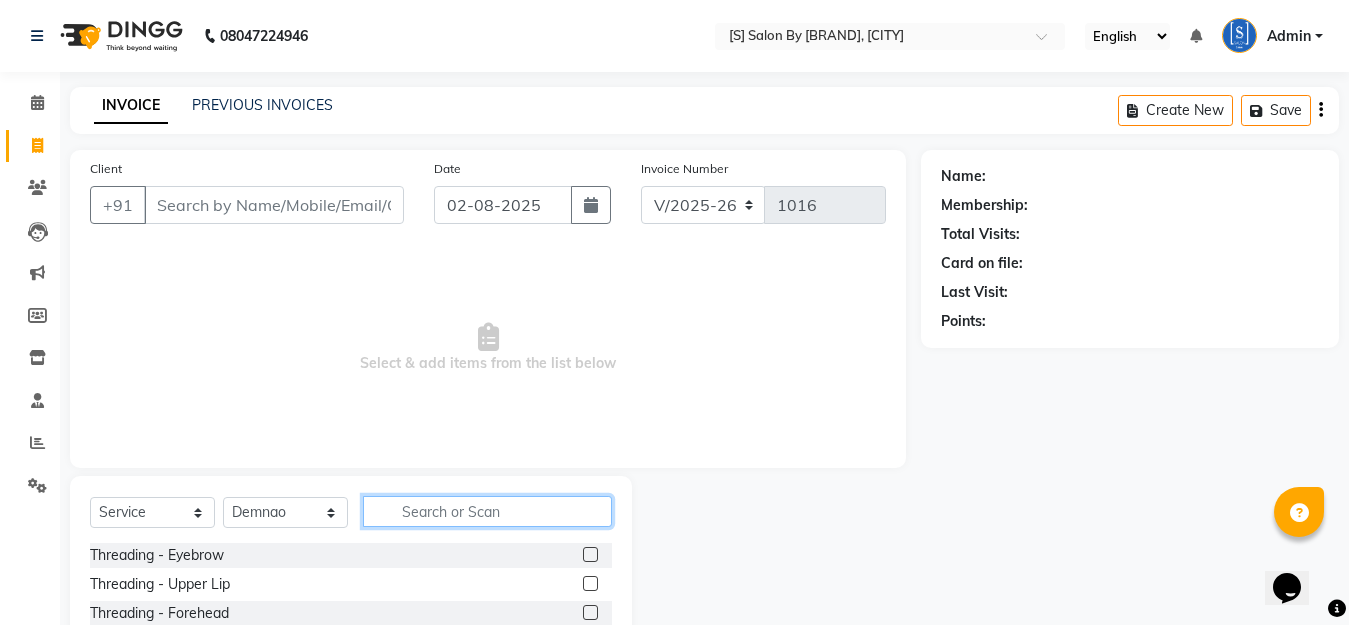click 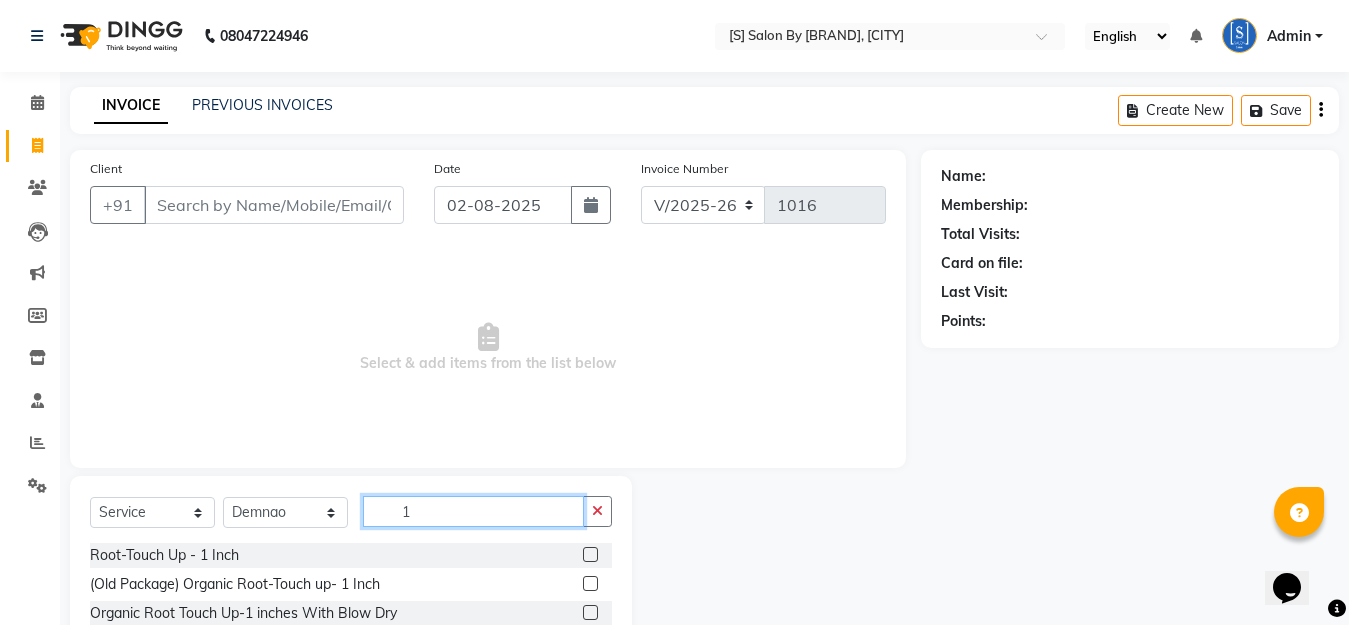 scroll, scrollTop: 92, scrollLeft: 0, axis: vertical 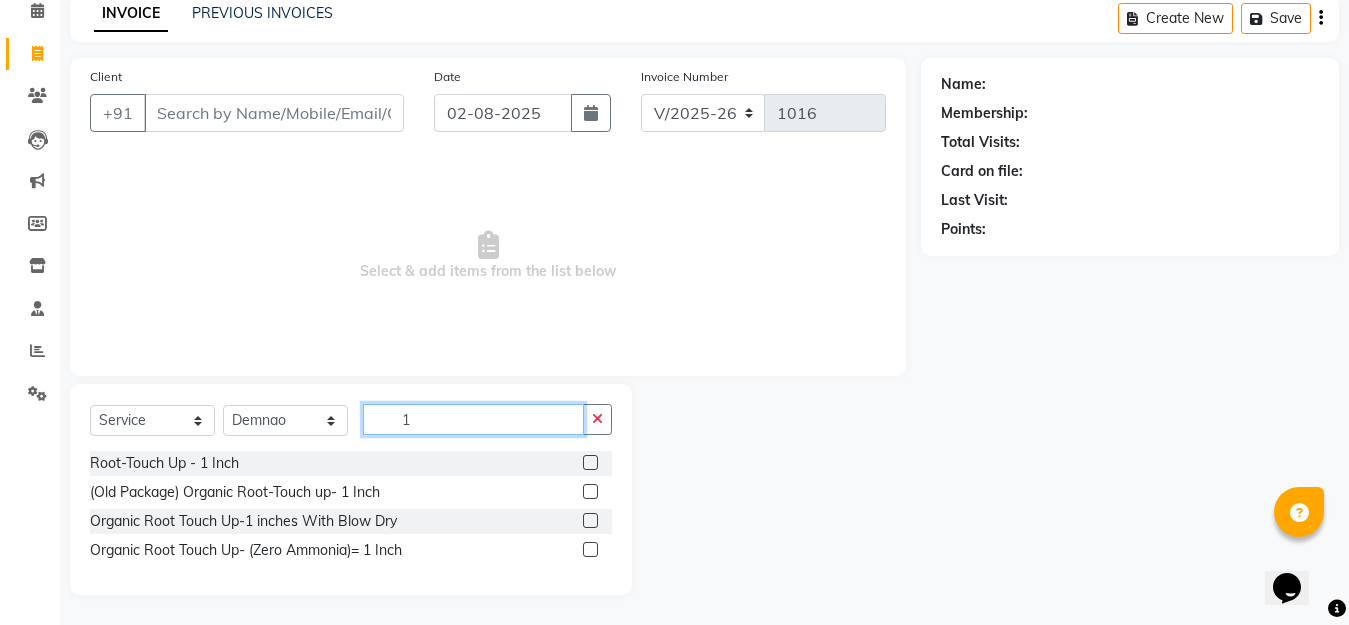 type on "1" 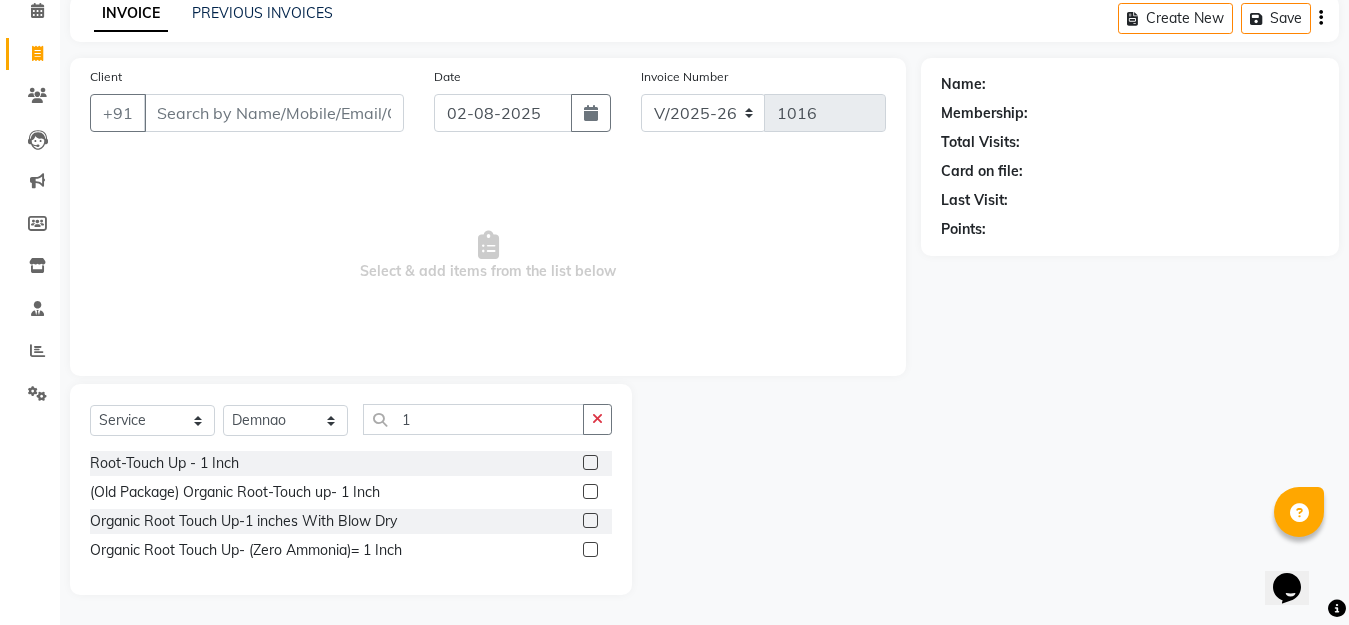 click 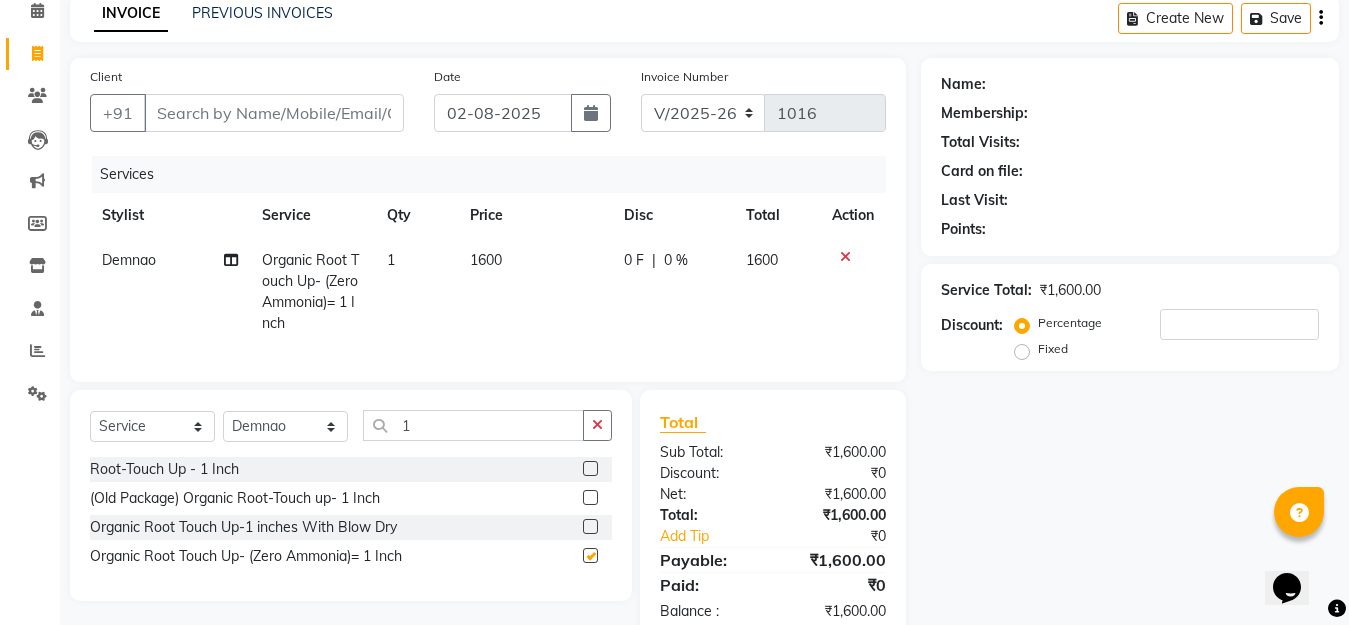 checkbox on "false" 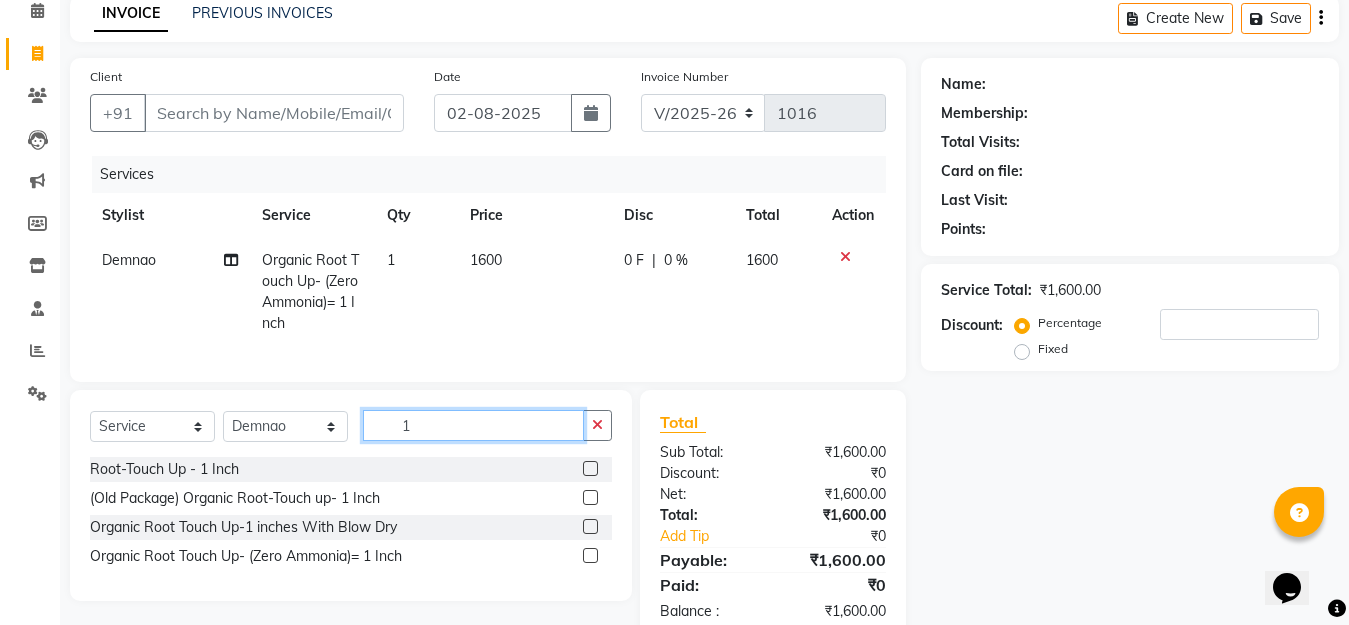 drag, startPoint x: 419, startPoint y: 446, endPoint x: 364, endPoint y: 463, distance: 57.567352 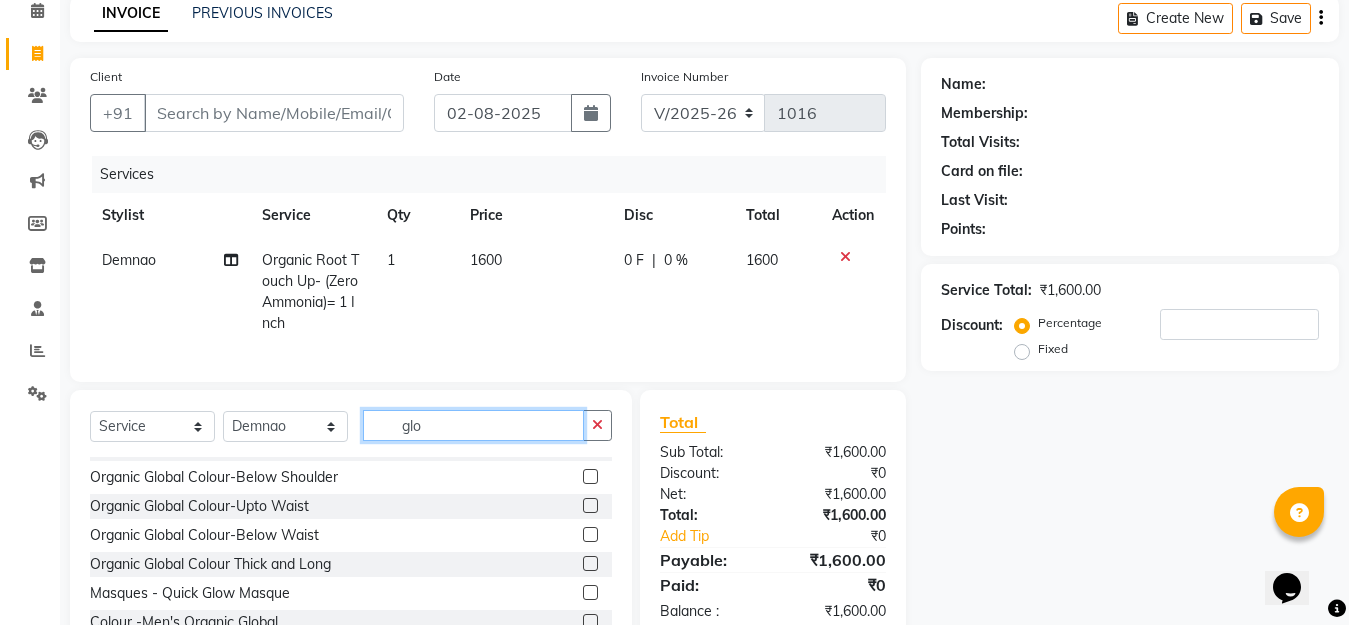 scroll, scrollTop: 90, scrollLeft: 0, axis: vertical 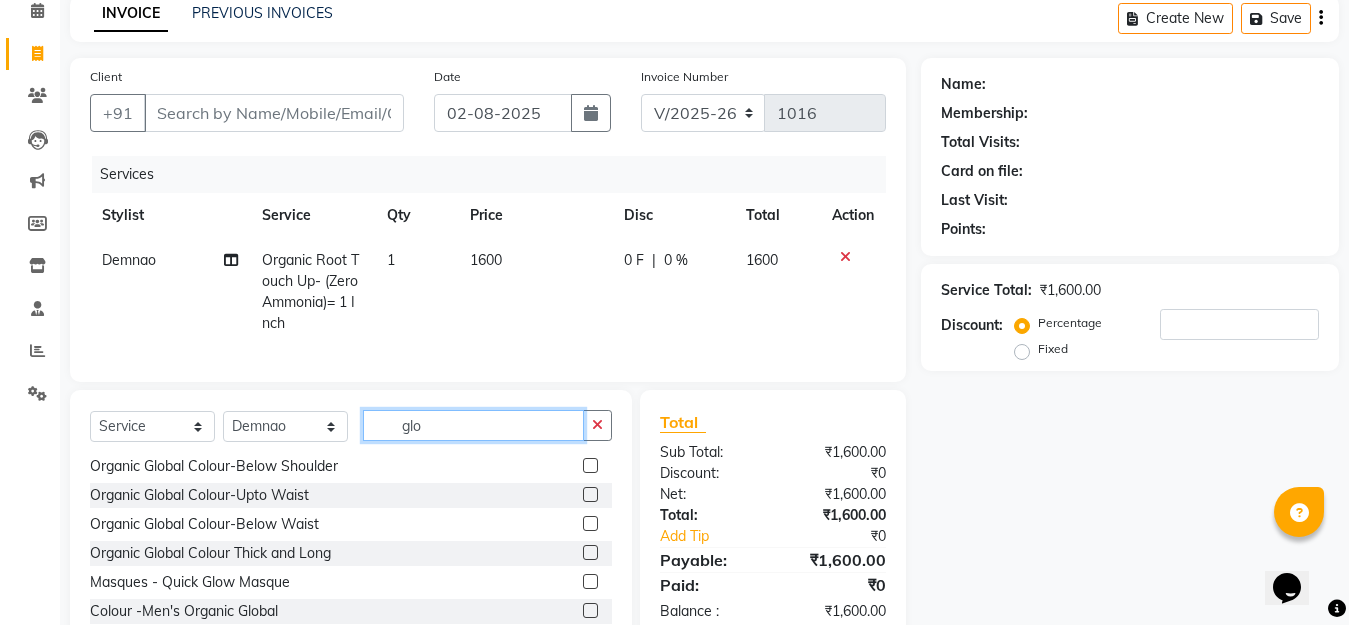 type on "glo" 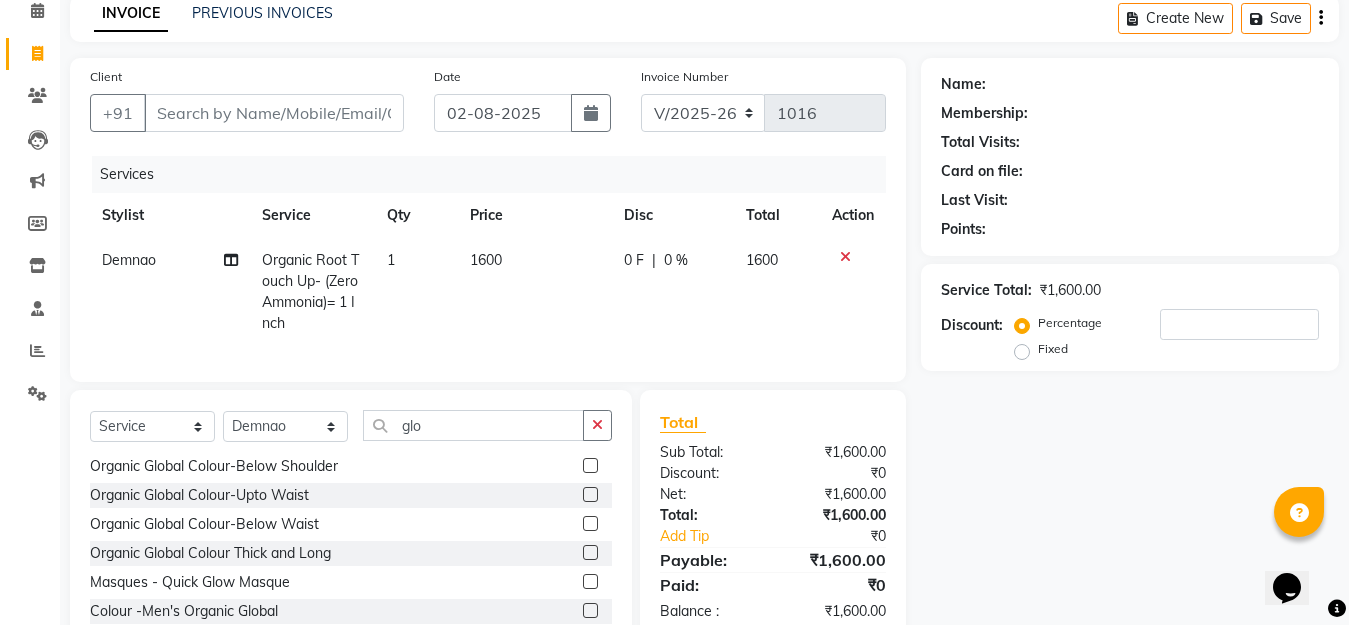 click 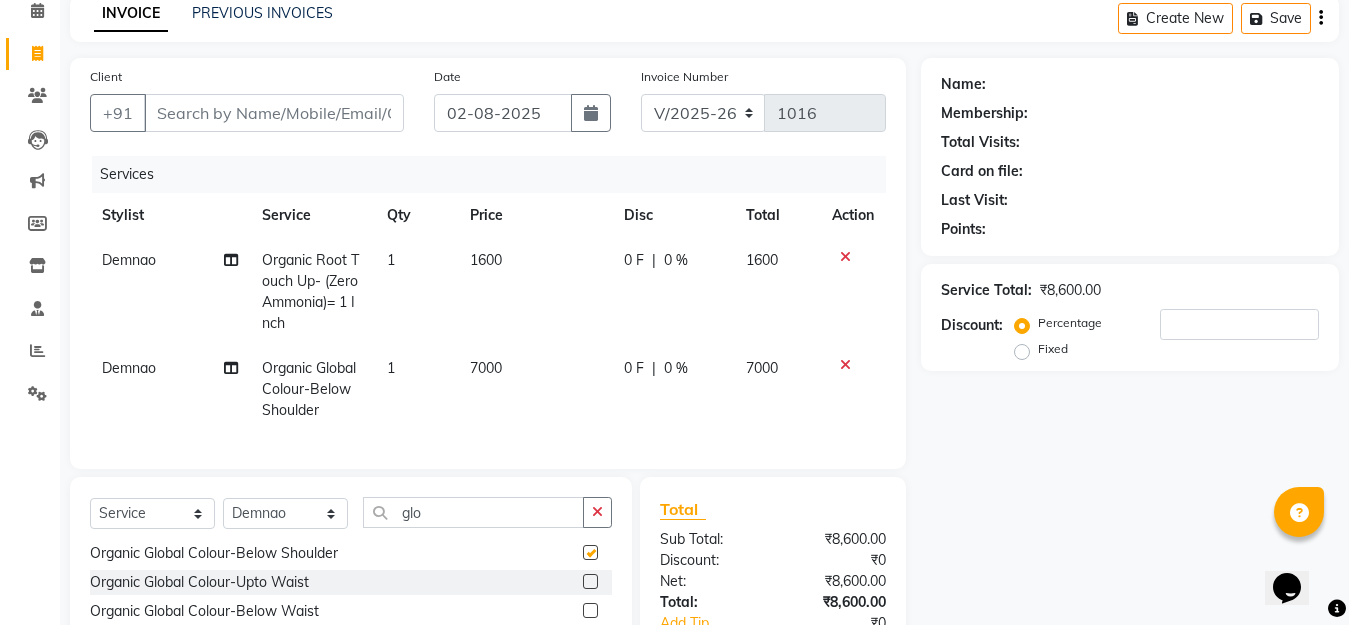 checkbox on "false" 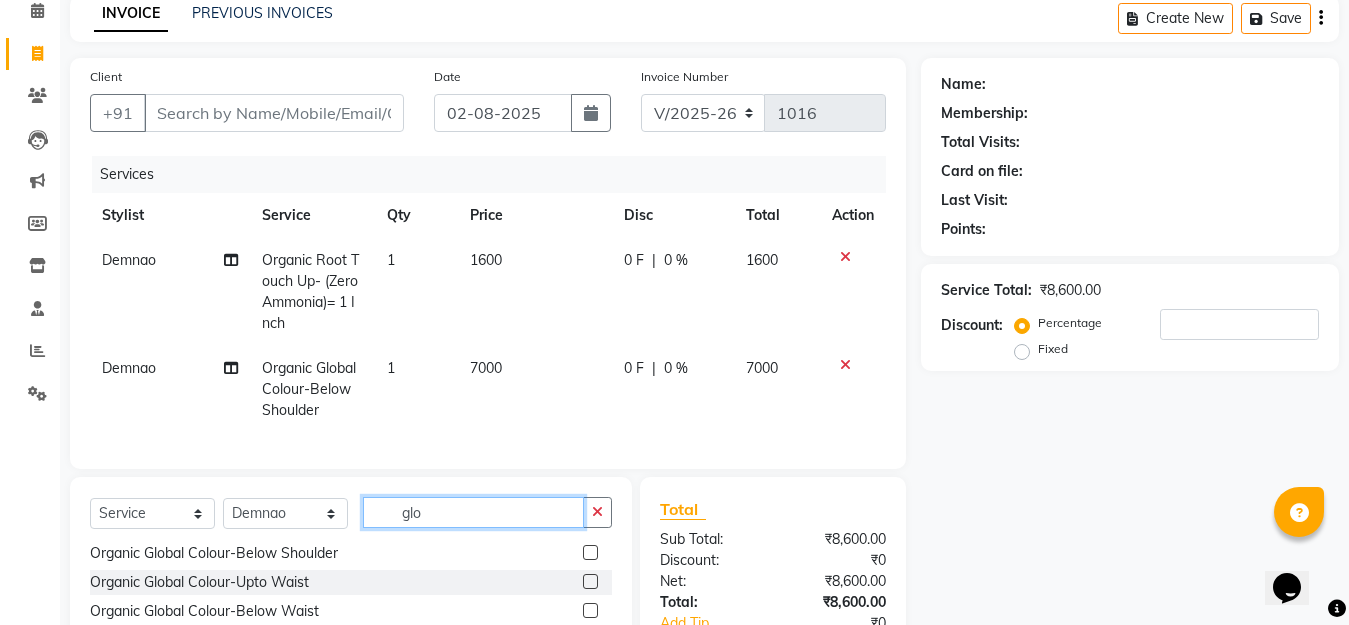 drag, startPoint x: 436, startPoint y: 532, endPoint x: 362, endPoint y: 564, distance: 80.622574 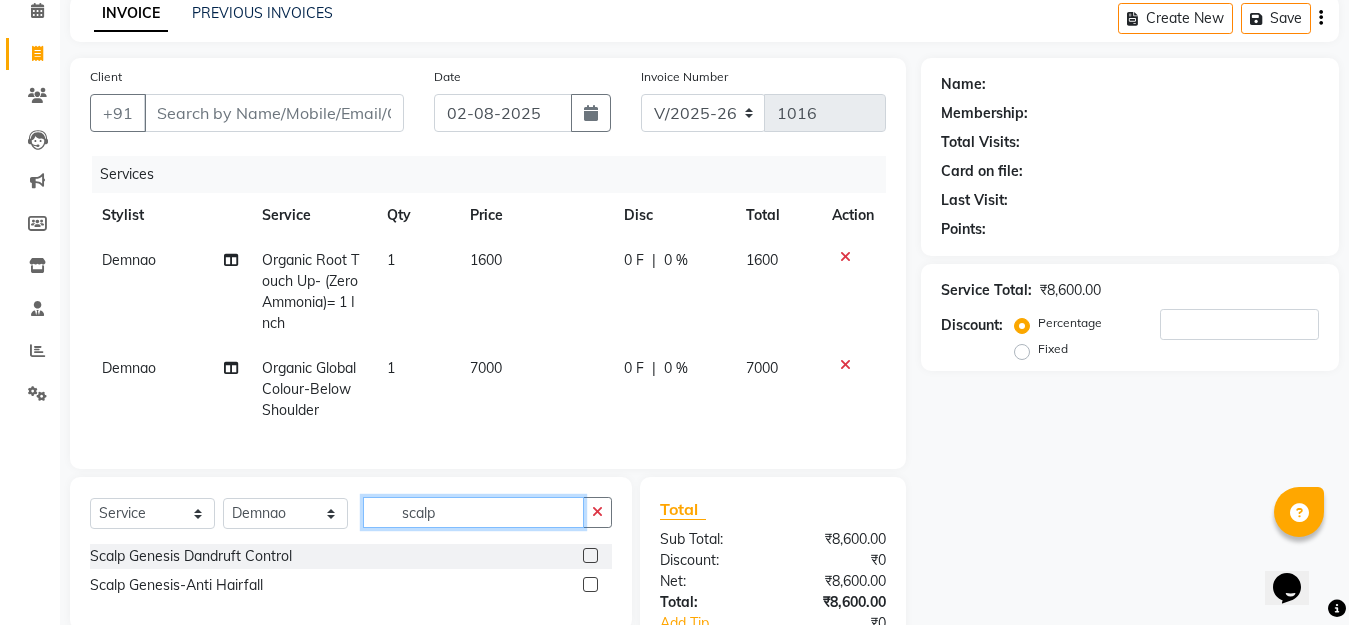 scroll, scrollTop: 0, scrollLeft: 0, axis: both 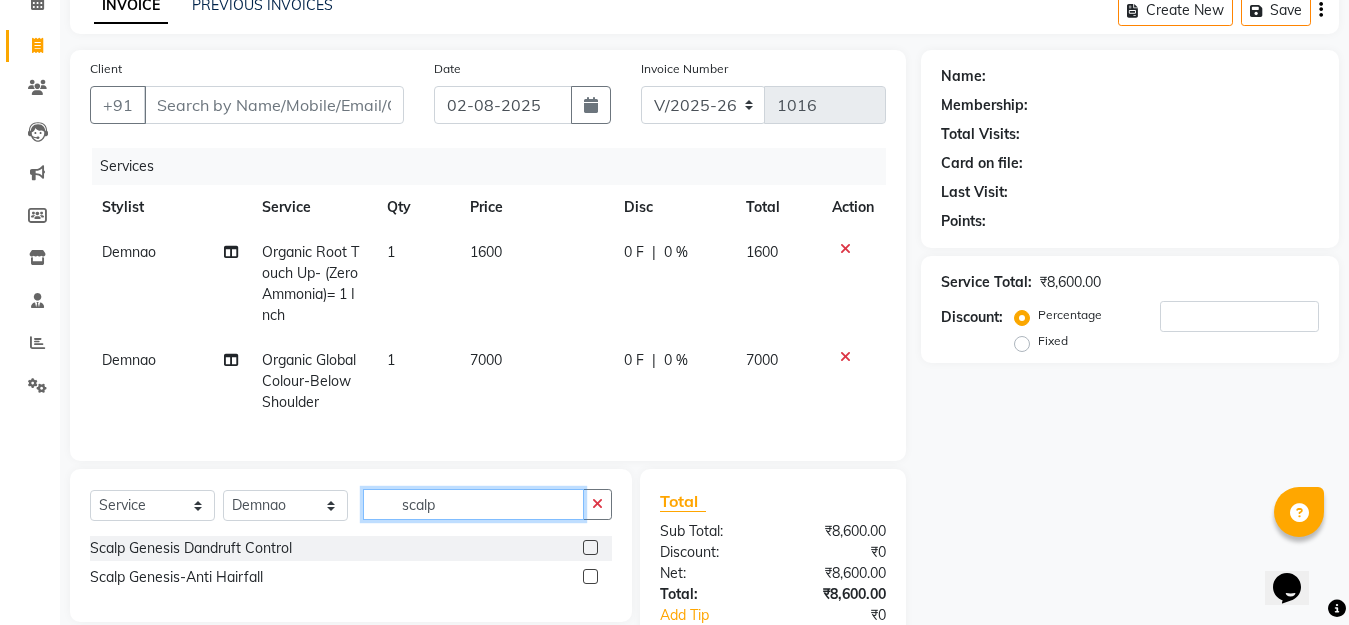 type on "scalp" 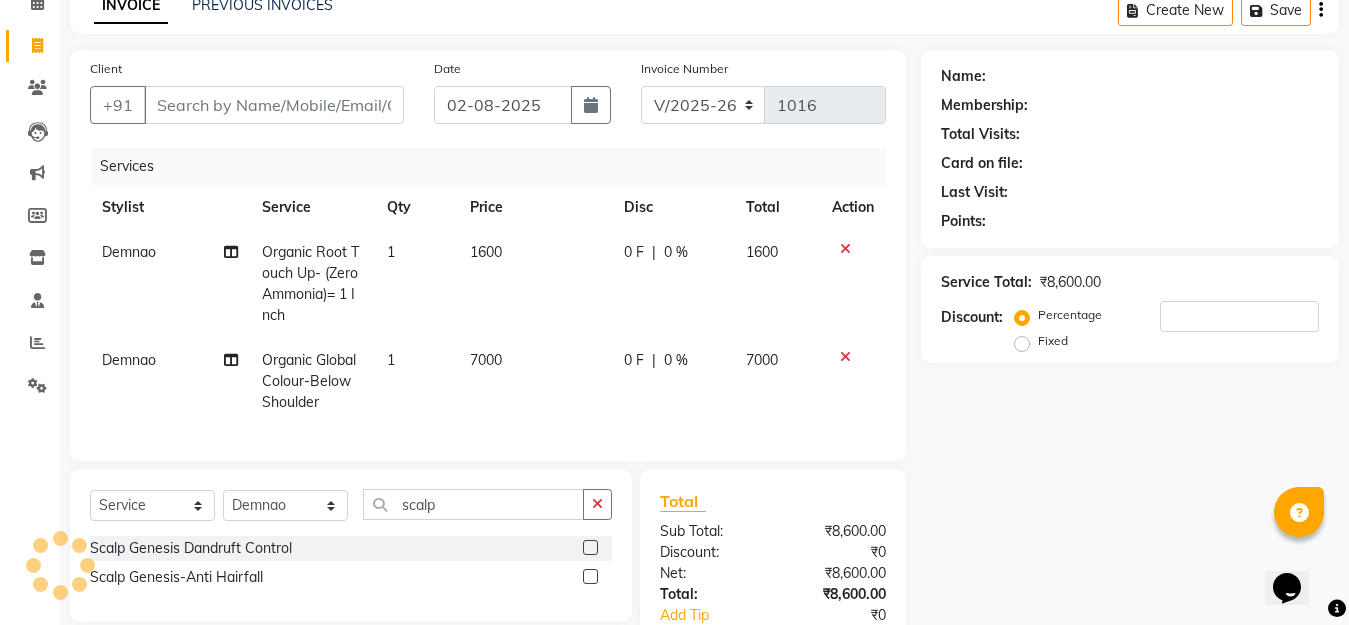 click 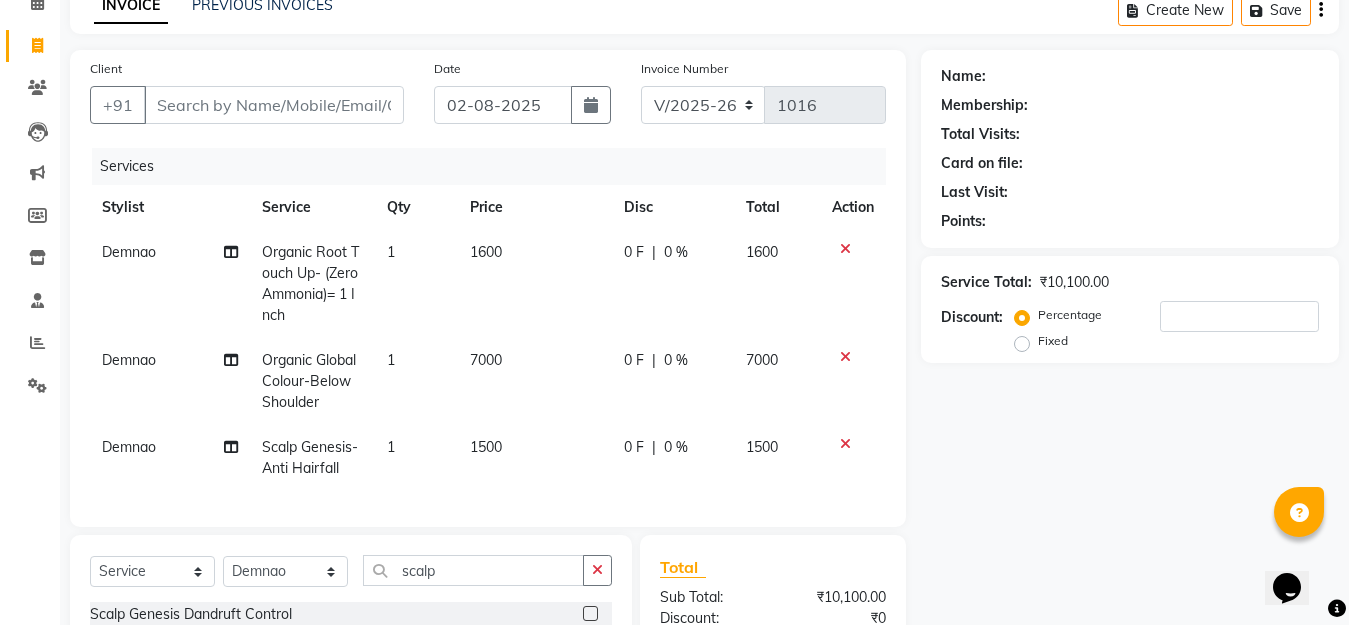 checkbox on "false" 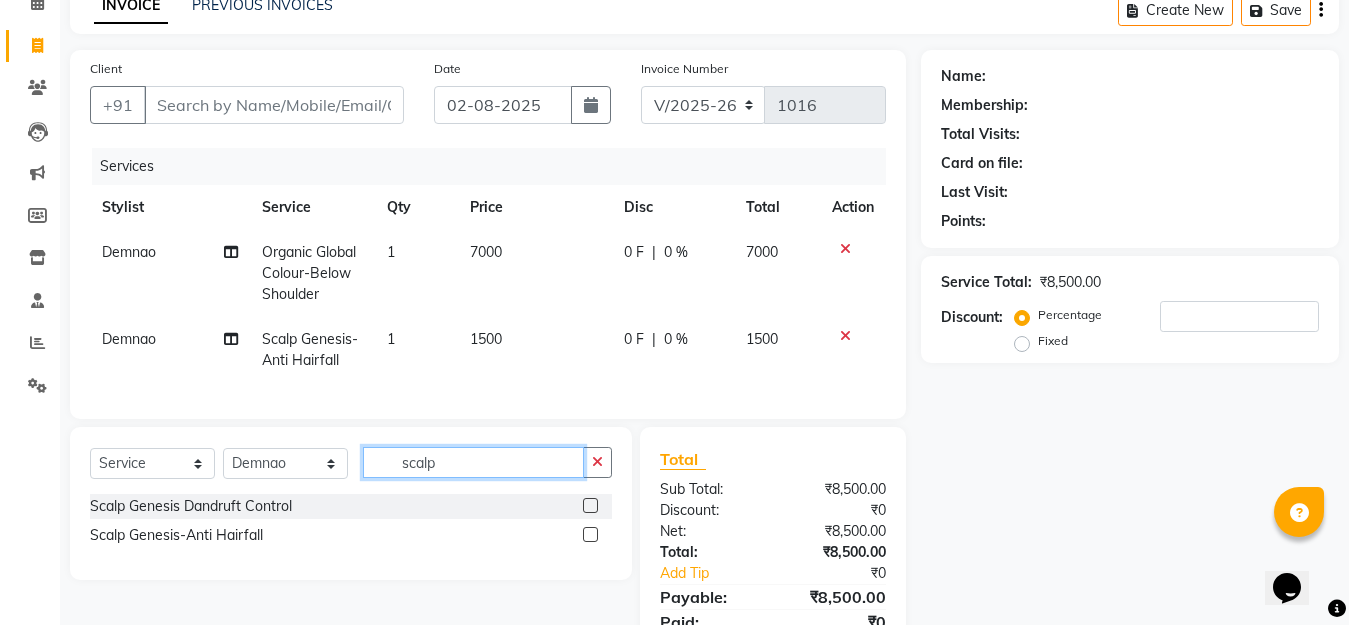 drag, startPoint x: 358, startPoint y: 505, endPoint x: 312, endPoint y: 497, distance: 46.69047 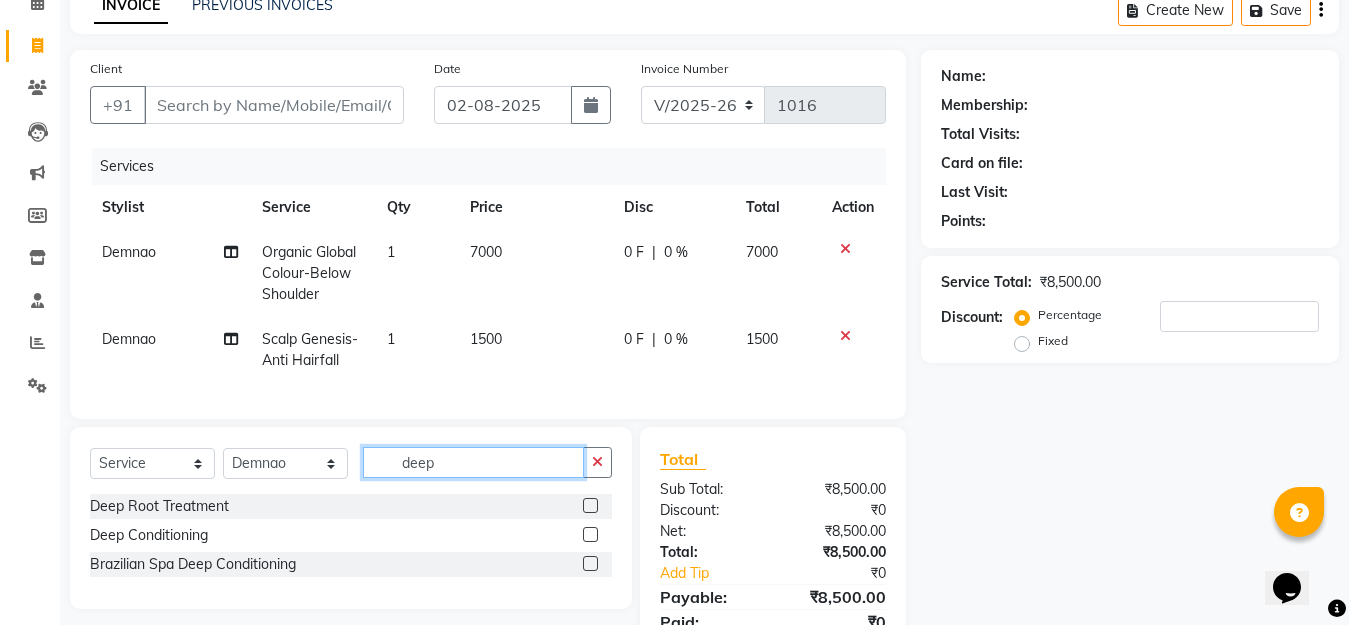 type on "deep" 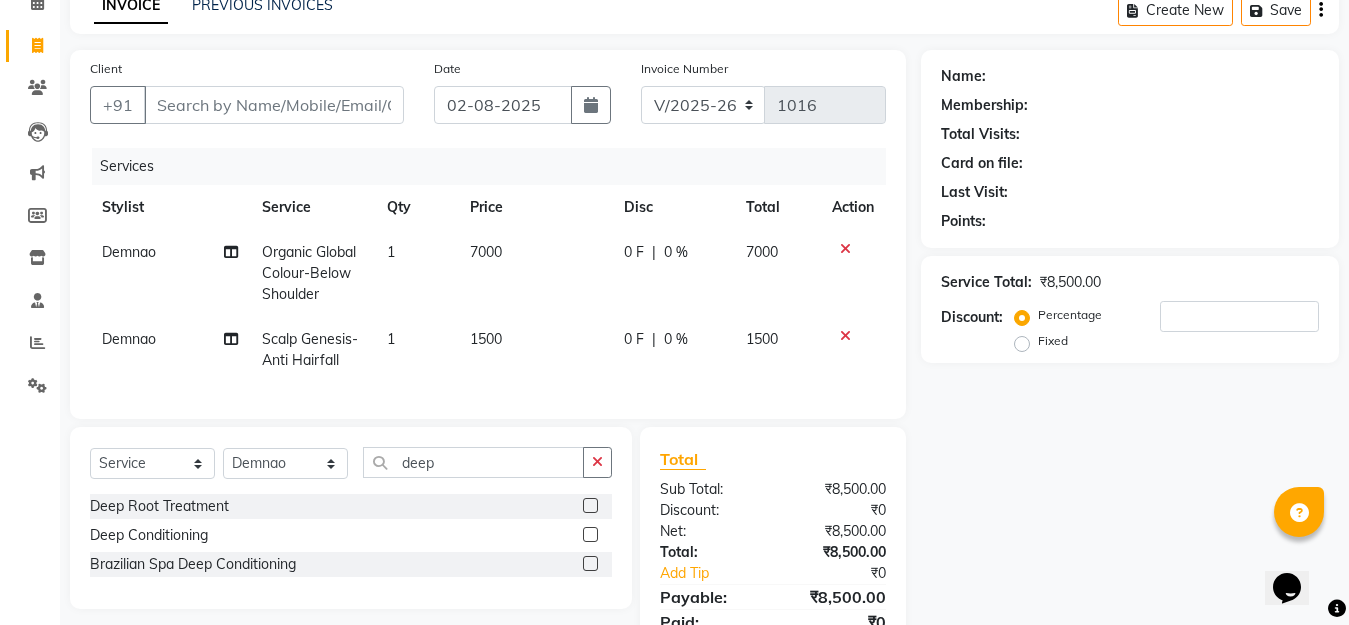 click 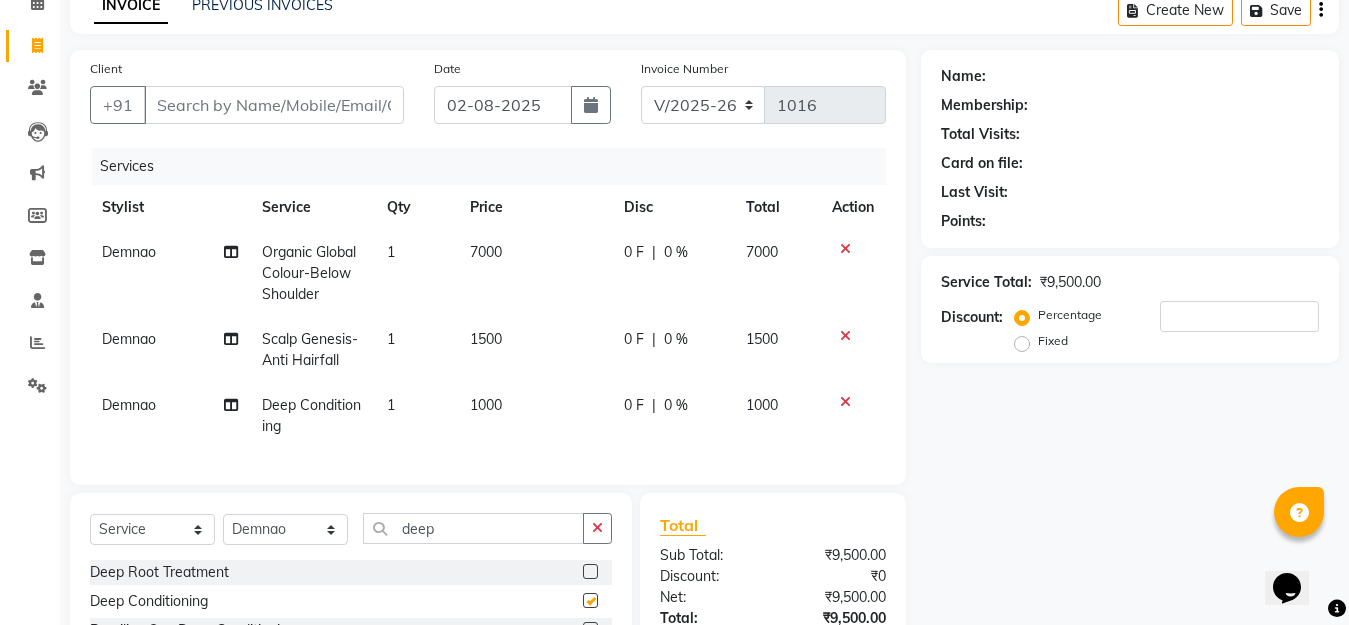 checkbox on "false" 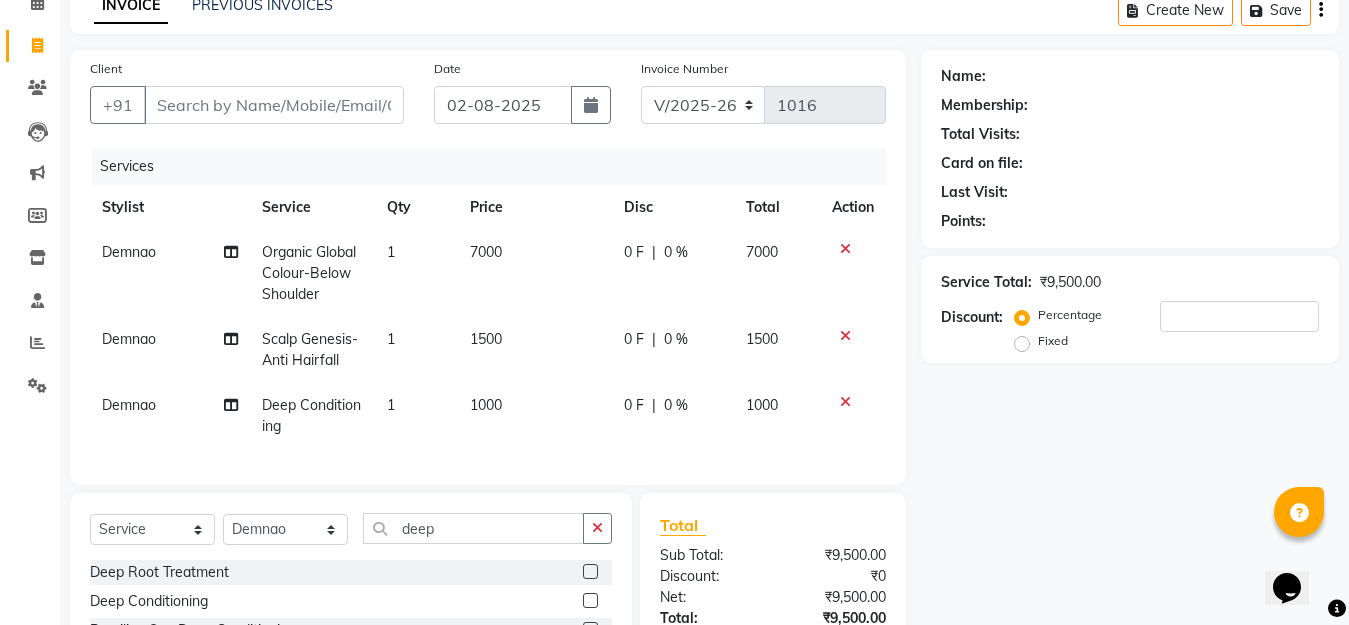 scroll, scrollTop: 200, scrollLeft: 0, axis: vertical 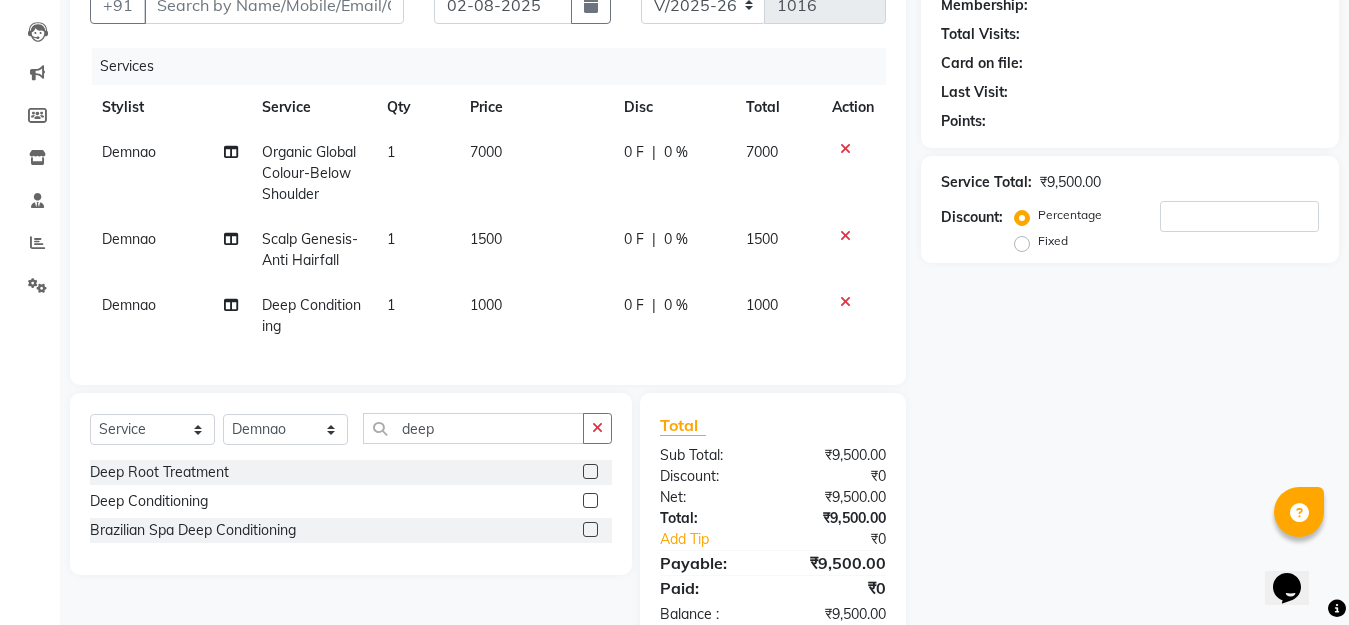 click 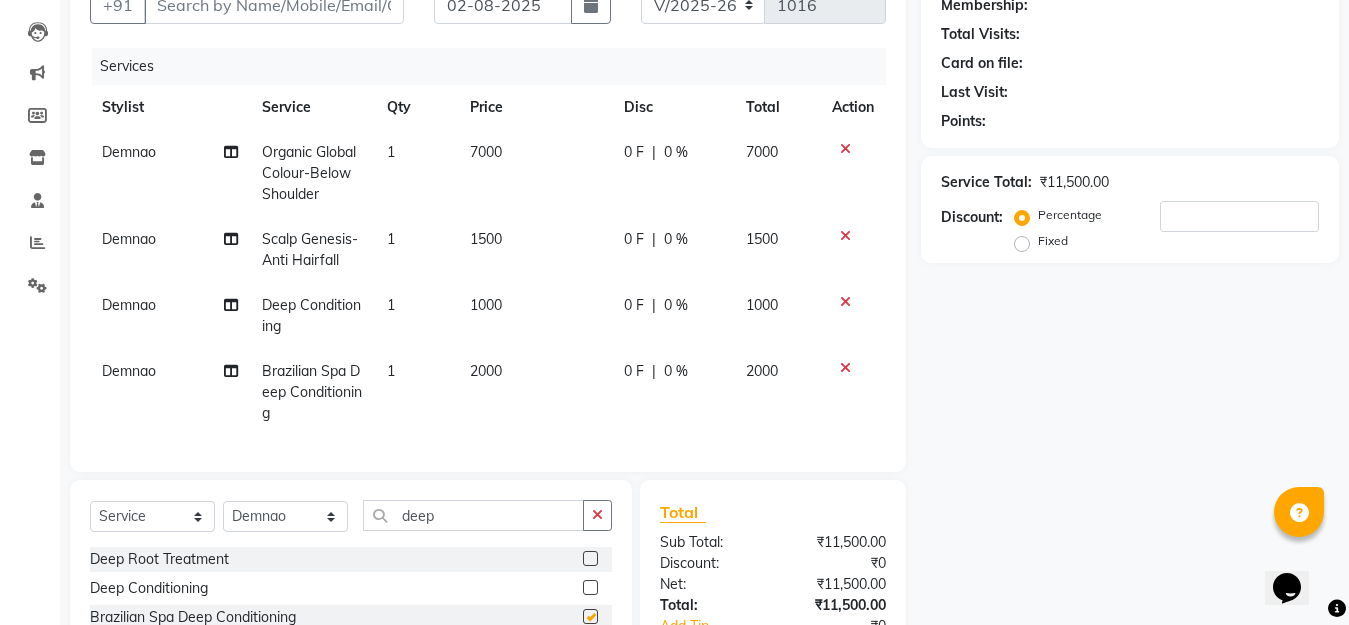 checkbox on "false" 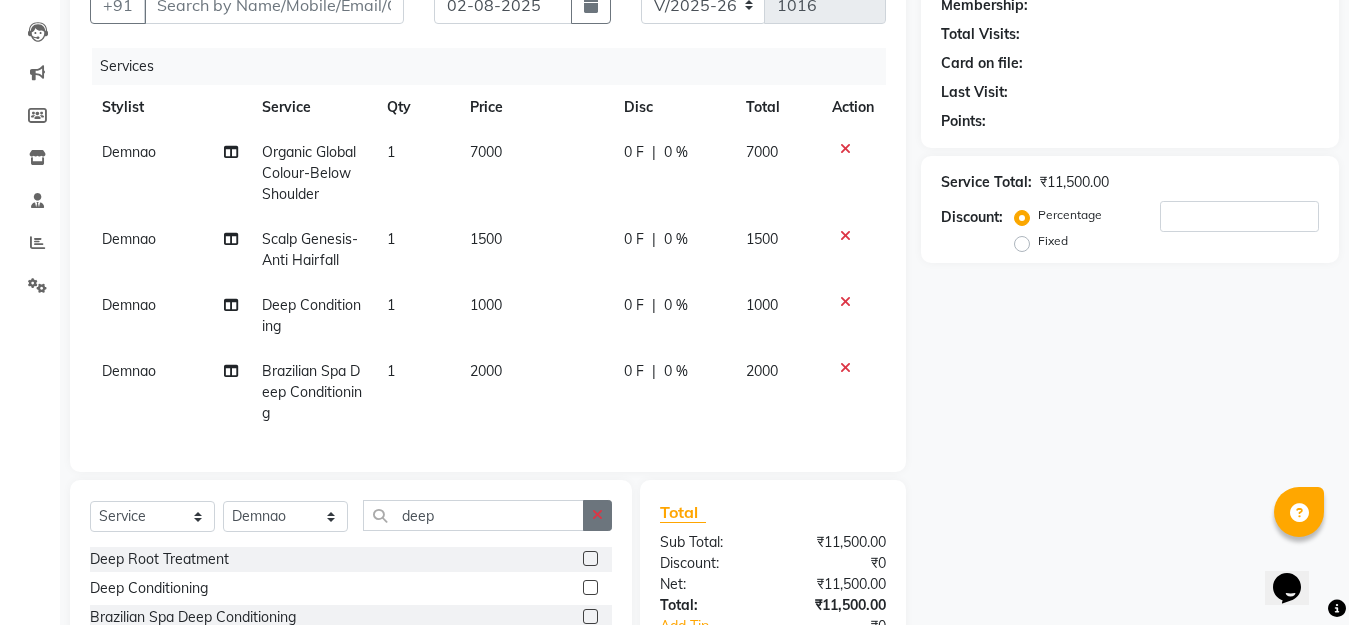 click 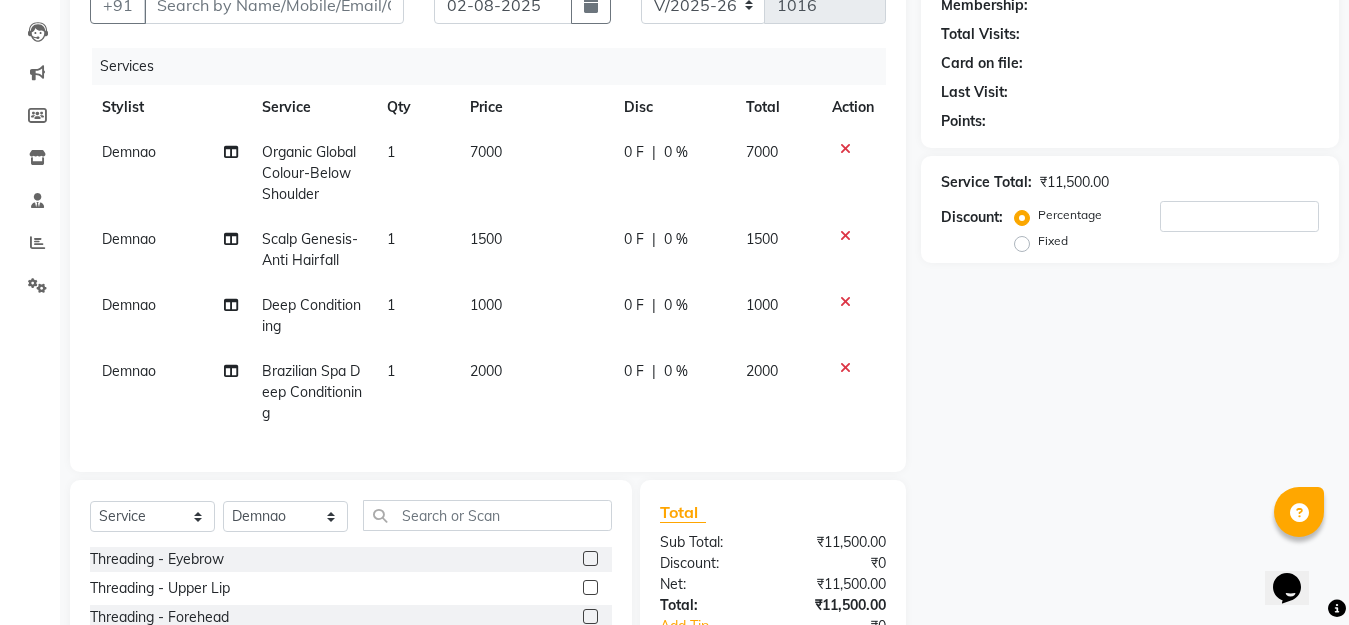 click 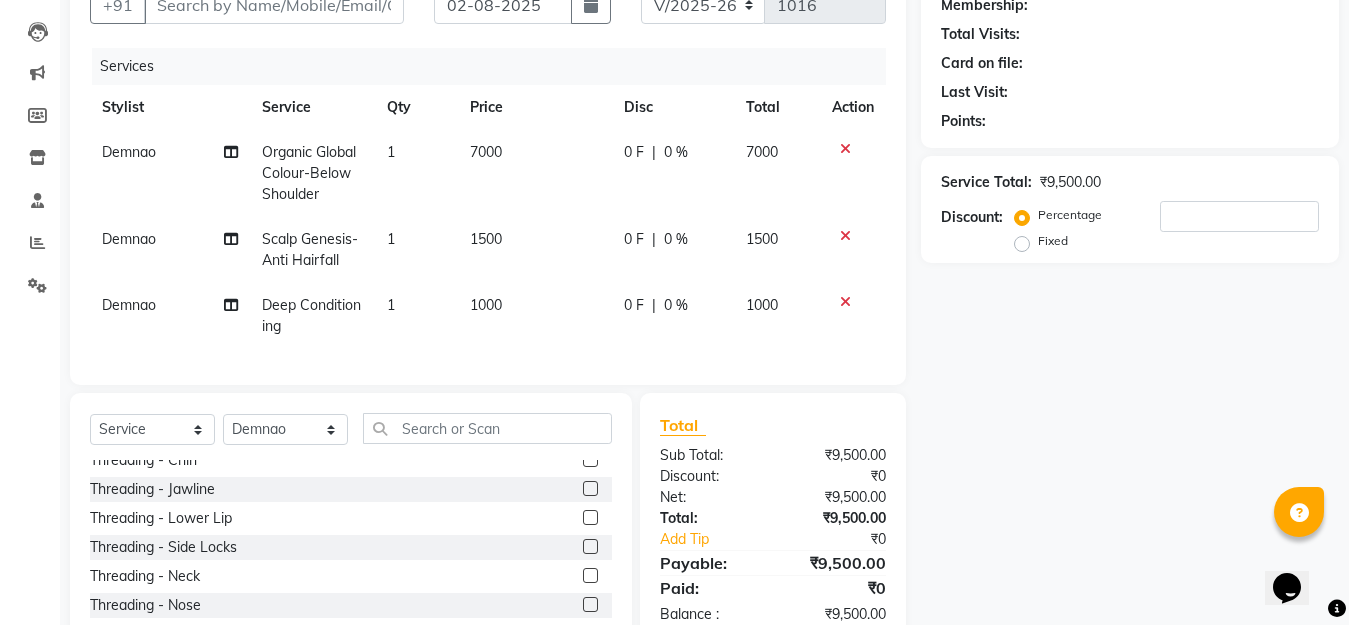 scroll, scrollTop: 100, scrollLeft: 0, axis: vertical 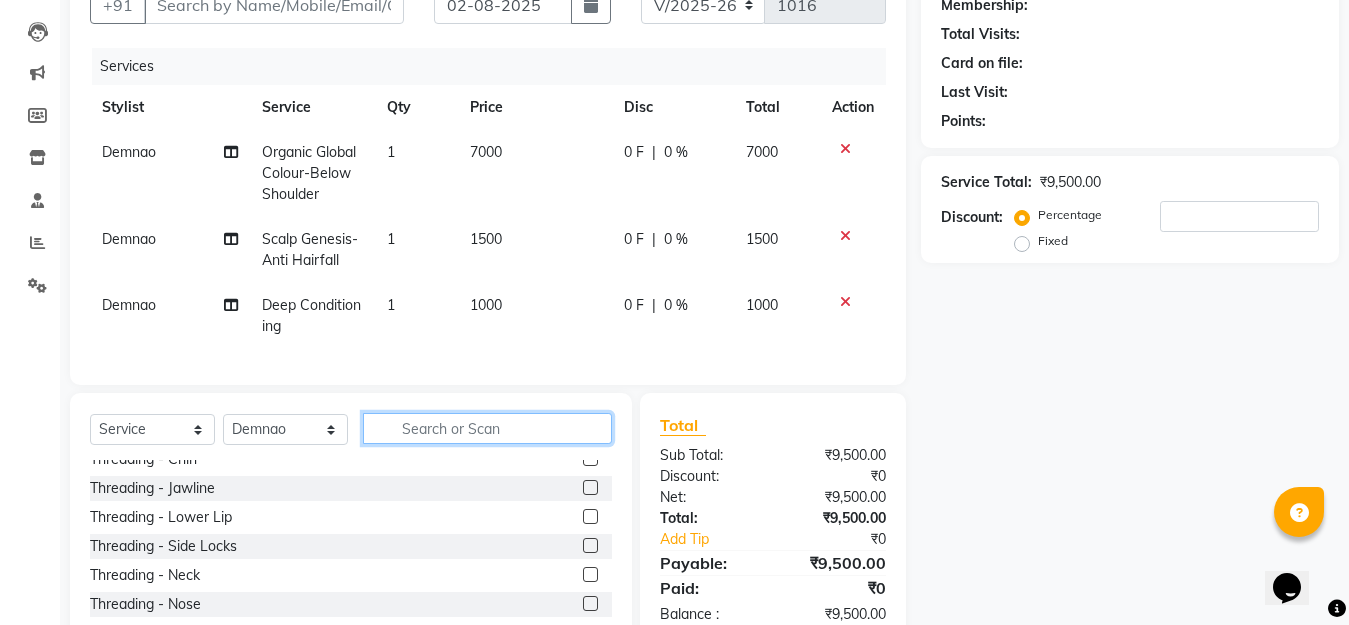 click 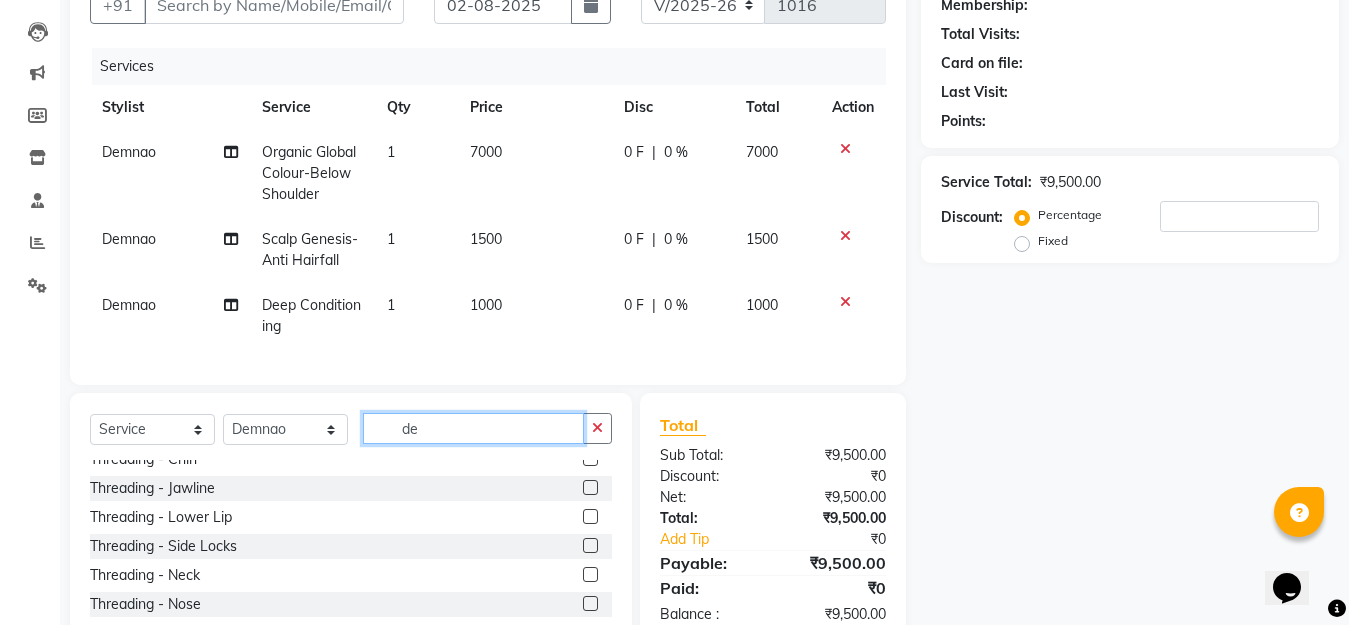 scroll, scrollTop: 0, scrollLeft: 0, axis: both 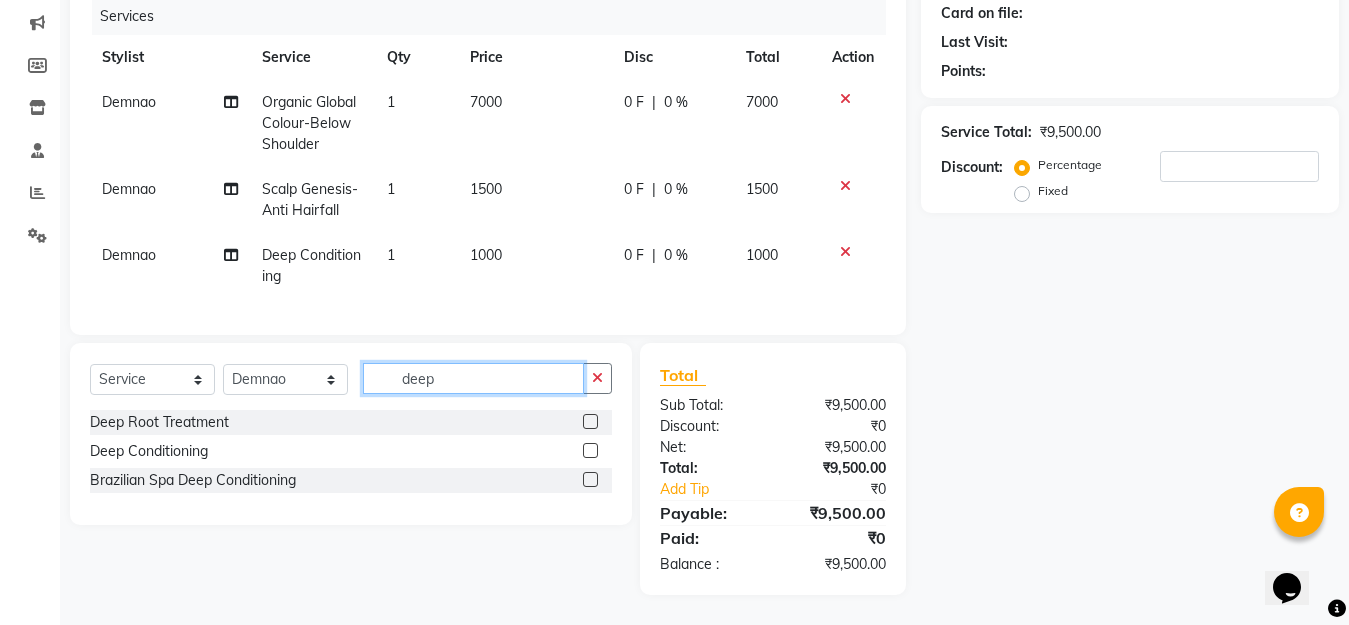 type on "deep" 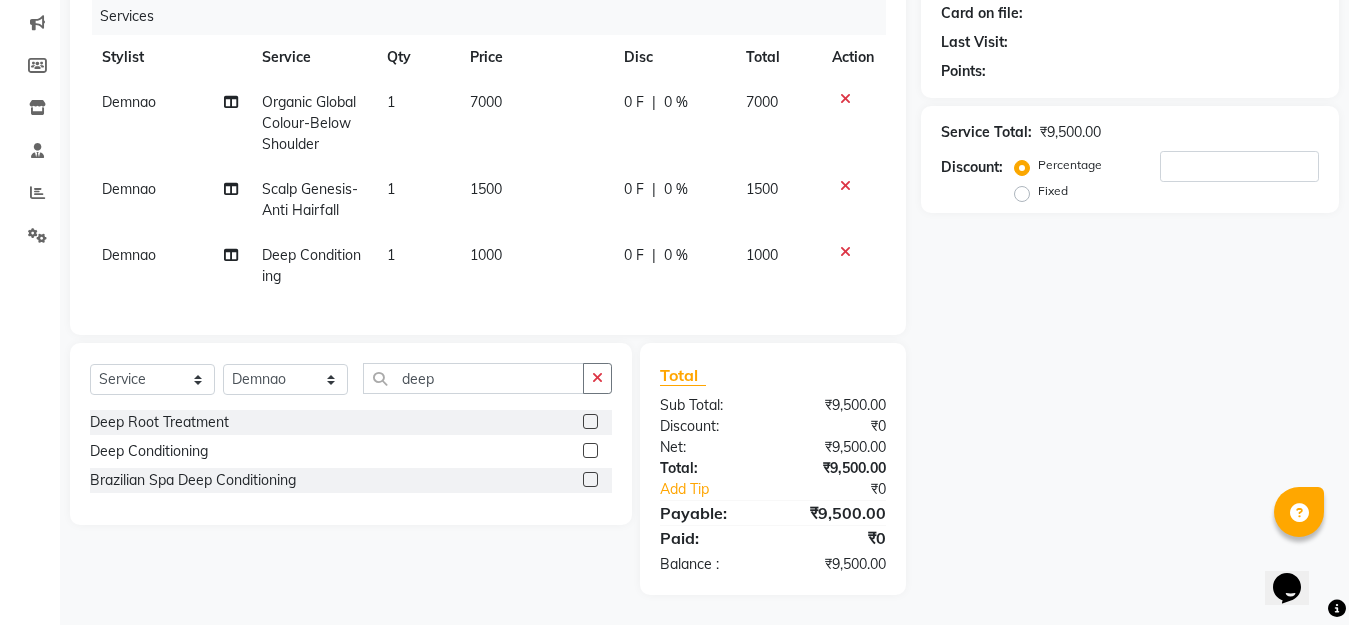 click 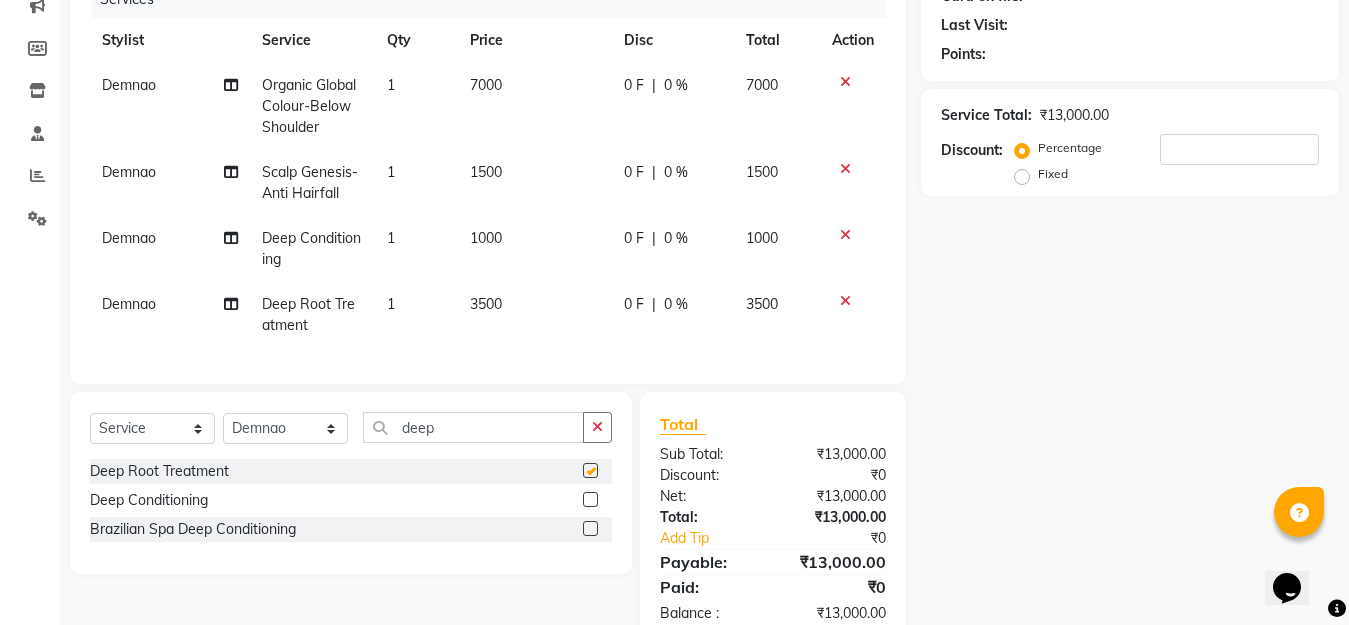 checkbox on "false" 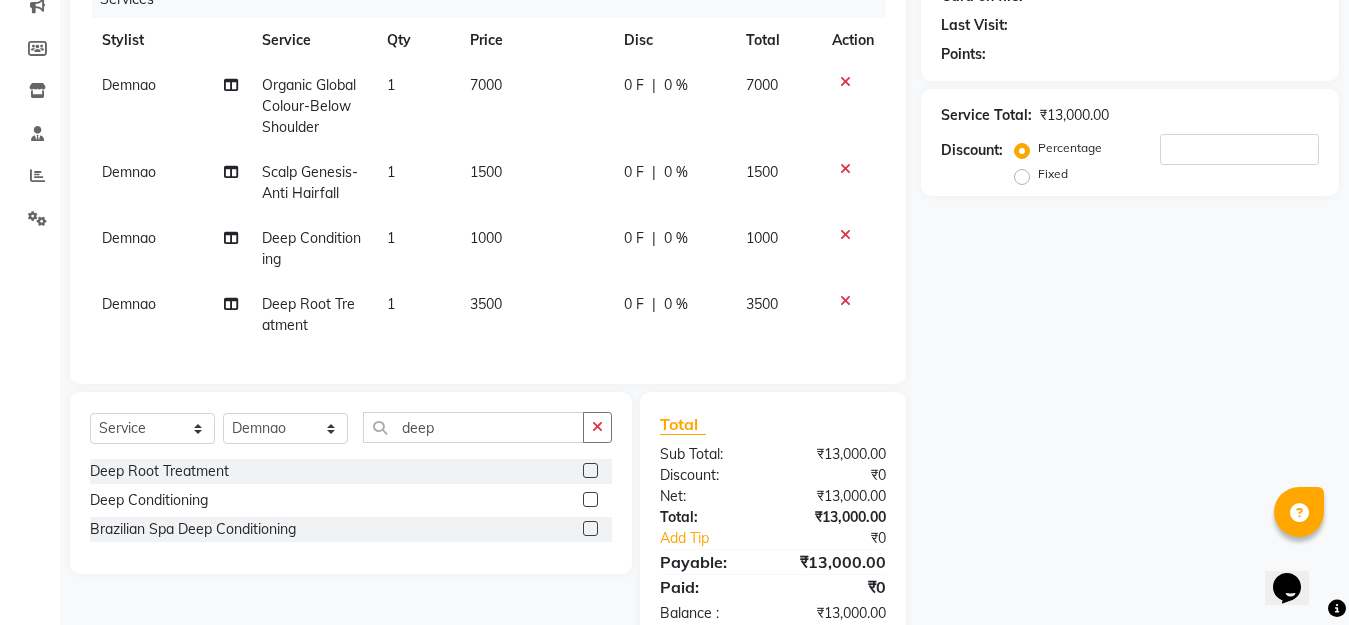 click 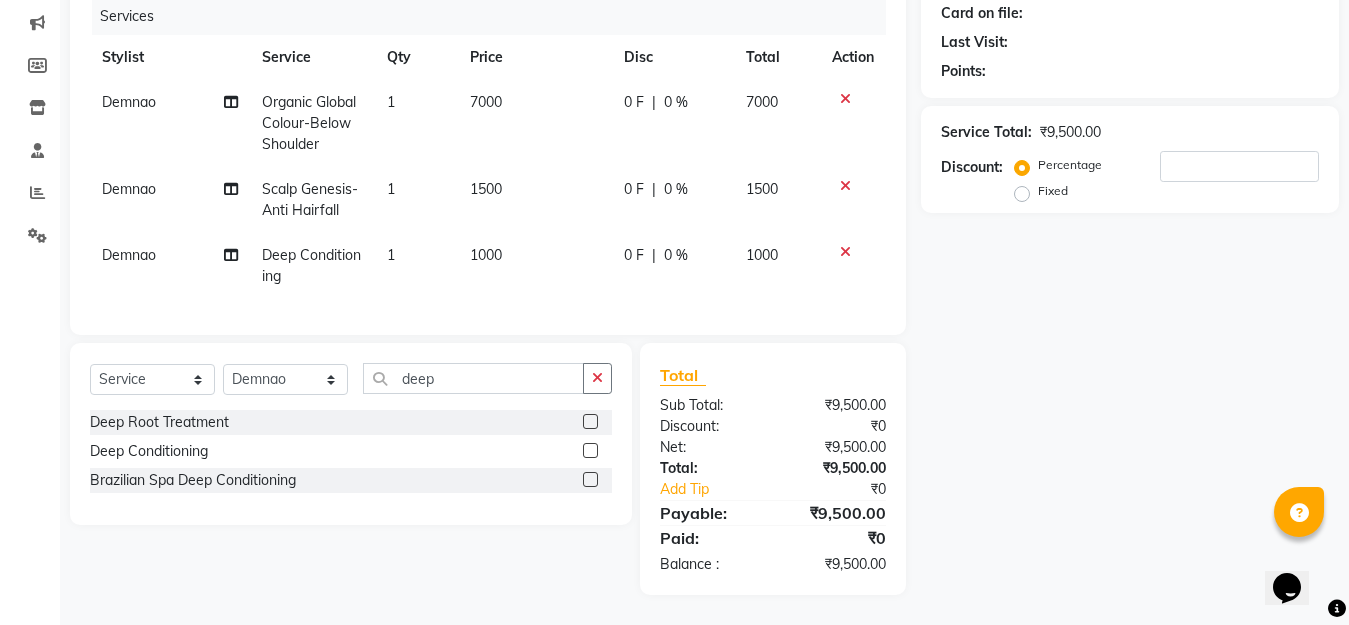 click 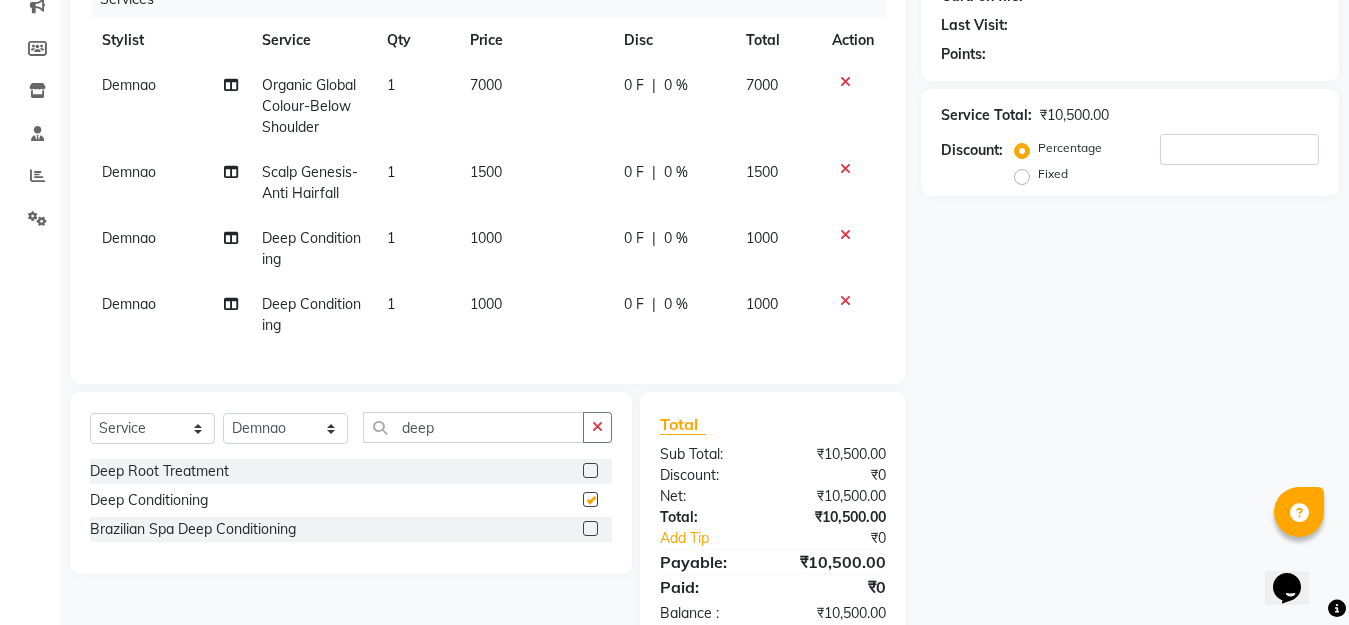 checkbox on "false" 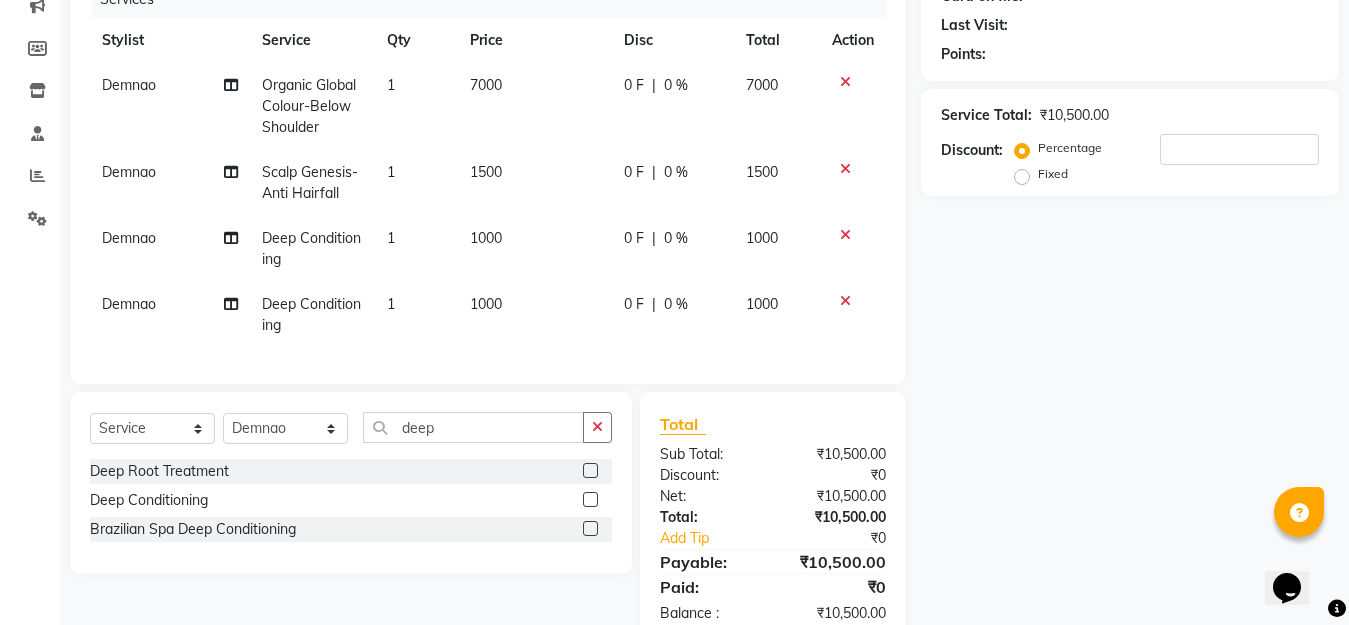 click 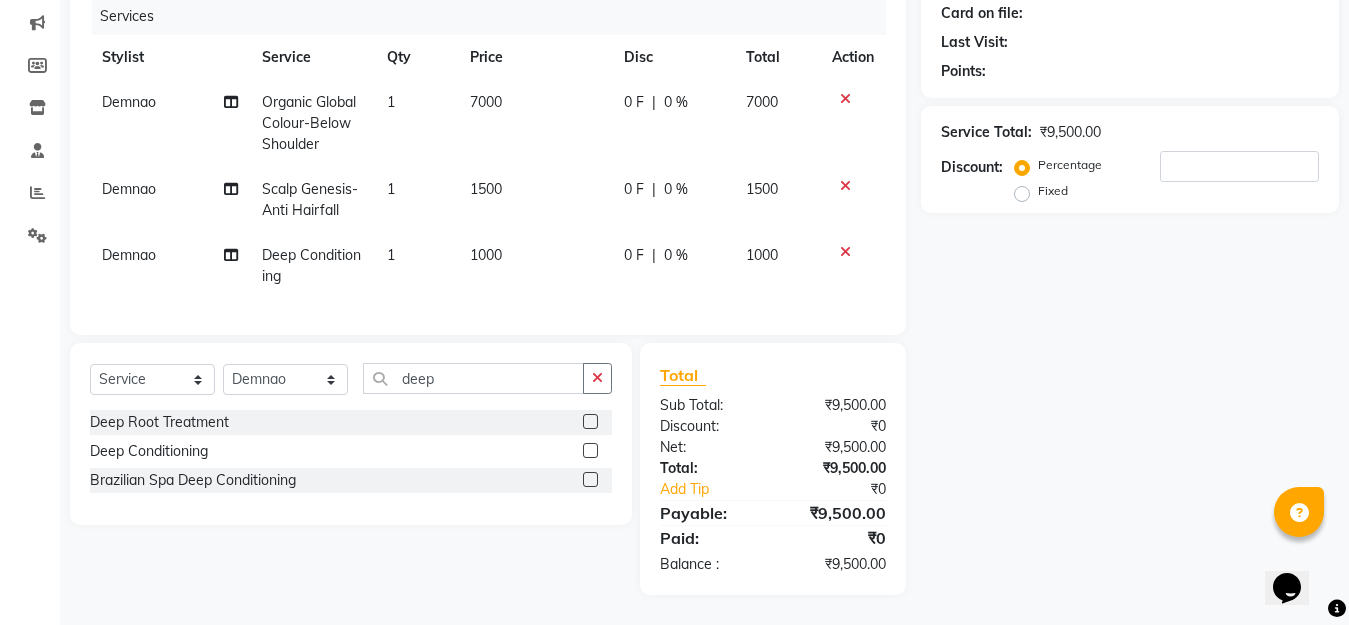 click 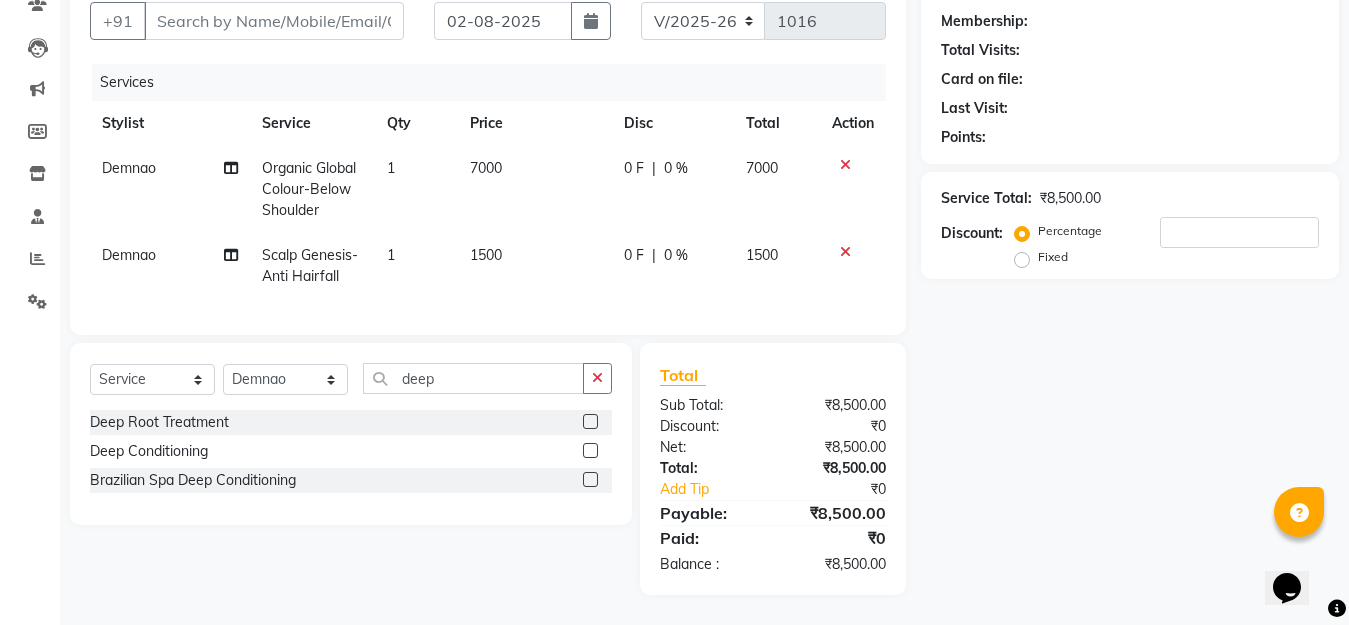 scroll, scrollTop: 201, scrollLeft: 0, axis: vertical 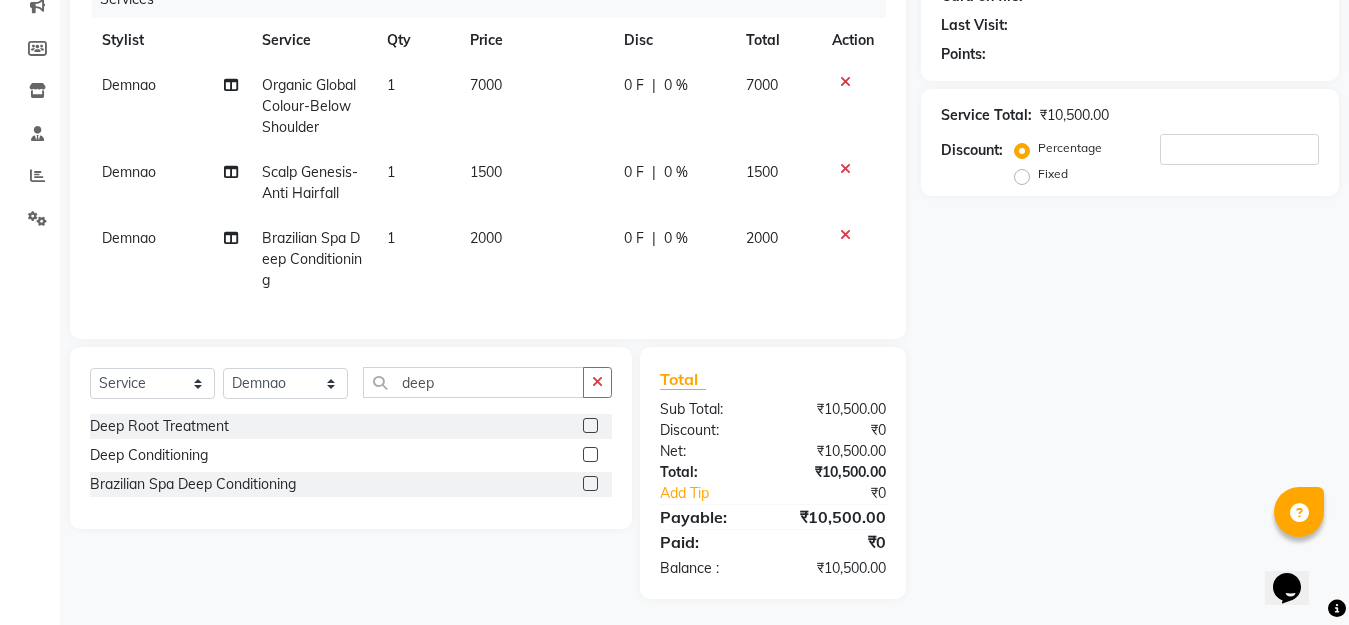 checkbox on "false" 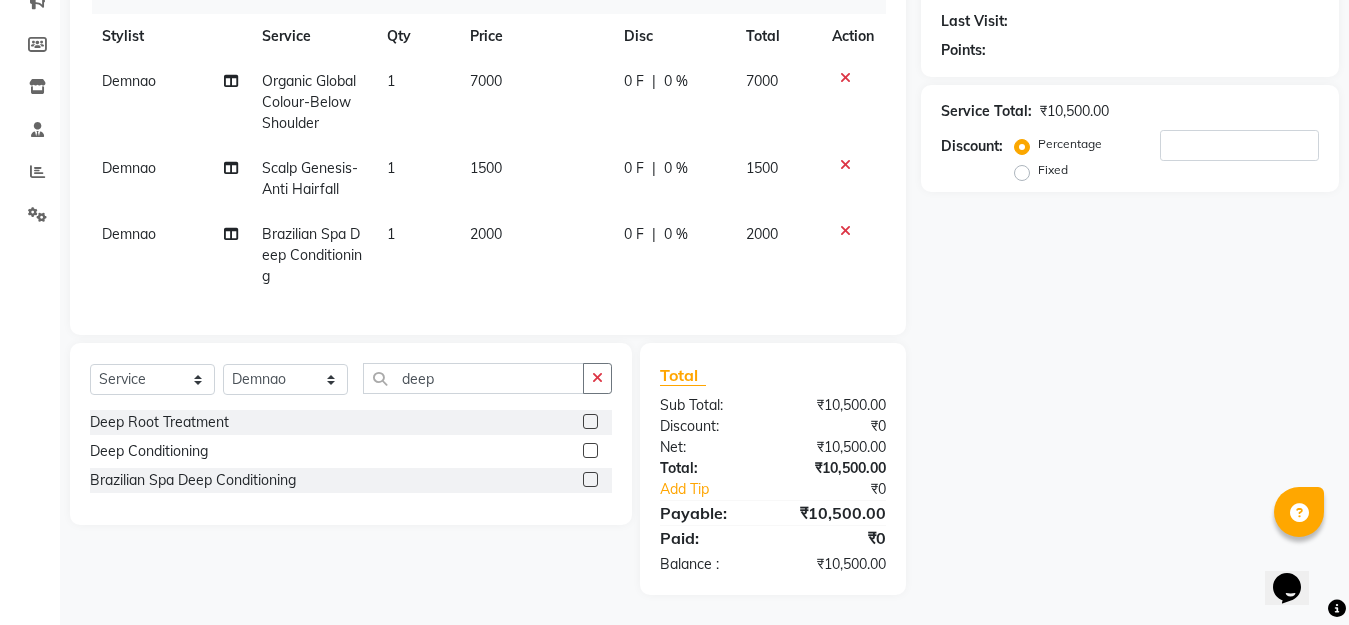 click on "0 F" 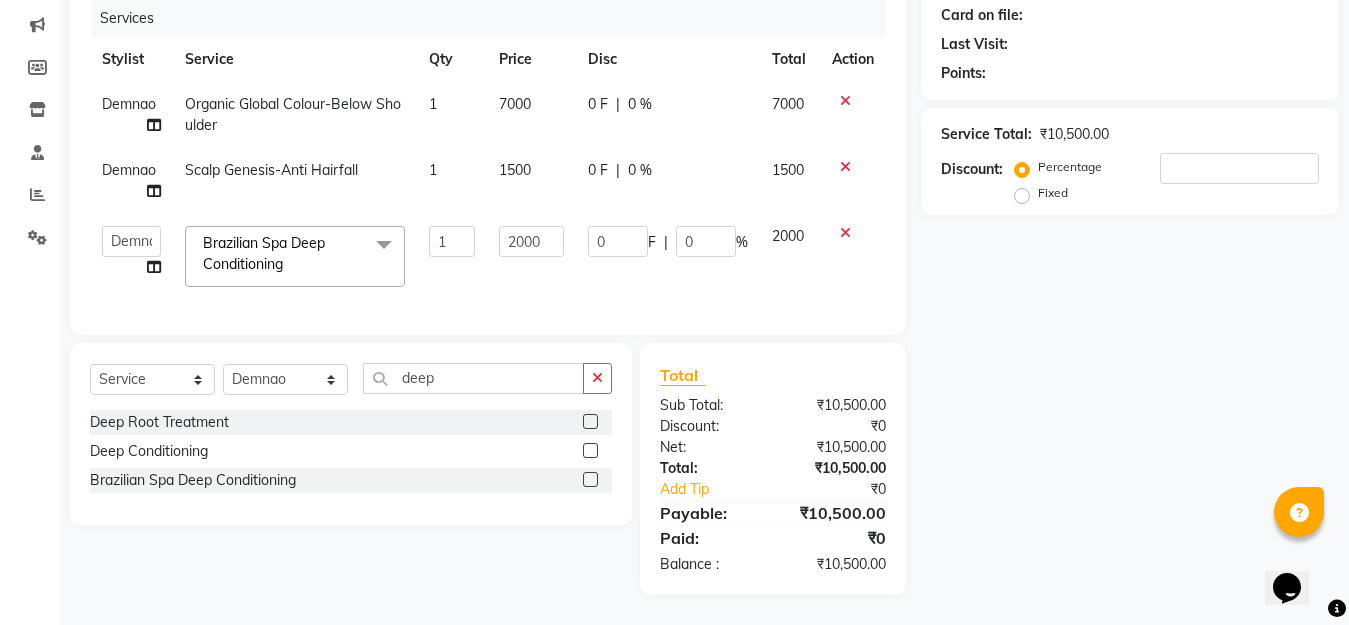 scroll, scrollTop: 265, scrollLeft: 0, axis: vertical 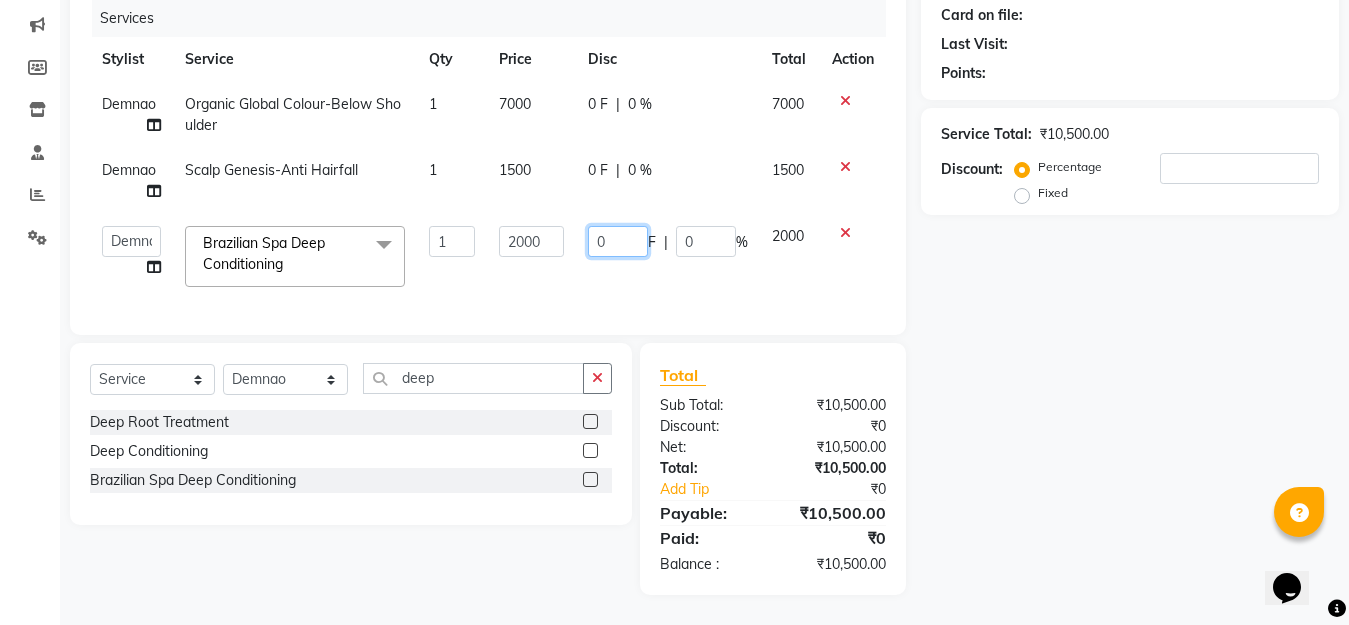 drag, startPoint x: 624, startPoint y: 225, endPoint x: 504, endPoint y: 199, distance: 122.78436 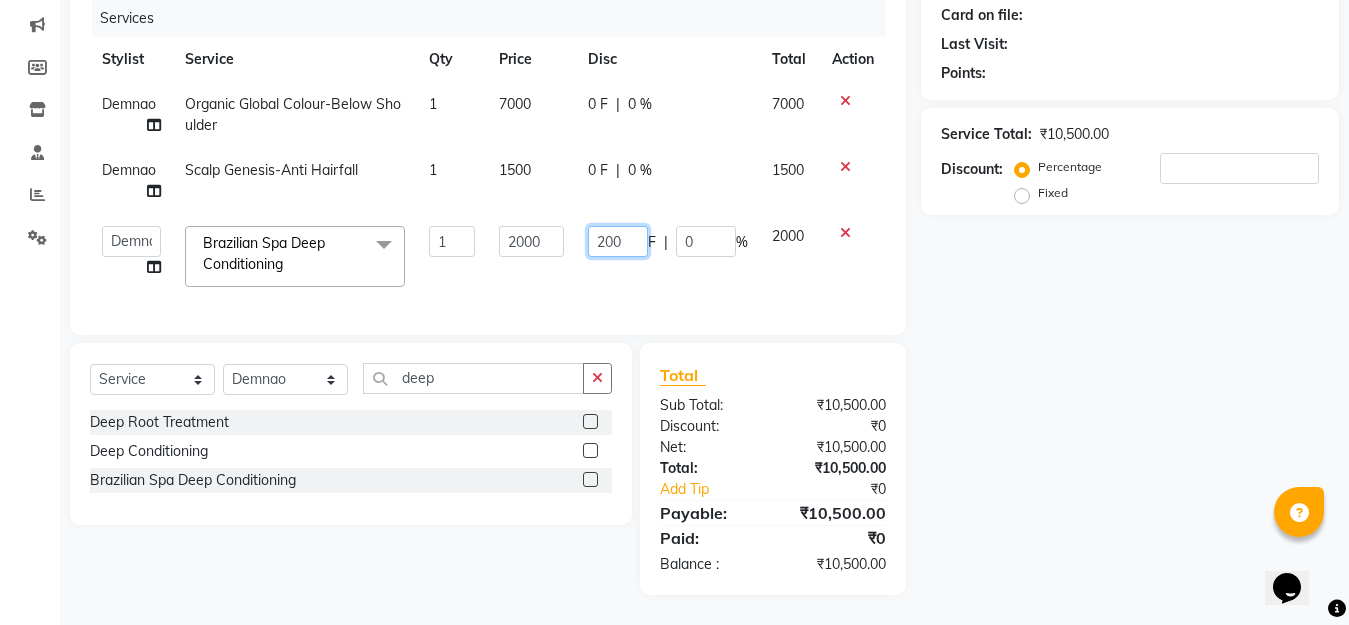 type on "2000" 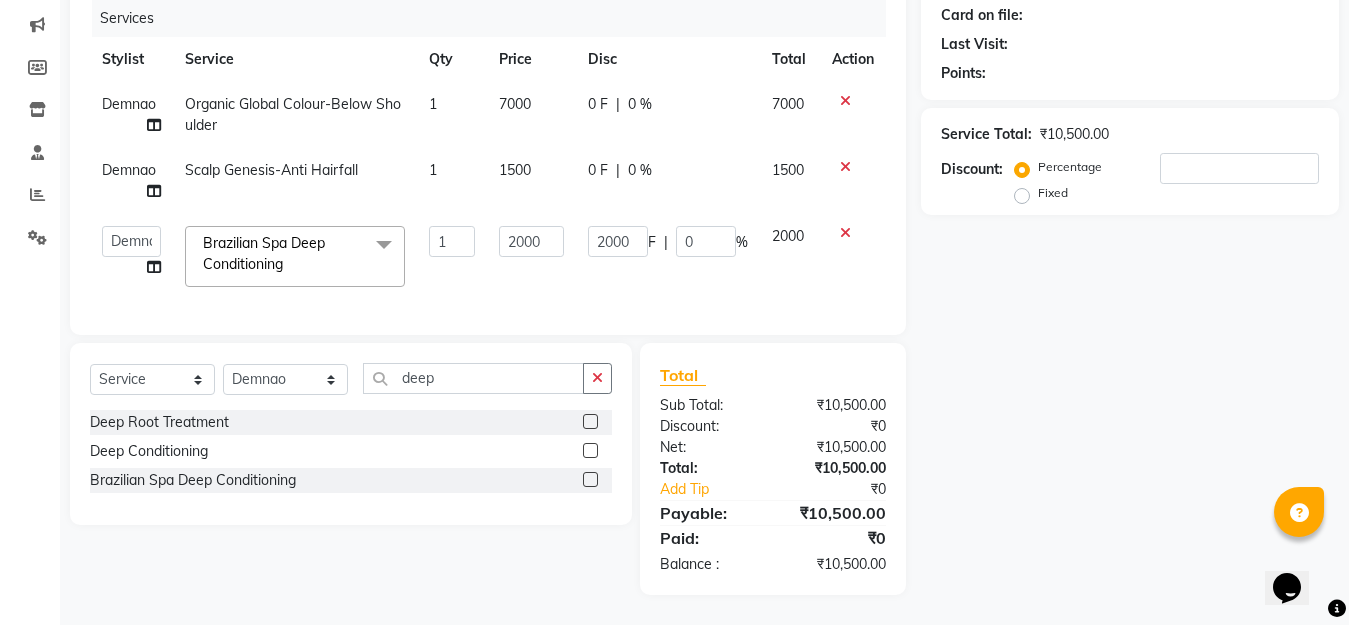 click on "Name: Membership: Total Visits: Card on file: Last Visit:  Points:  Service Total:  ₹10,500.00  Discount:  Percentage   Fixed" 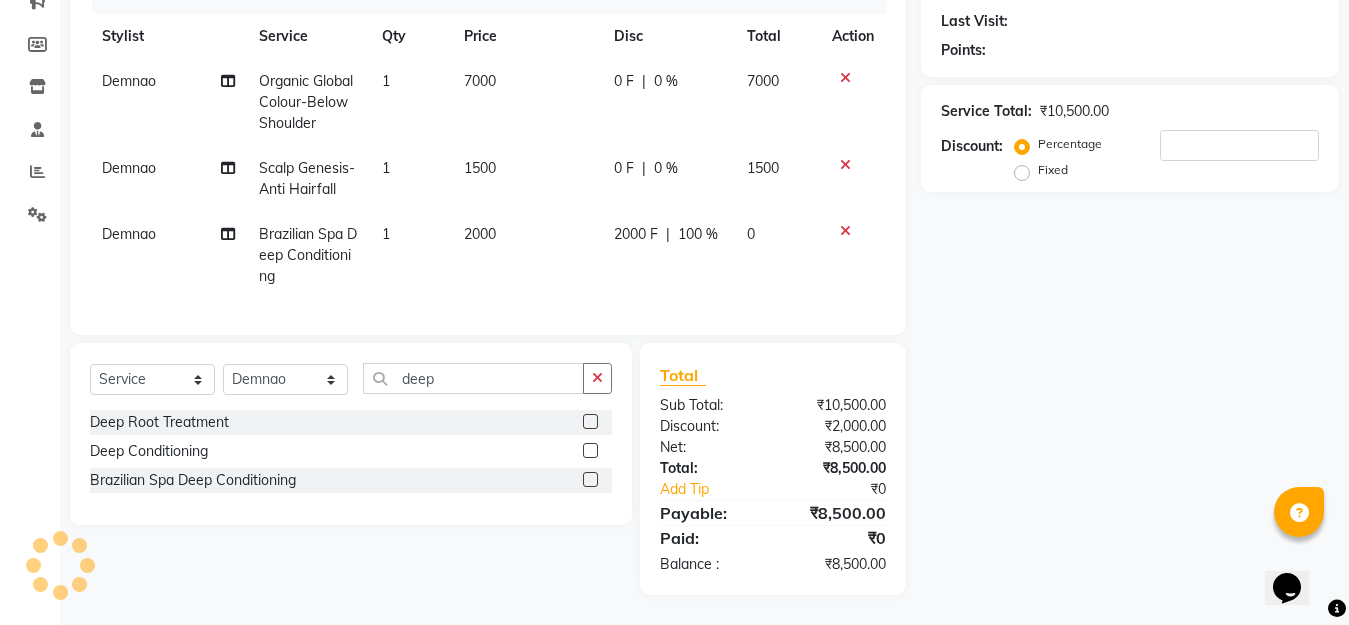 scroll, scrollTop: 88, scrollLeft: 0, axis: vertical 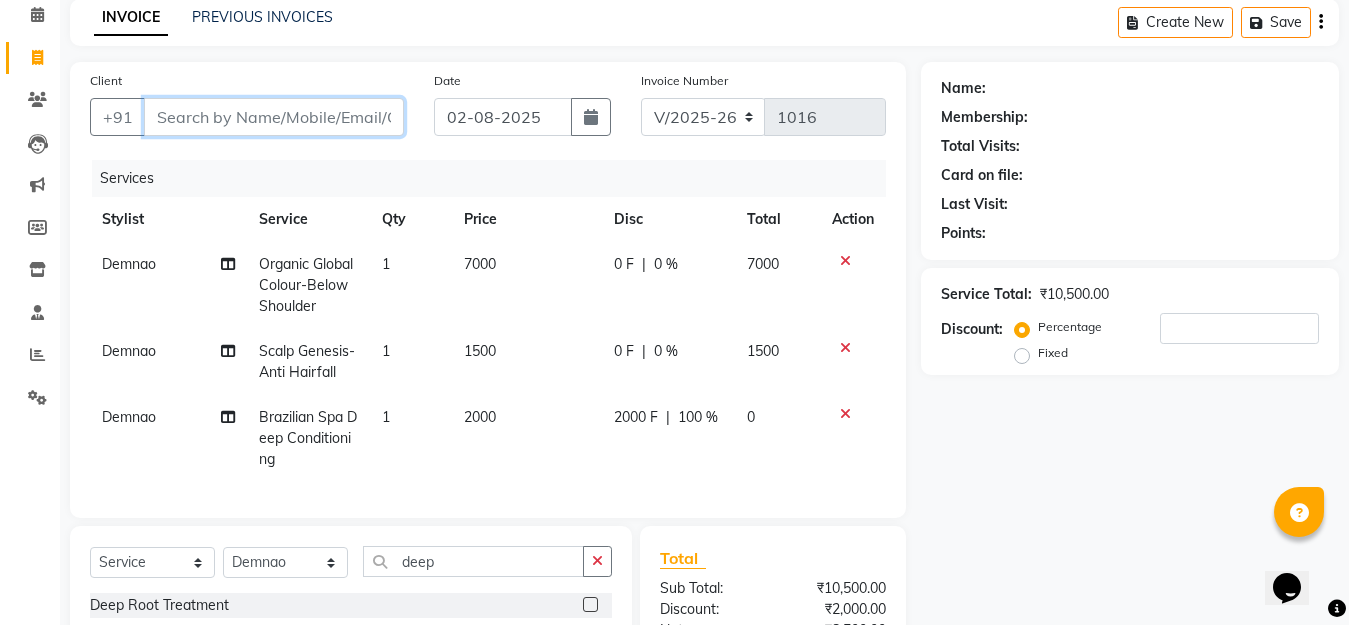 click on "Client" at bounding box center (274, 117) 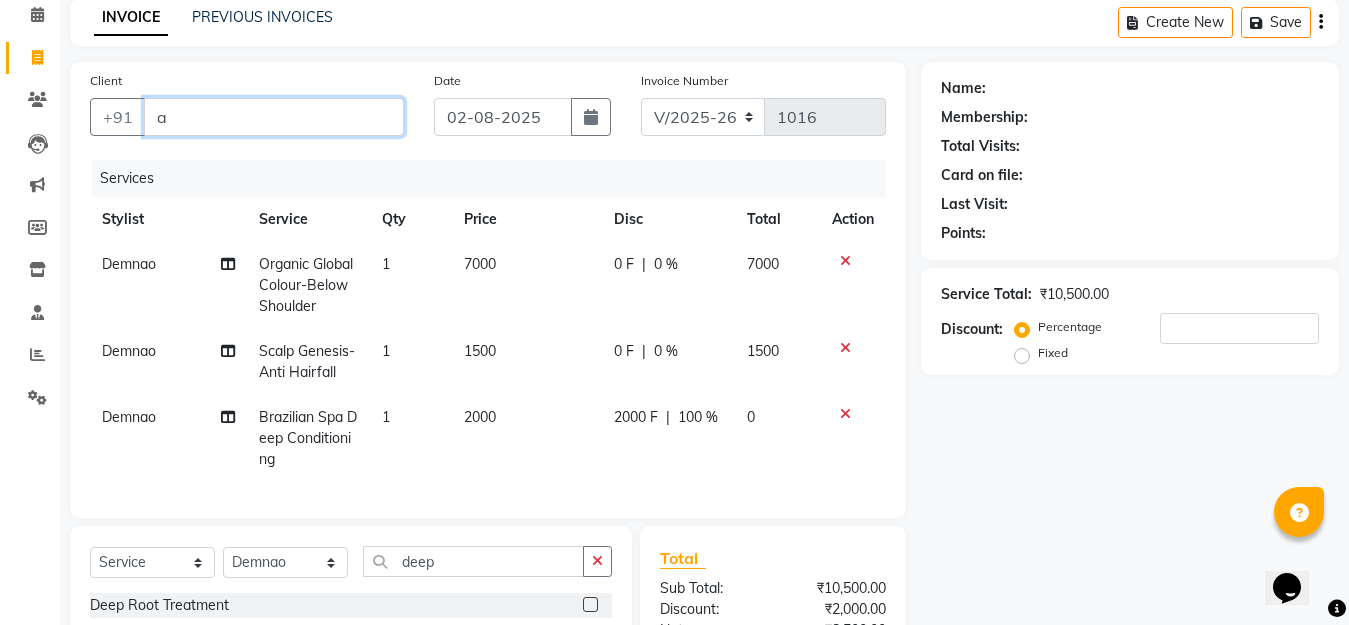 type on "ap" 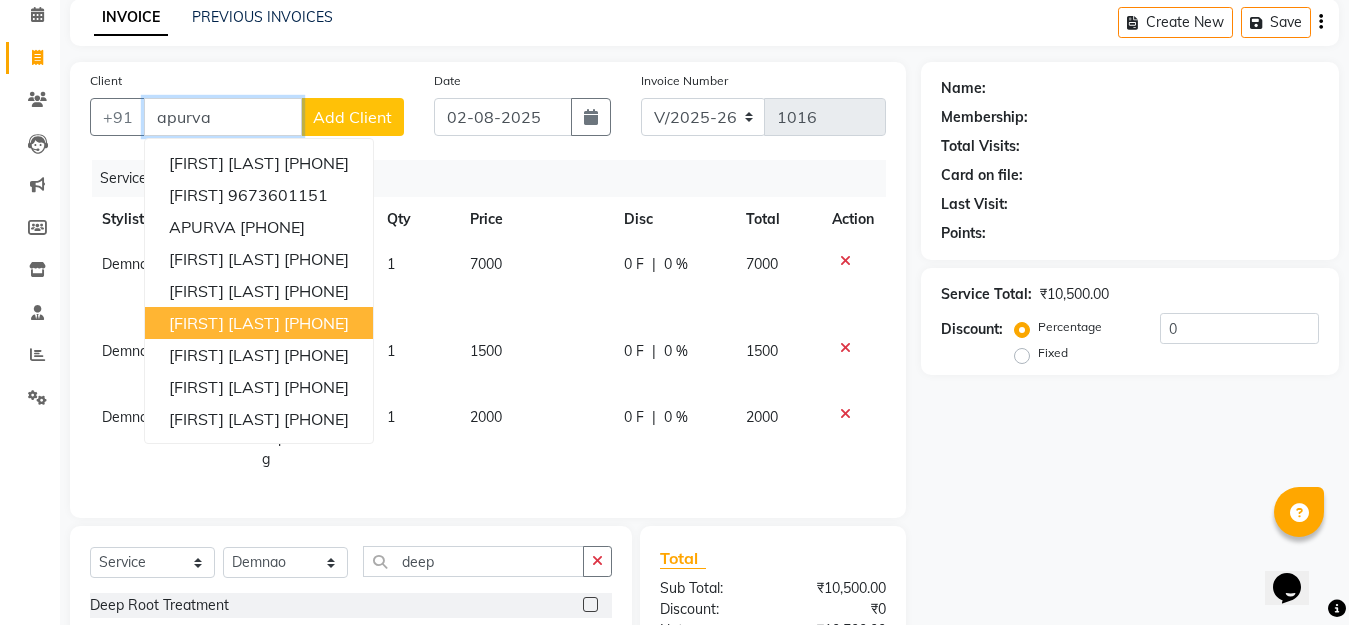 click on "[PHONE]" at bounding box center (316, 323) 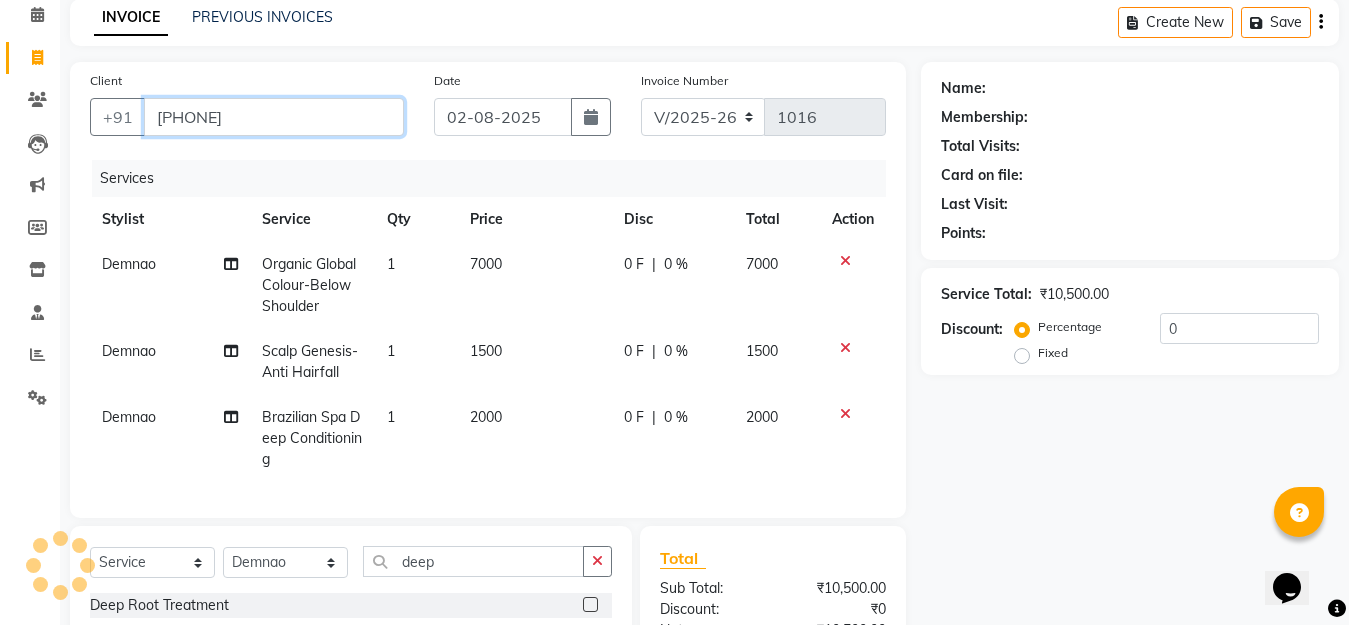 type on "[PHONE]" 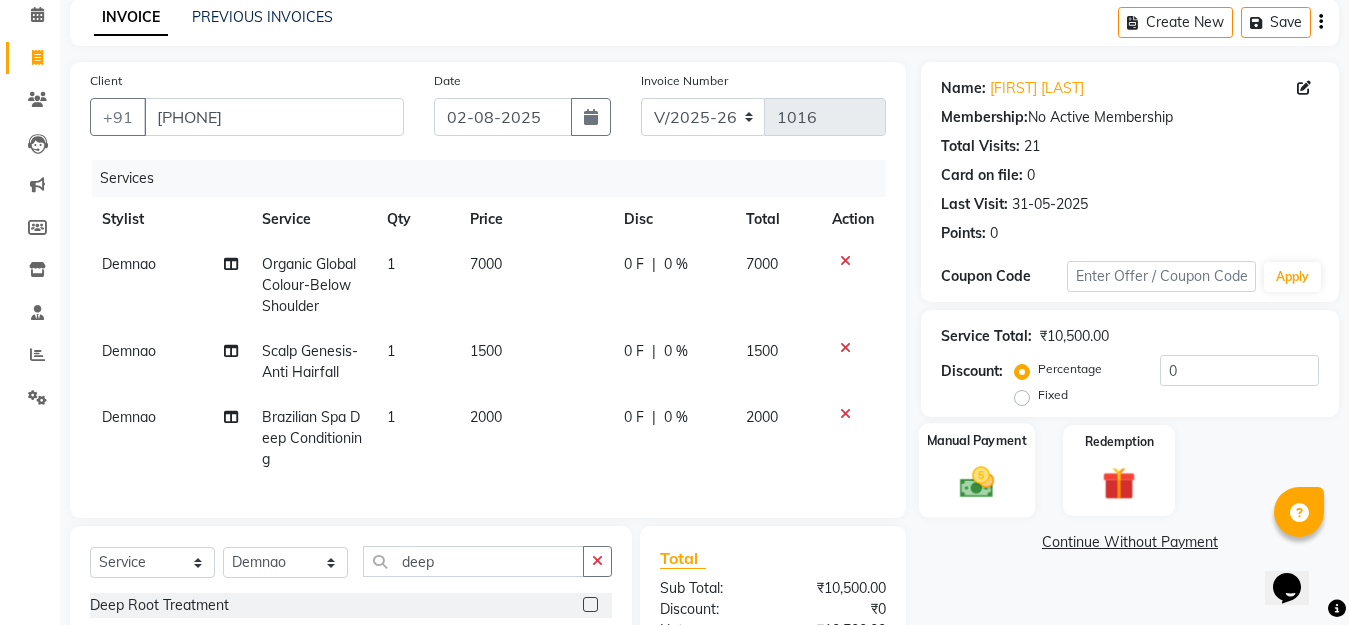 scroll, scrollTop: 288, scrollLeft: 0, axis: vertical 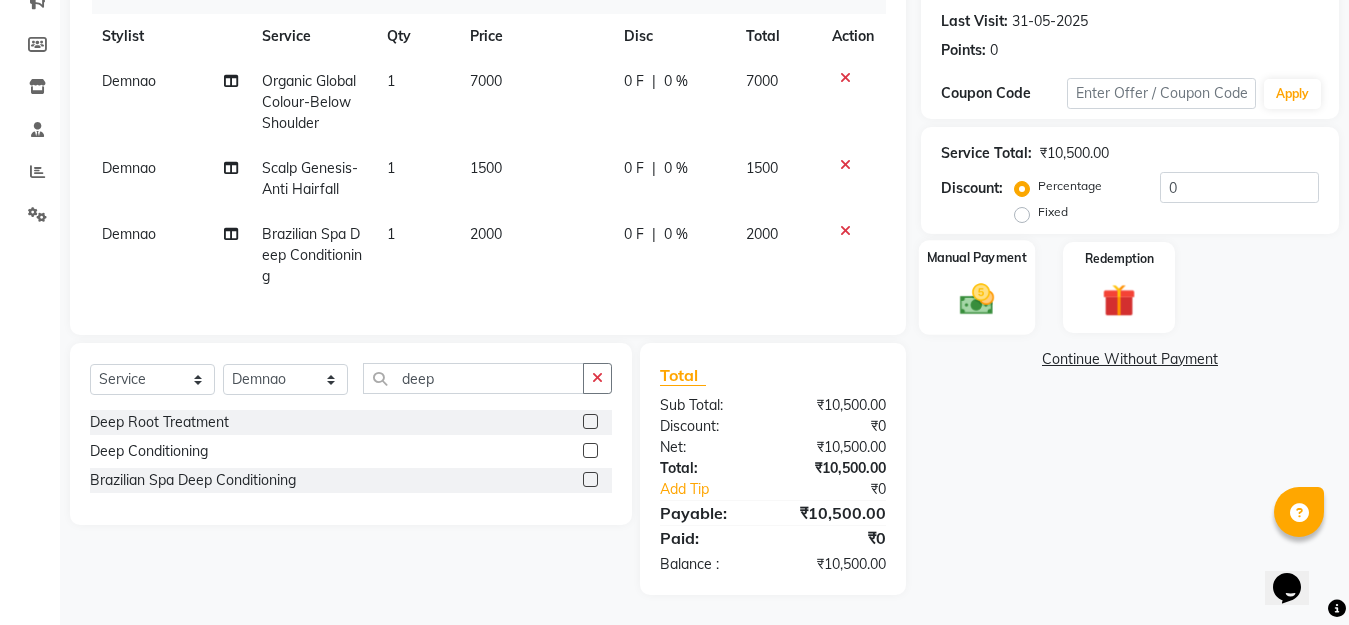 click 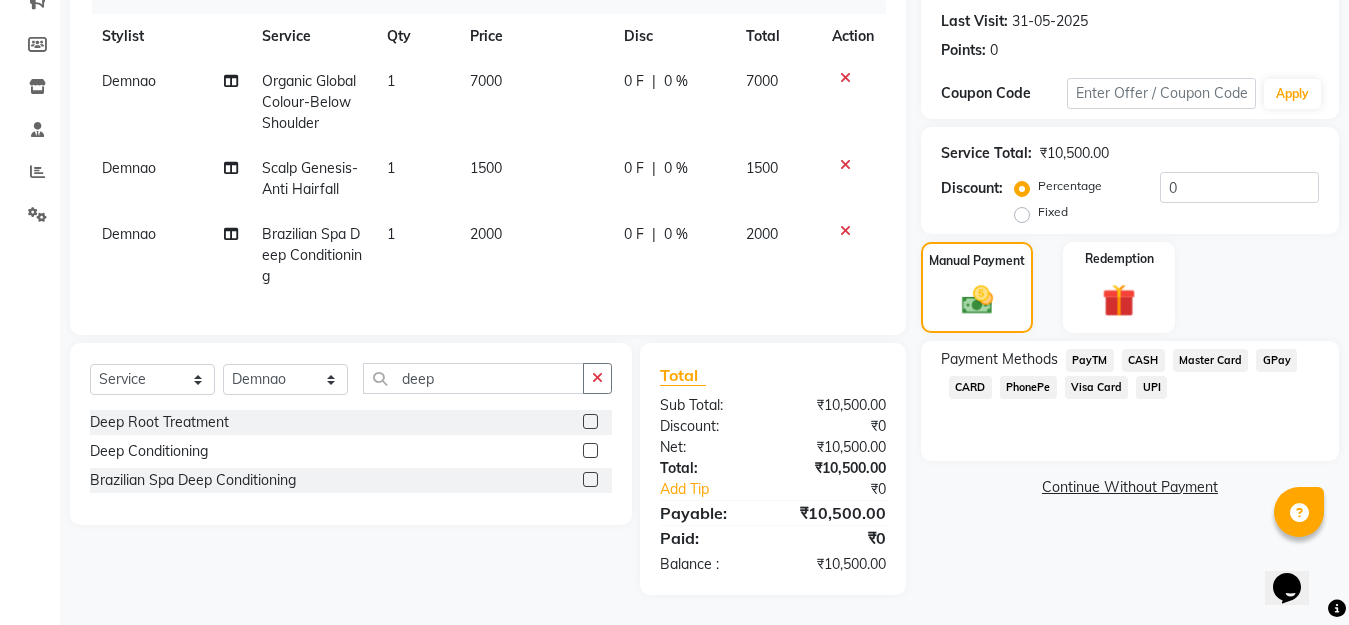 click on "0 %" 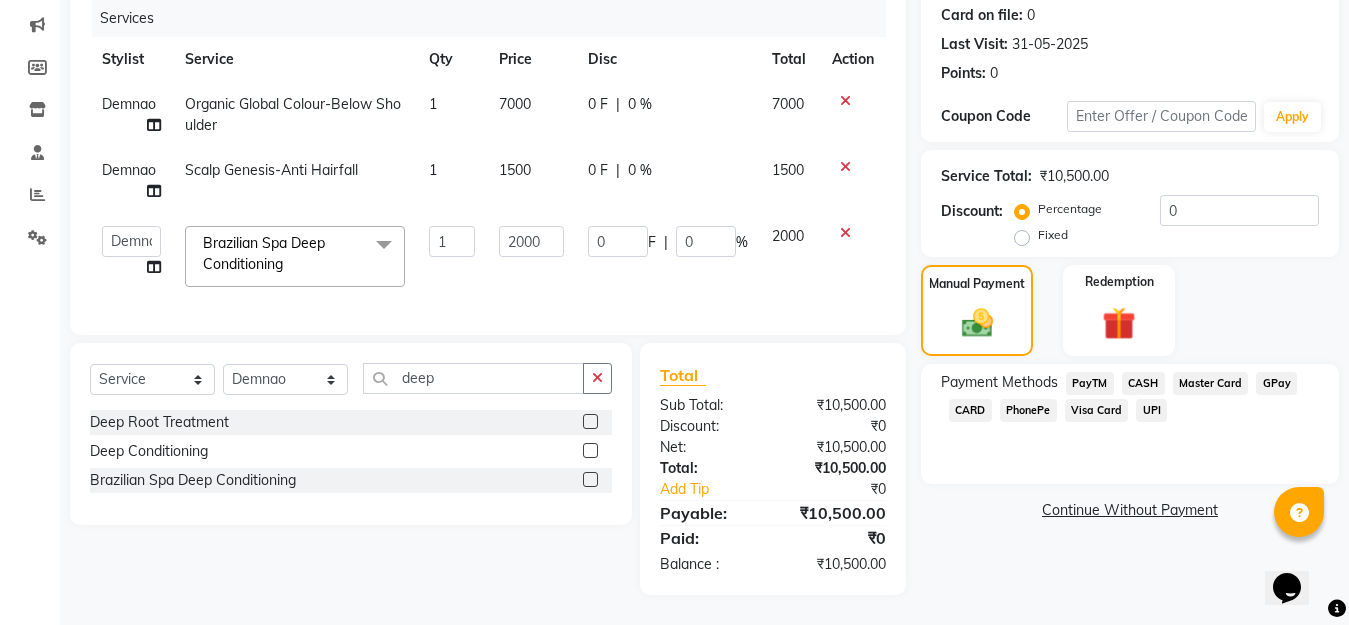 scroll, scrollTop: 265, scrollLeft: 0, axis: vertical 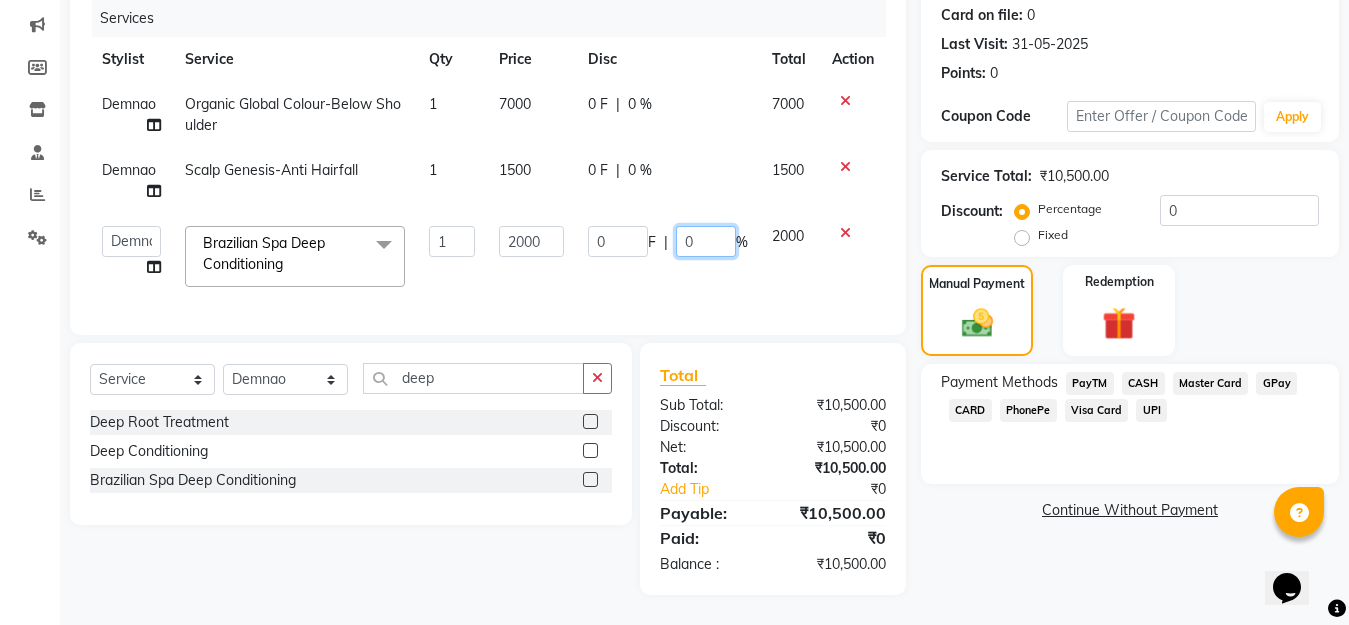 drag, startPoint x: 672, startPoint y: 216, endPoint x: 726, endPoint y: 212, distance: 54.147945 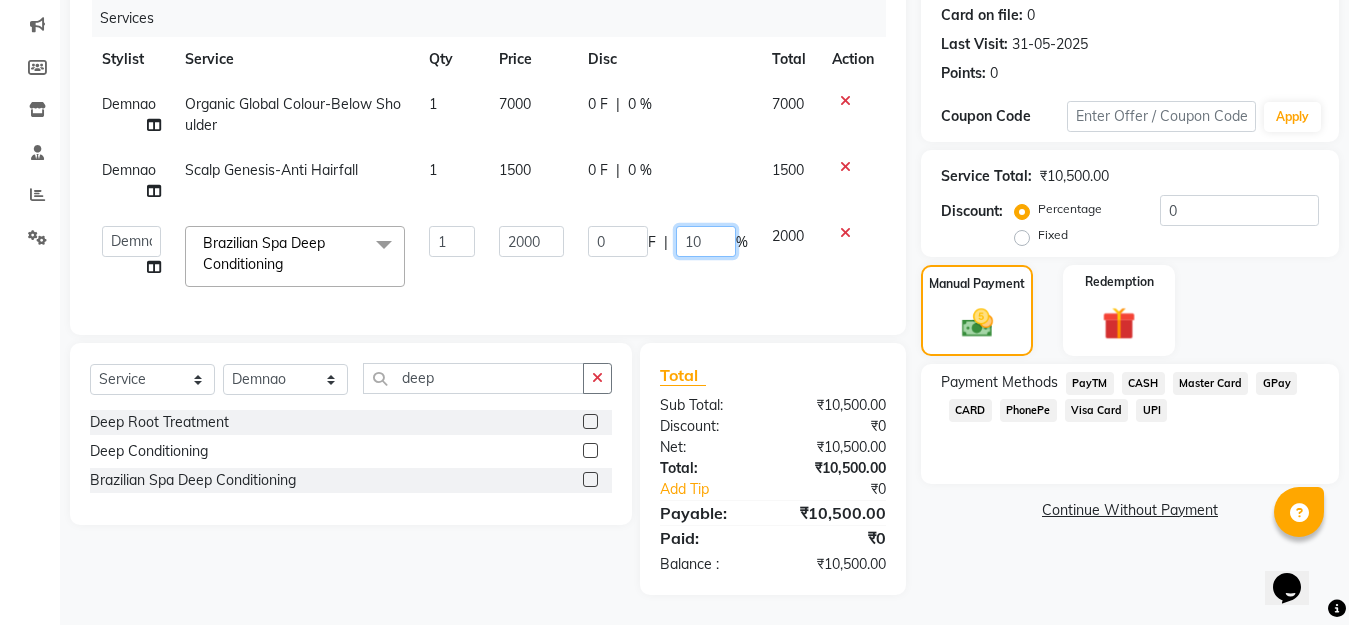 type on "100" 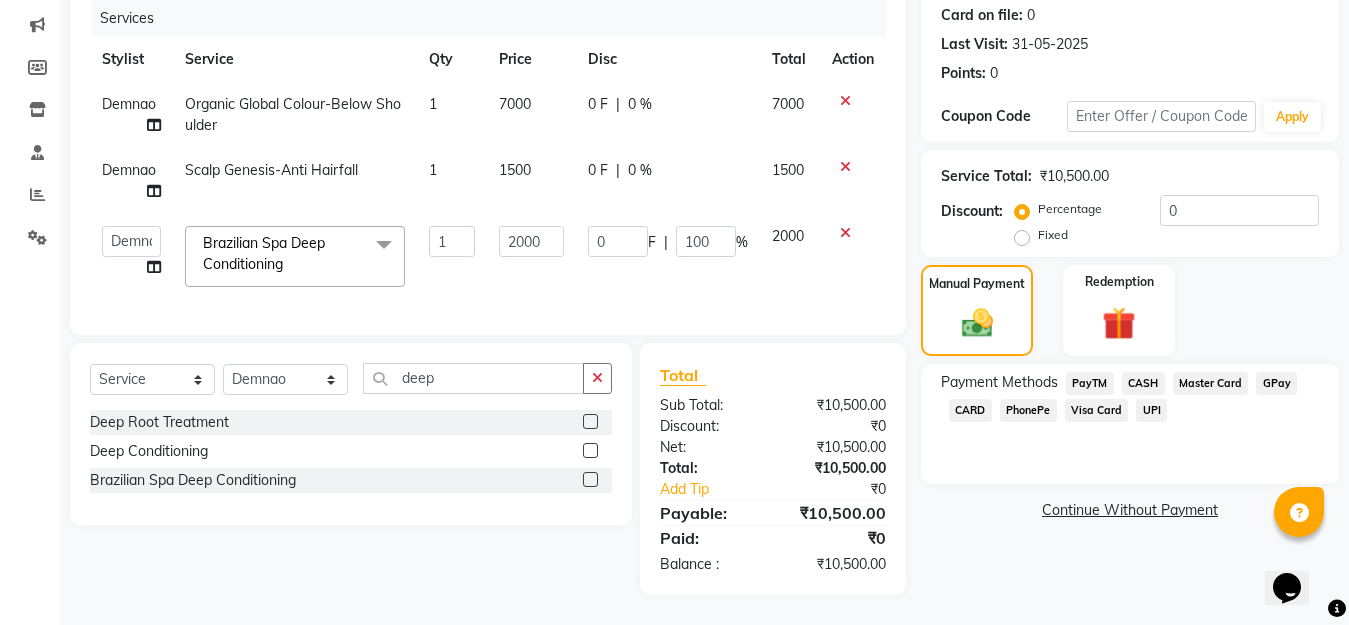 click on "2000" 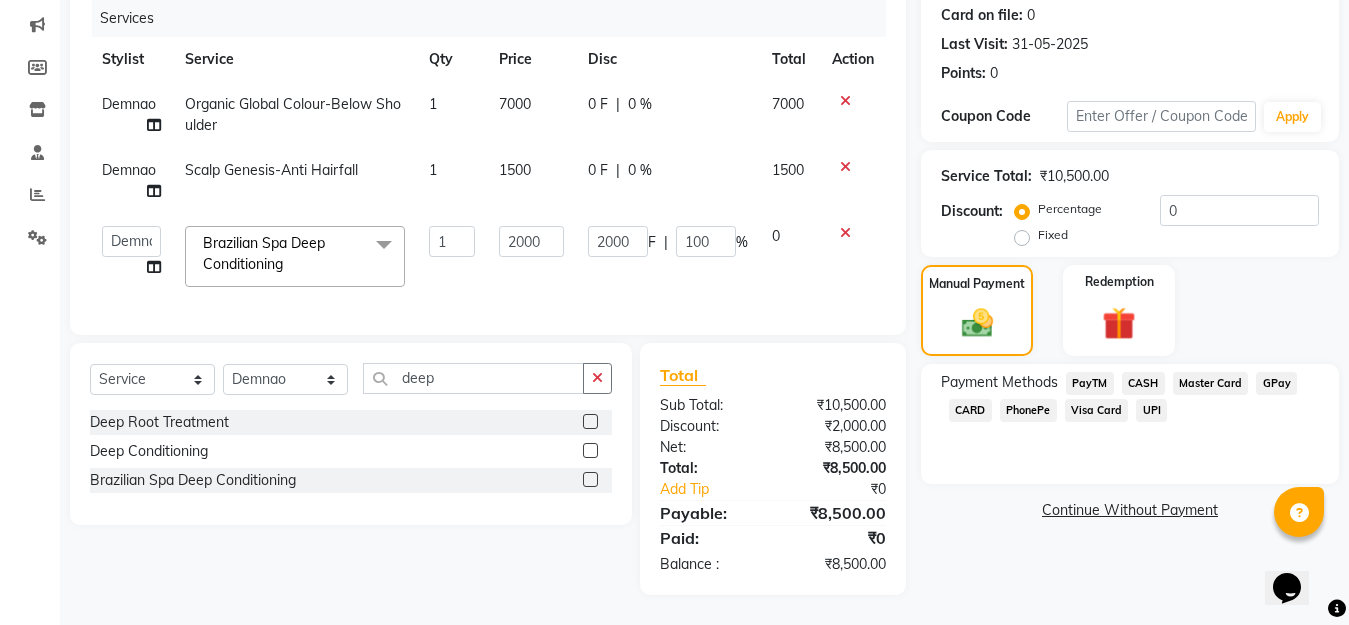click on "GPay" 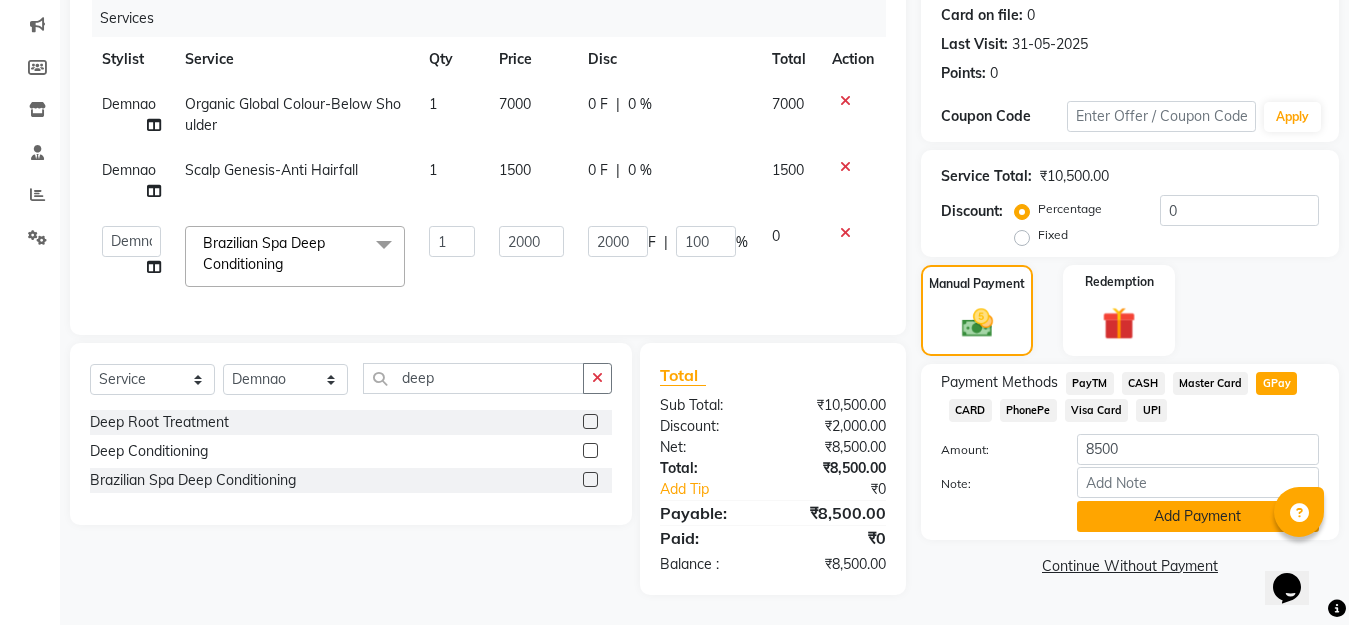 click on "Add Payment" 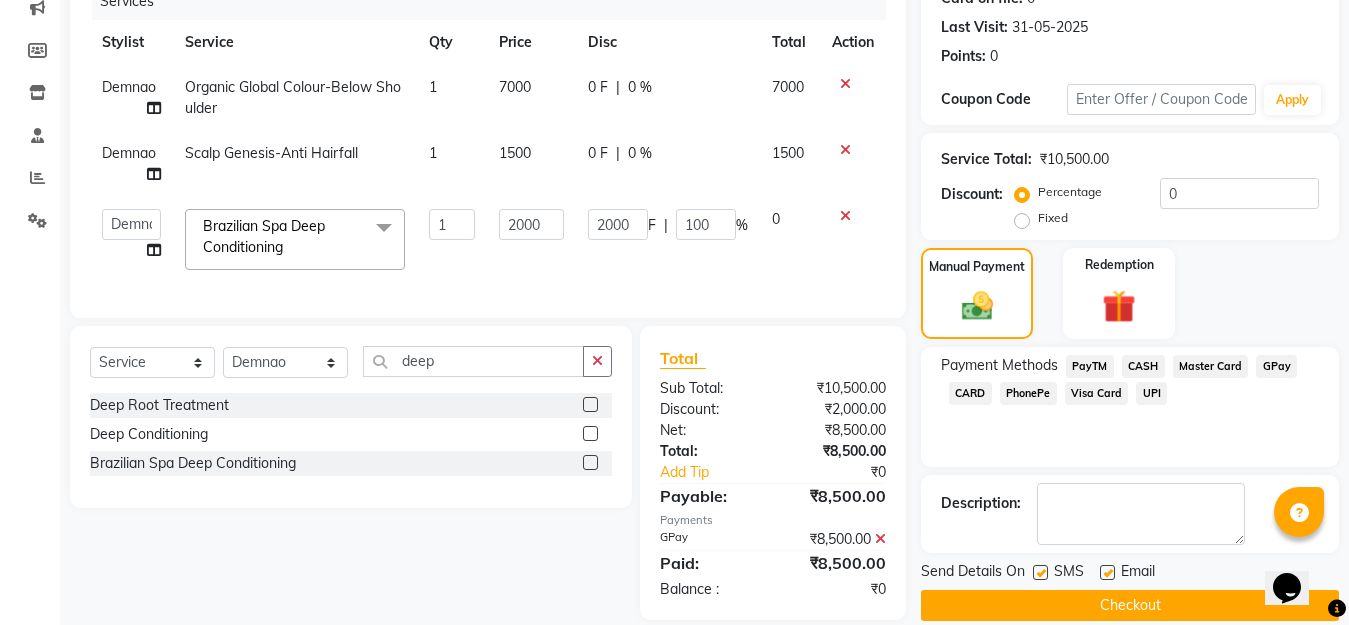 click on "Email" 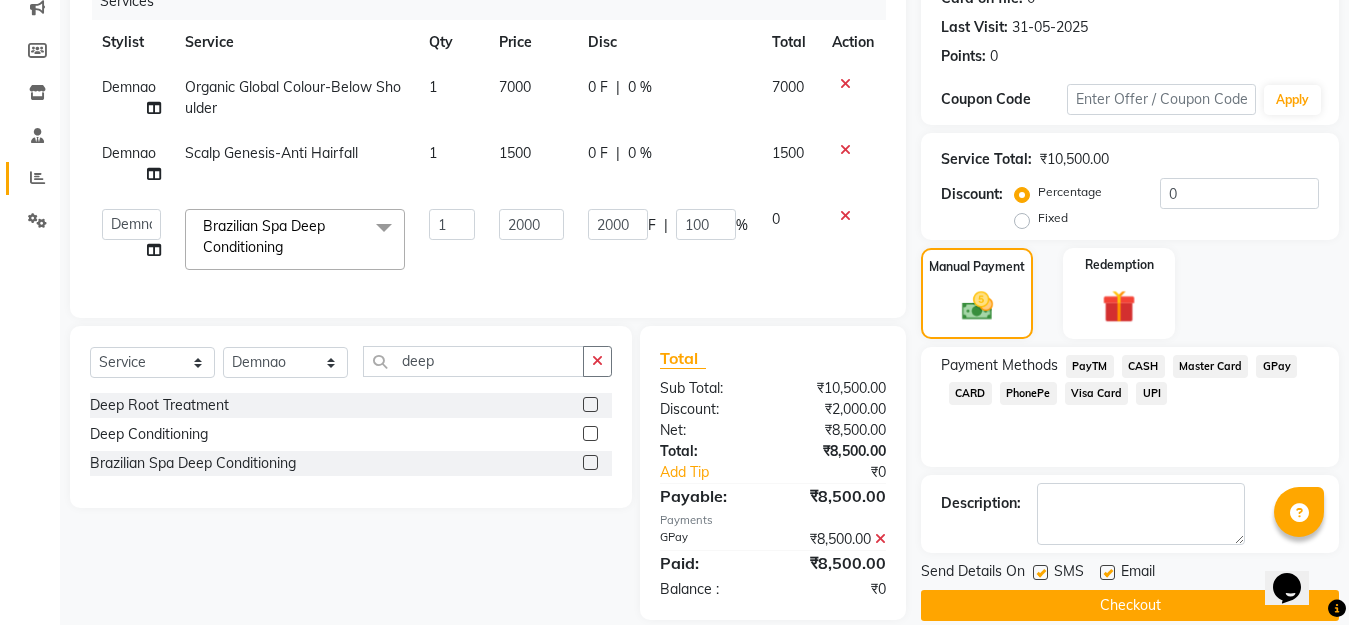scroll, scrollTop: 307, scrollLeft: 0, axis: vertical 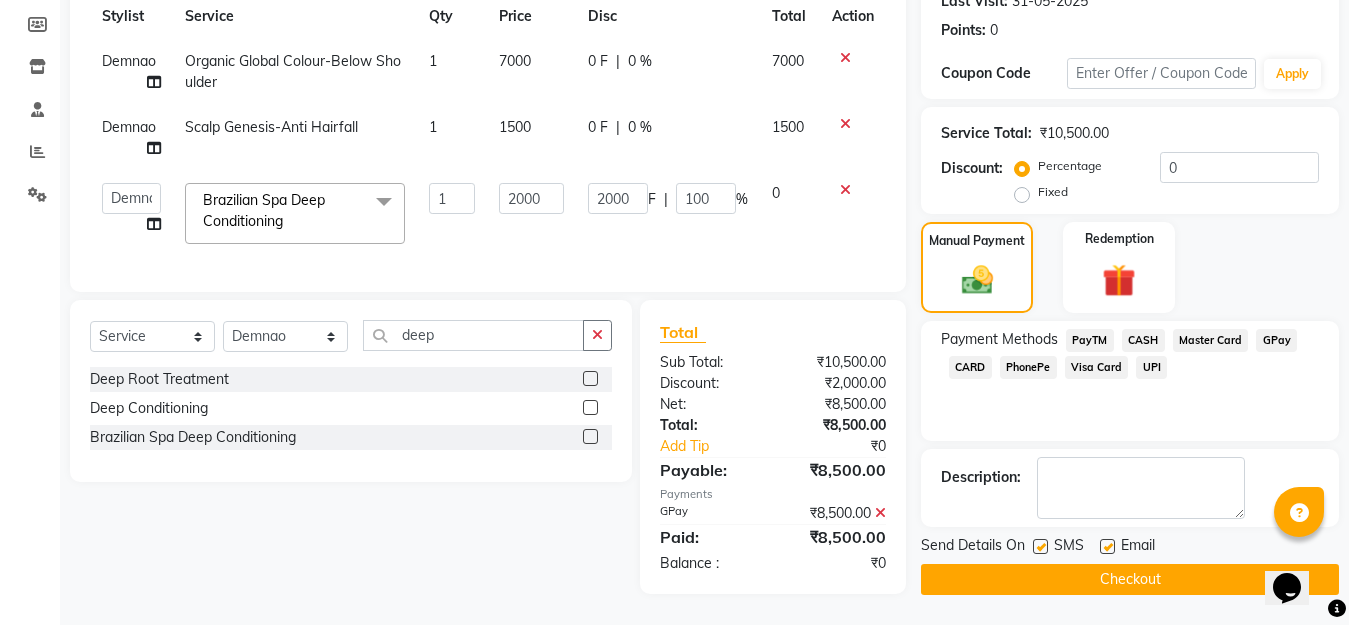 click on "Checkout" 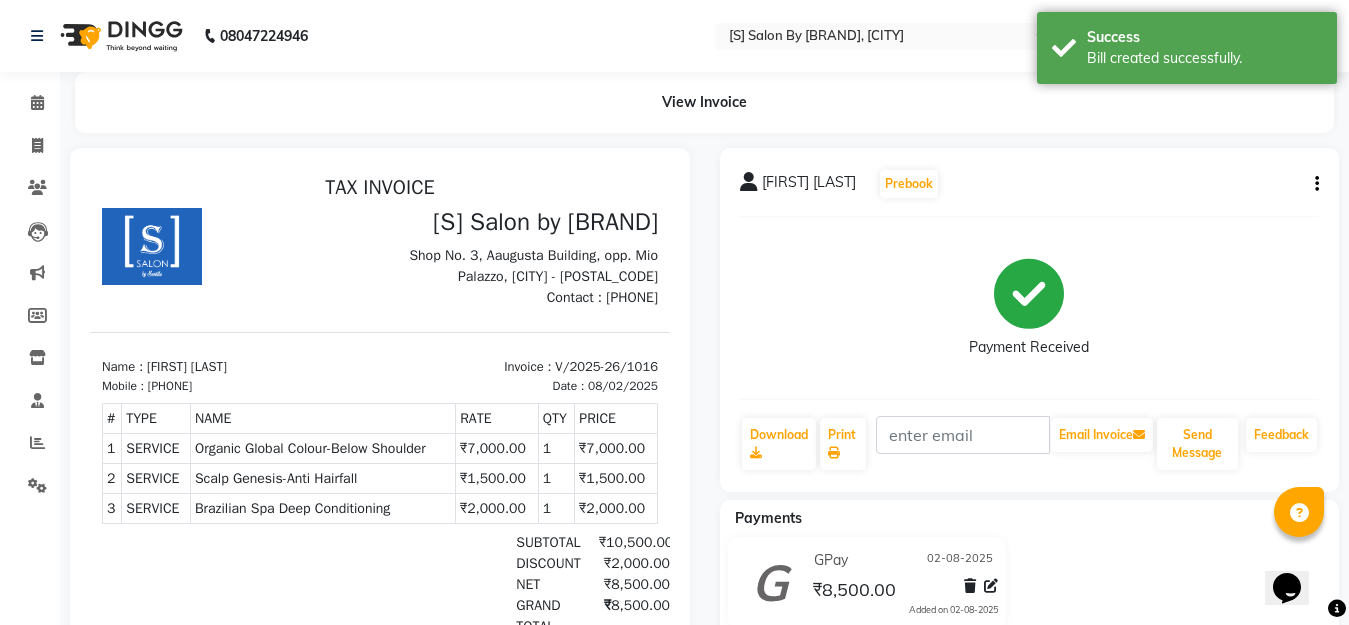 scroll, scrollTop: 0, scrollLeft: 0, axis: both 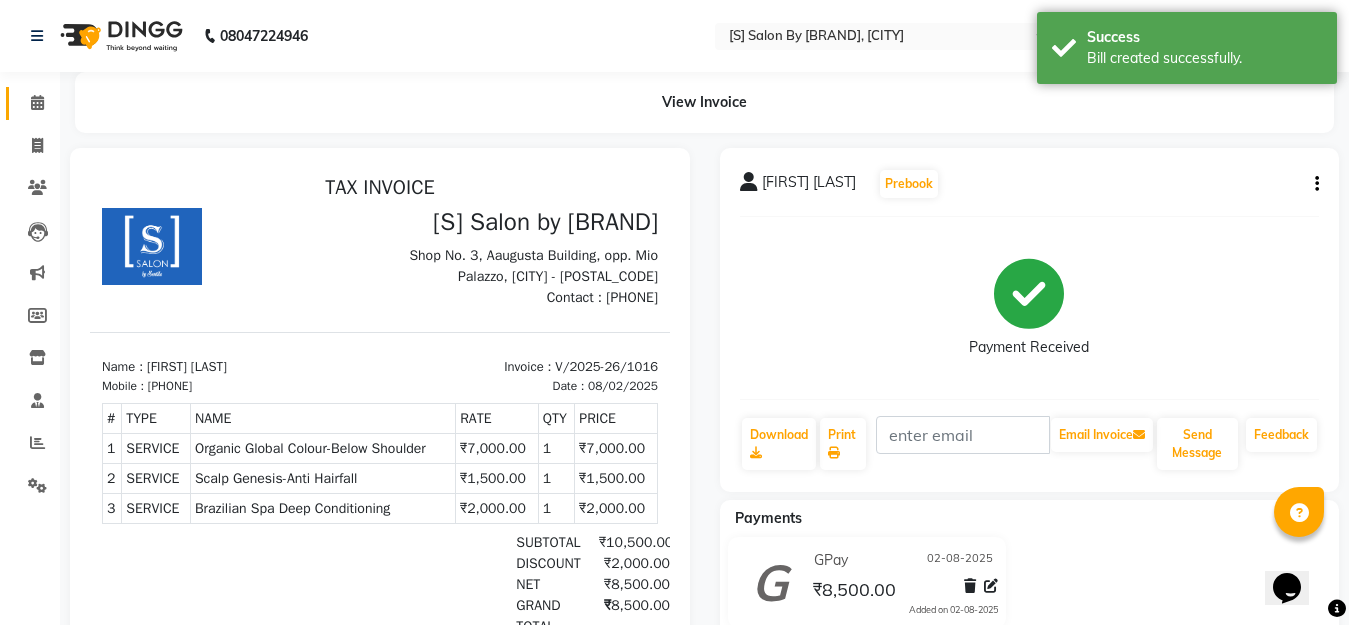 click 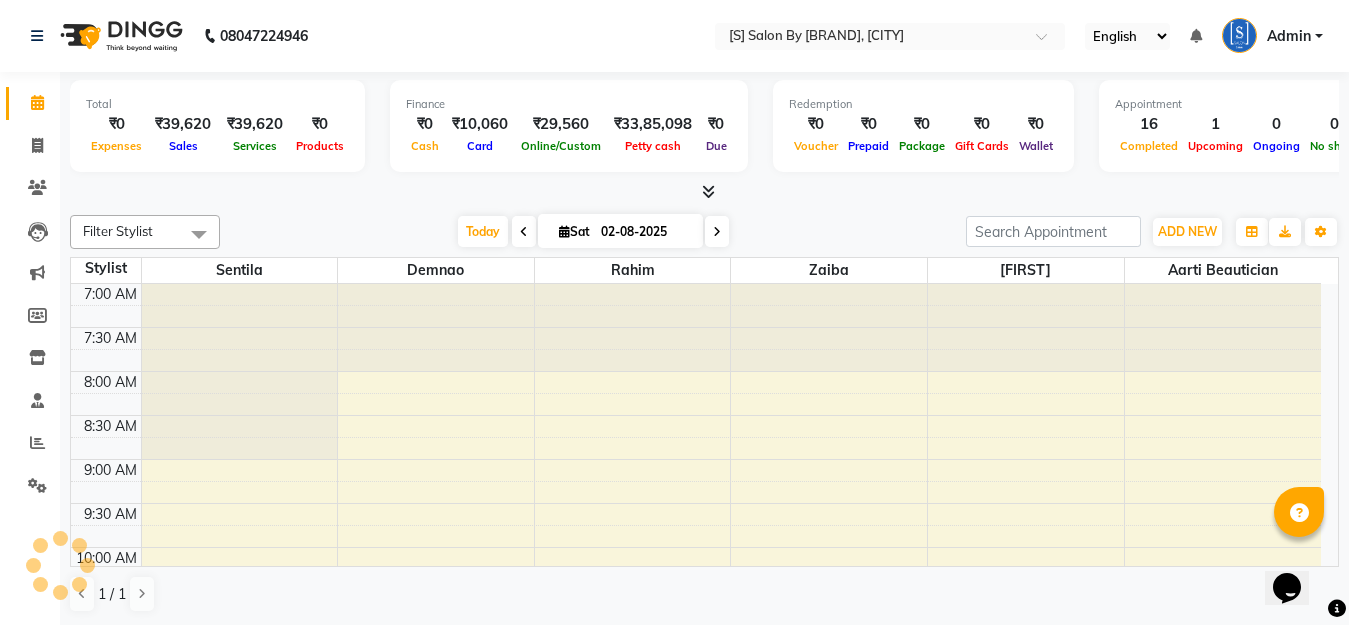 scroll, scrollTop: 0, scrollLeft: 0, axis: both 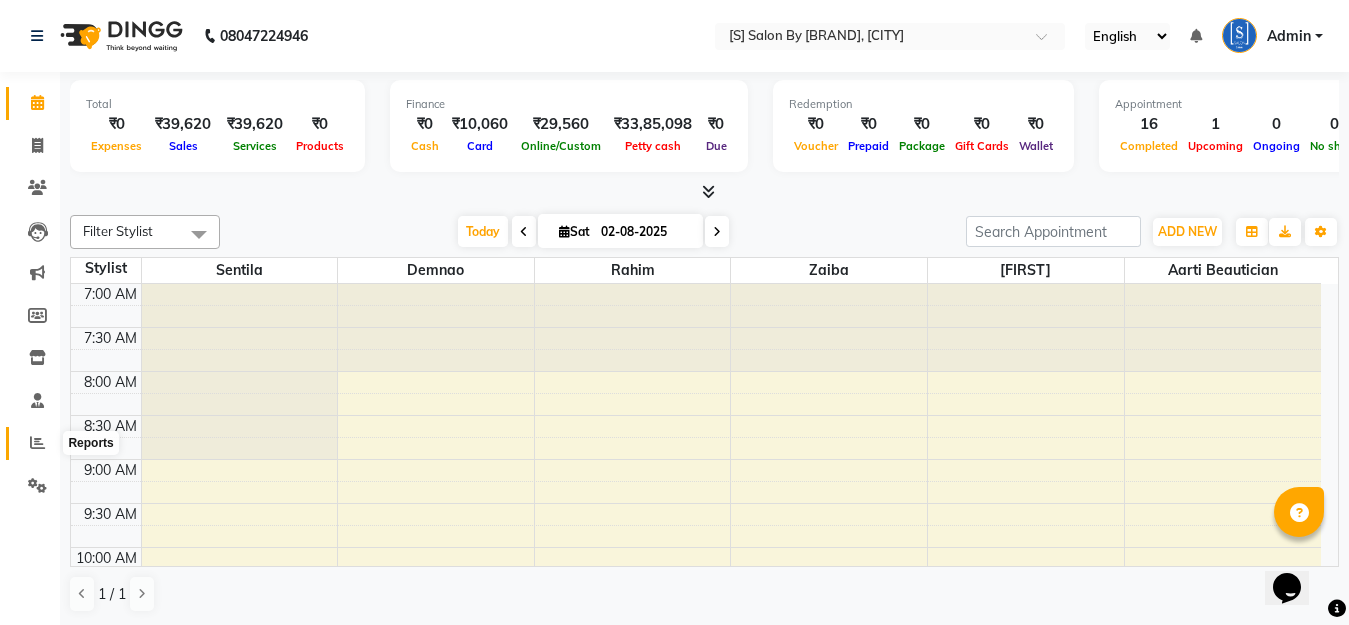 click 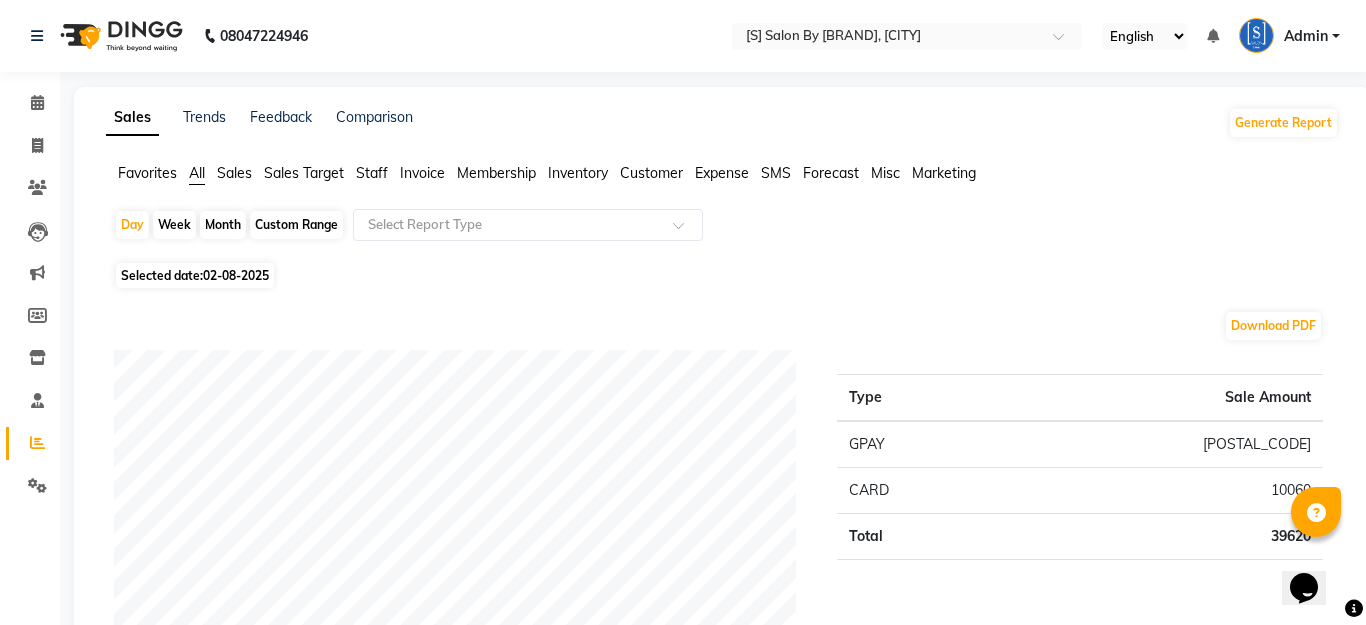 click on "Week" 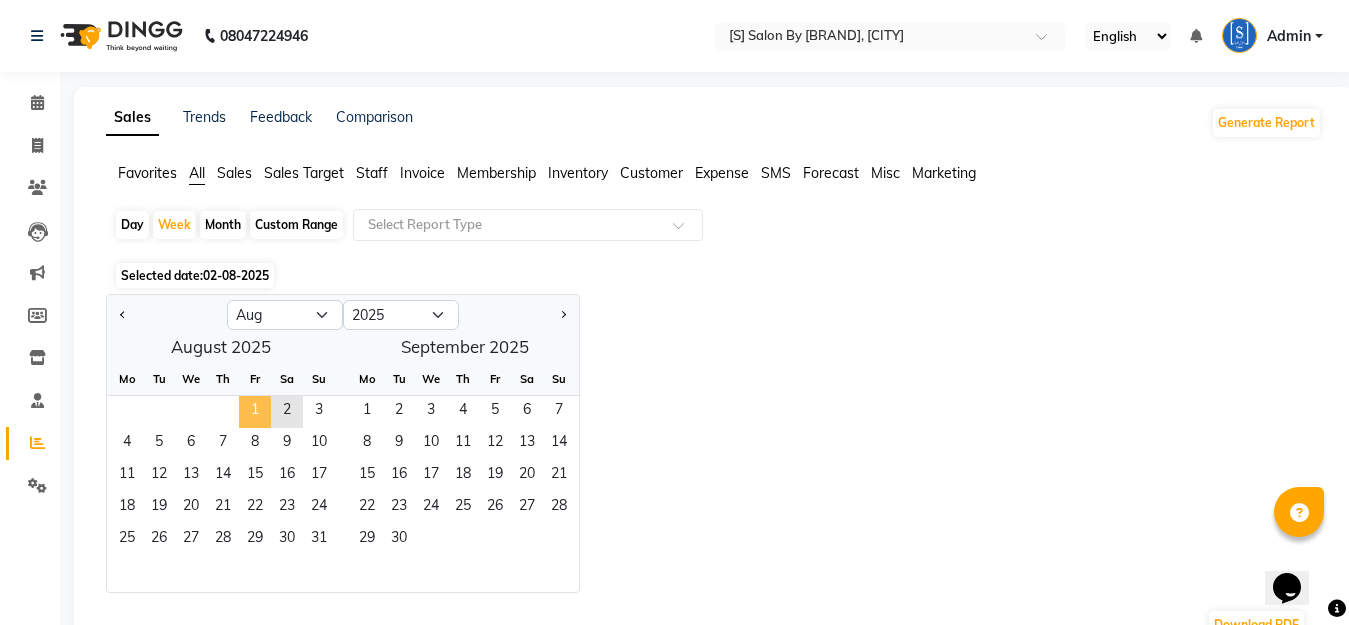 click on "1" 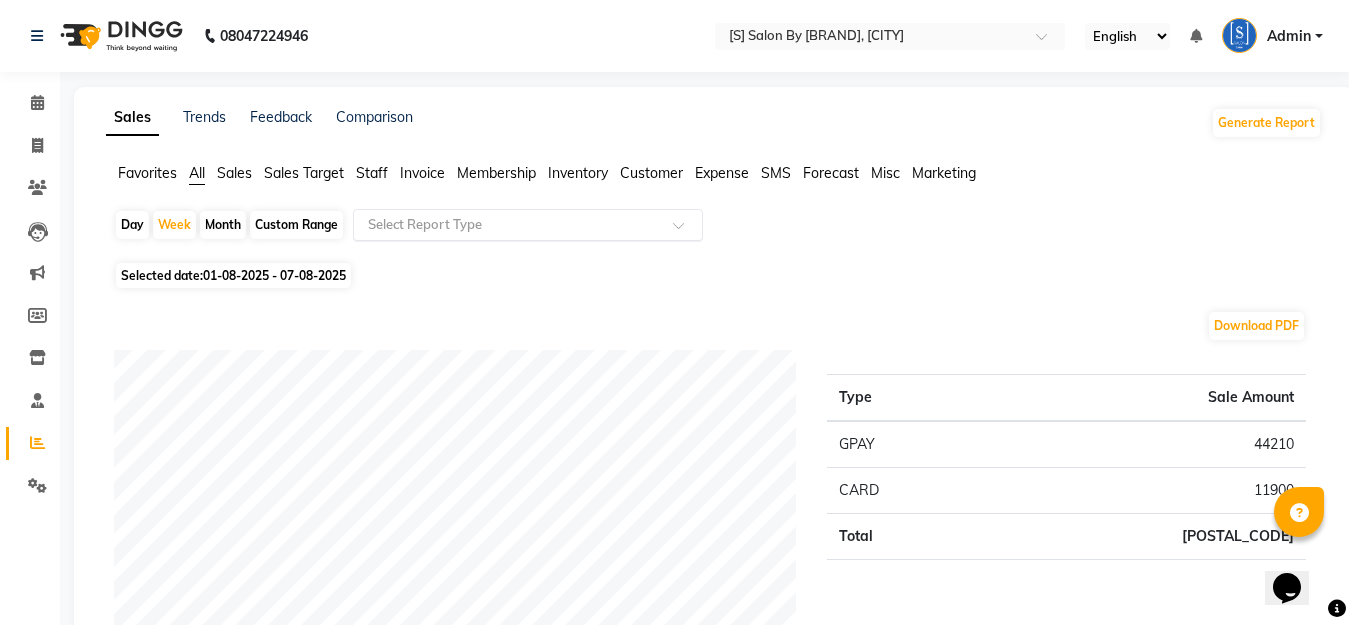 click 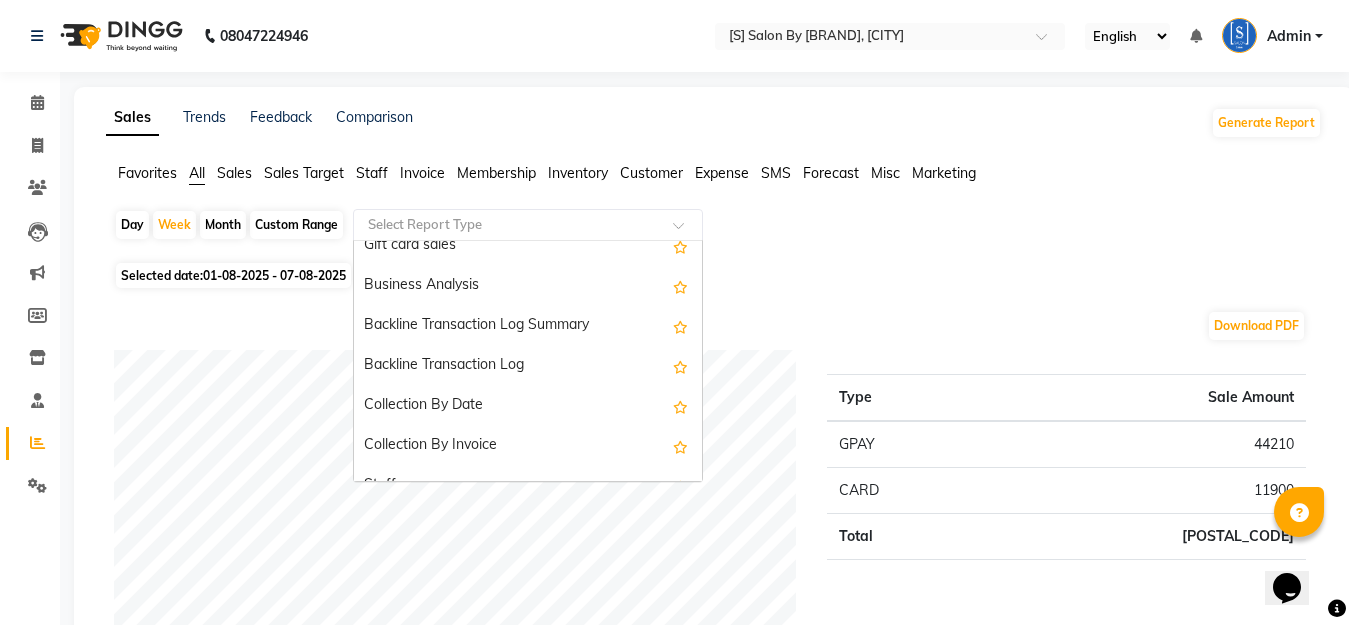 scroll, scrollTop: 500, scrollLeft: 0, axis: vertical 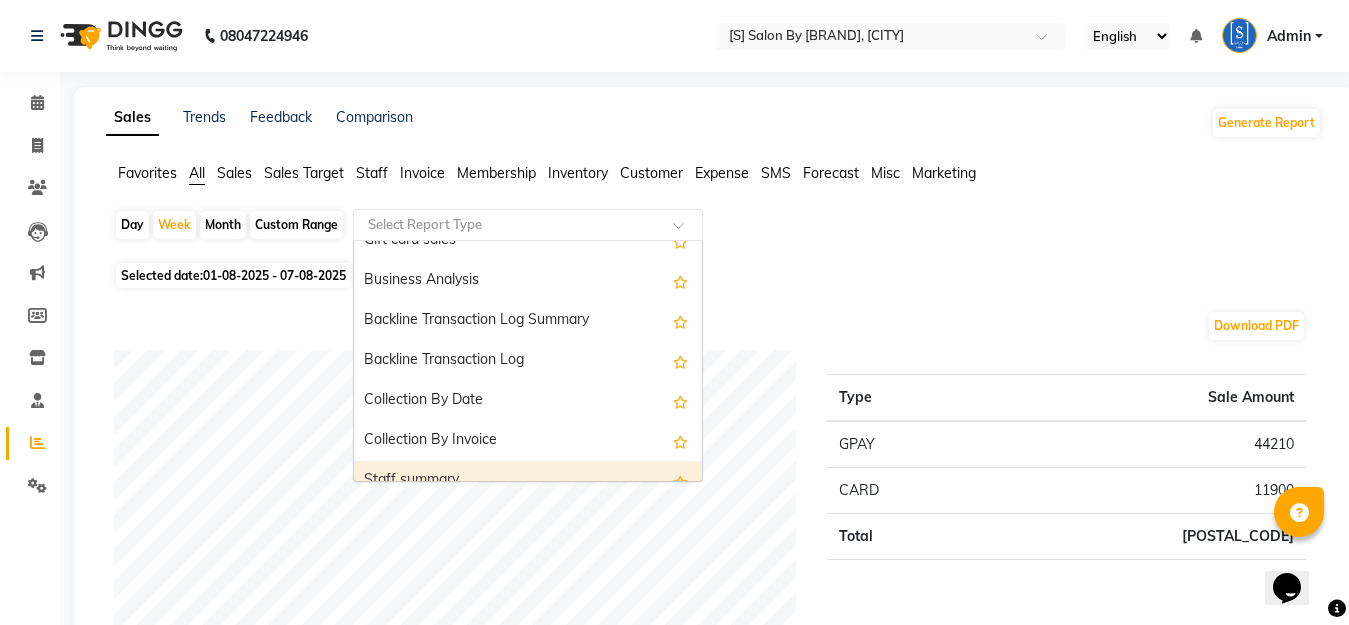 click on "Staff summary" at bounding box center (528, 481) 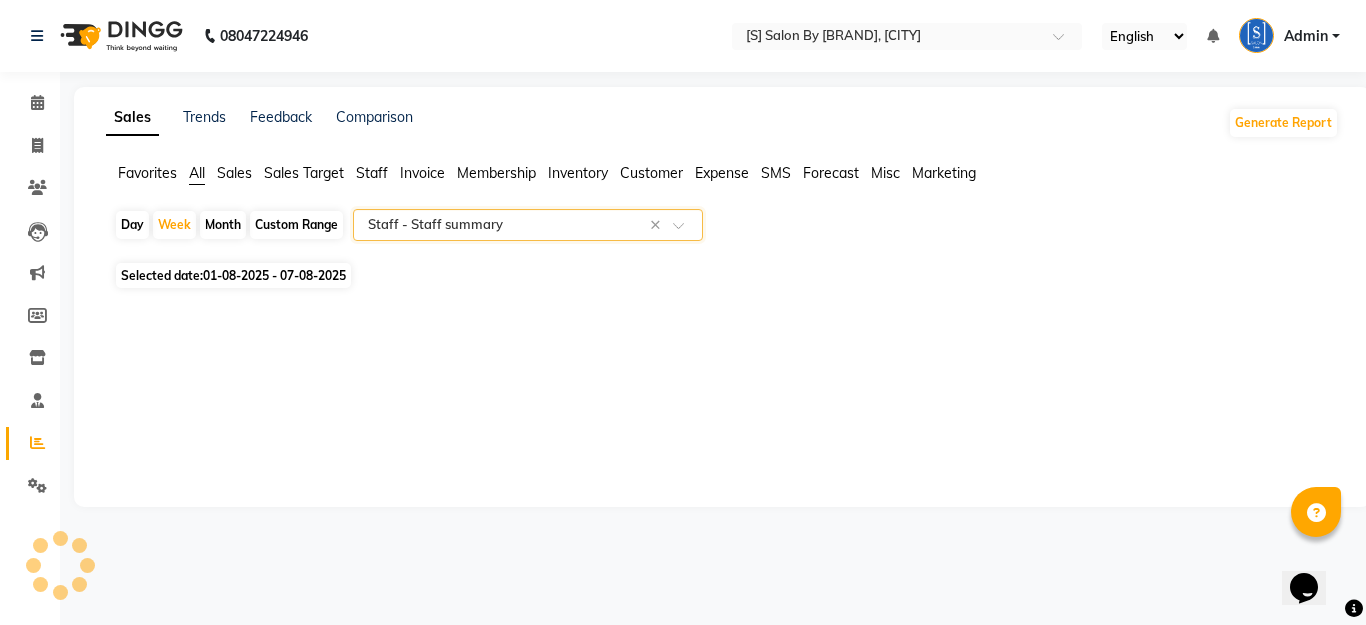 select on "full_report" 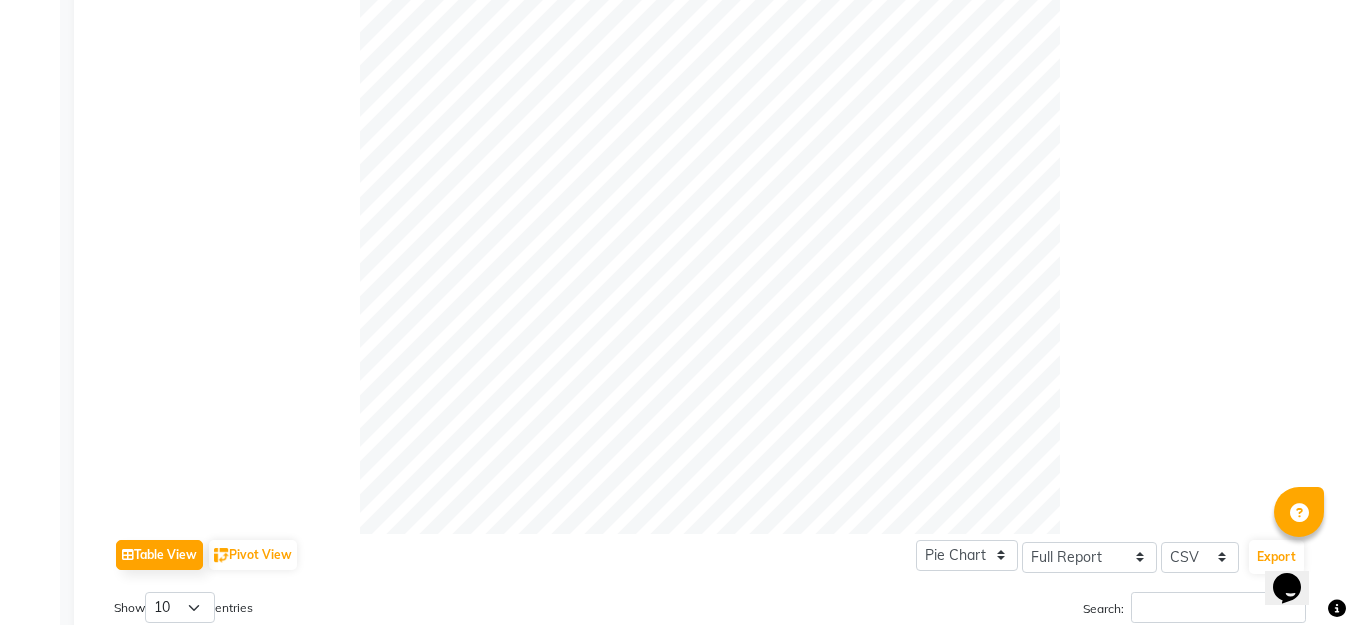 scroll, scrollTop: 900, scrollLeft: 0, axis: vertical 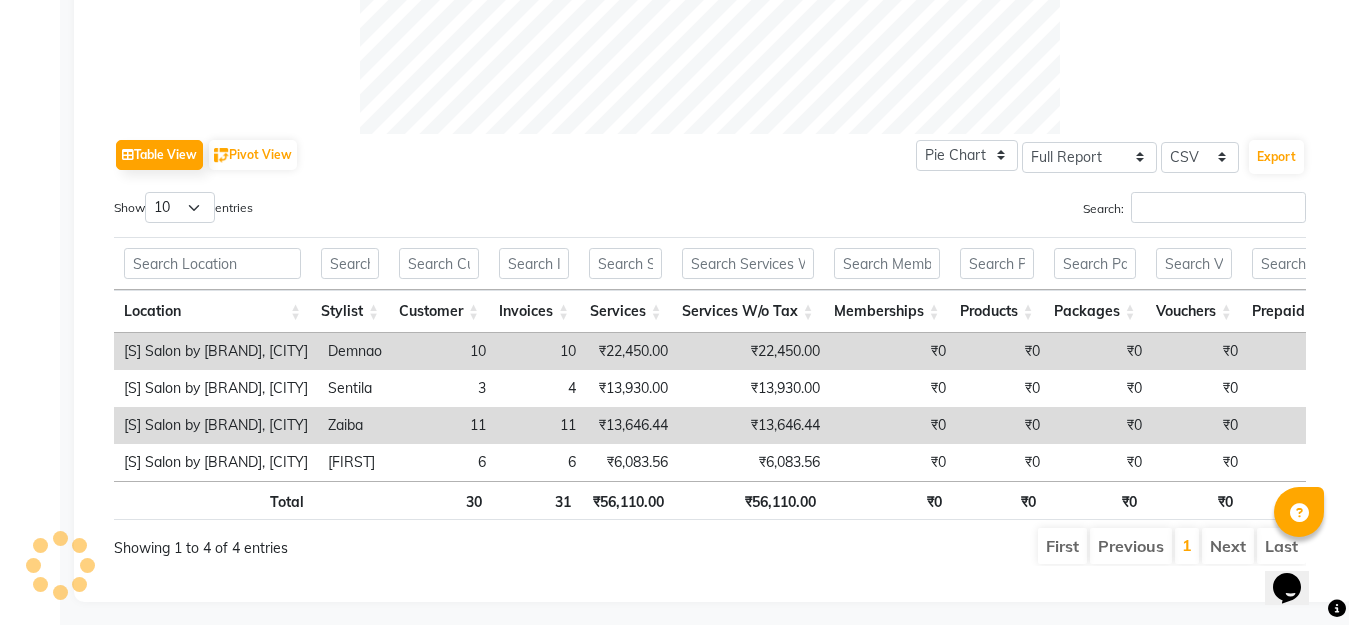 click 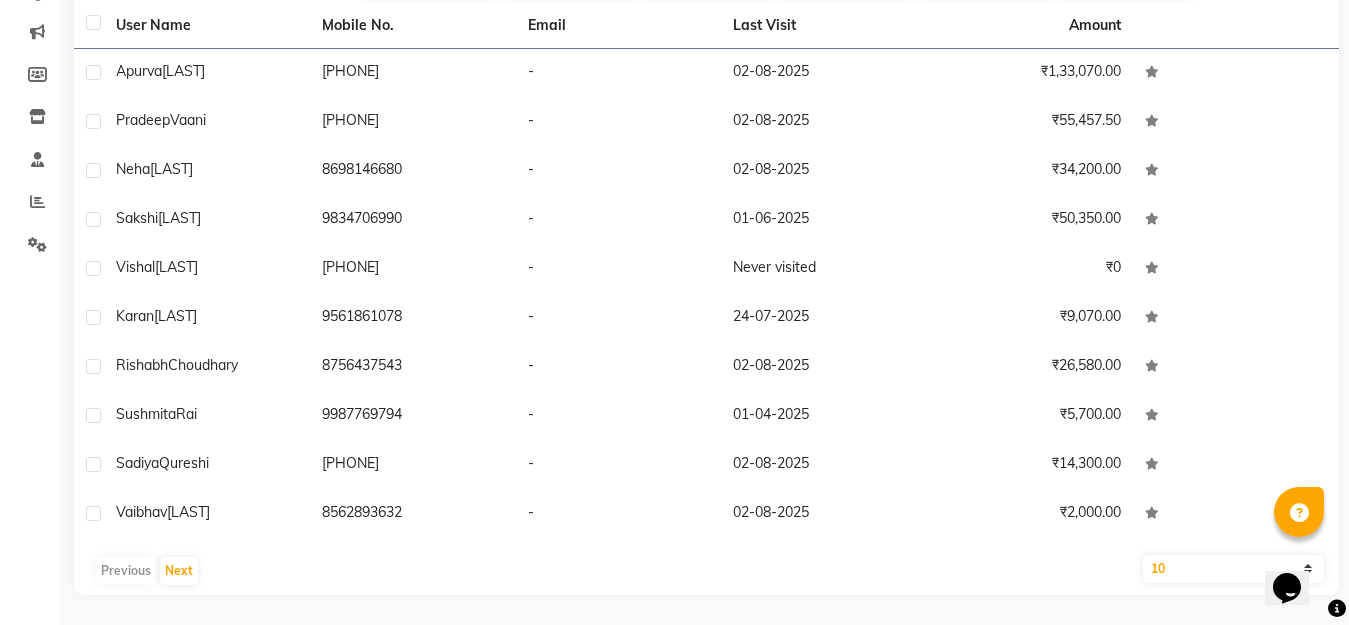 scroll, scrollTop: 0, scrollLeft: 0, axis: both 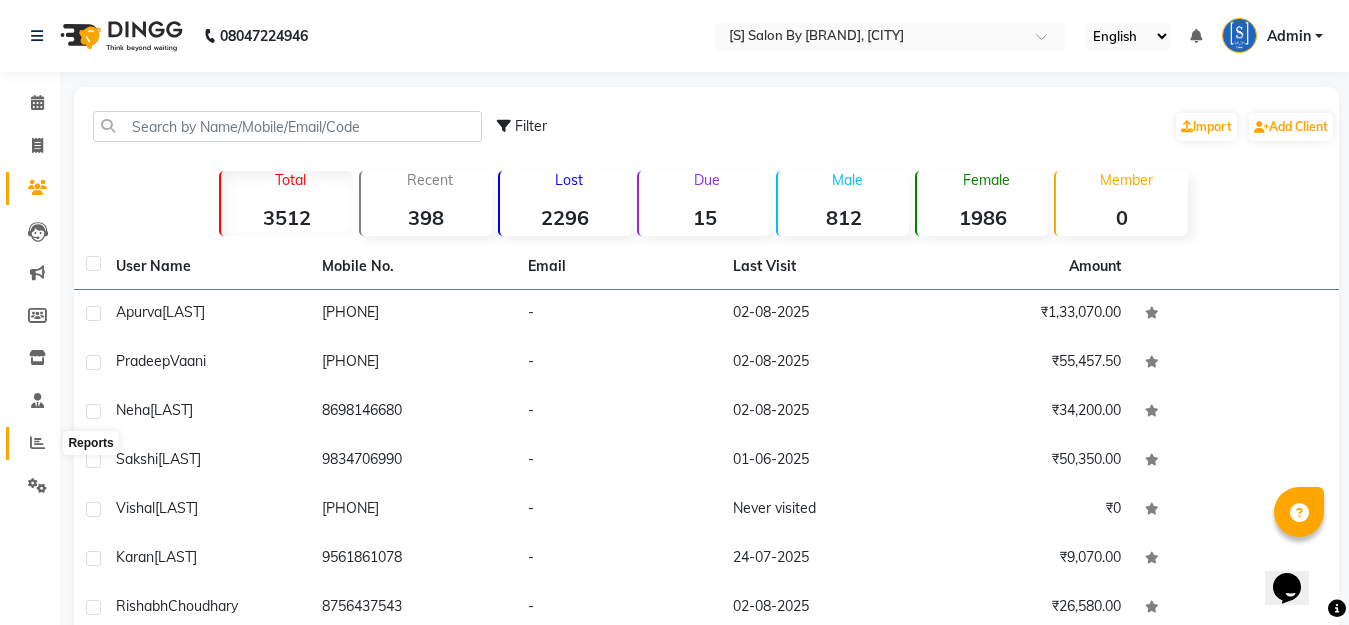 click 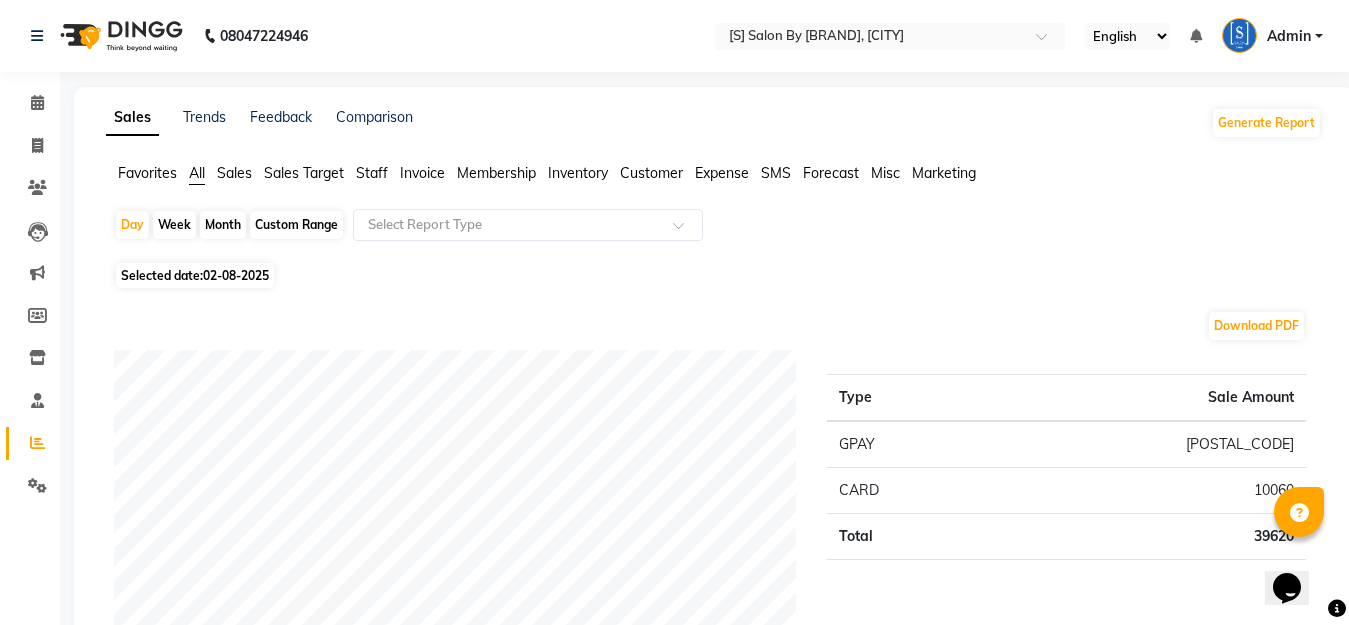drag, startPoint x: 127, startPoint y: 226, endPoint x: 176, endPoint y: 261, distance: 60.216278 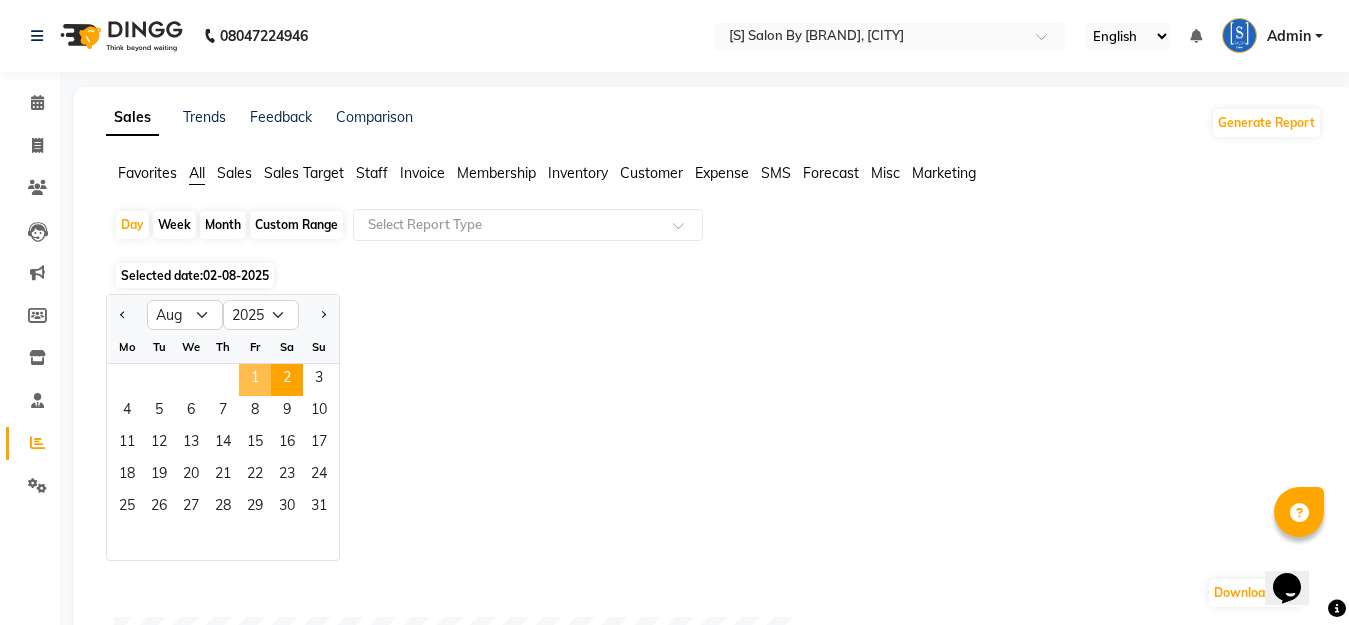 click on "1" 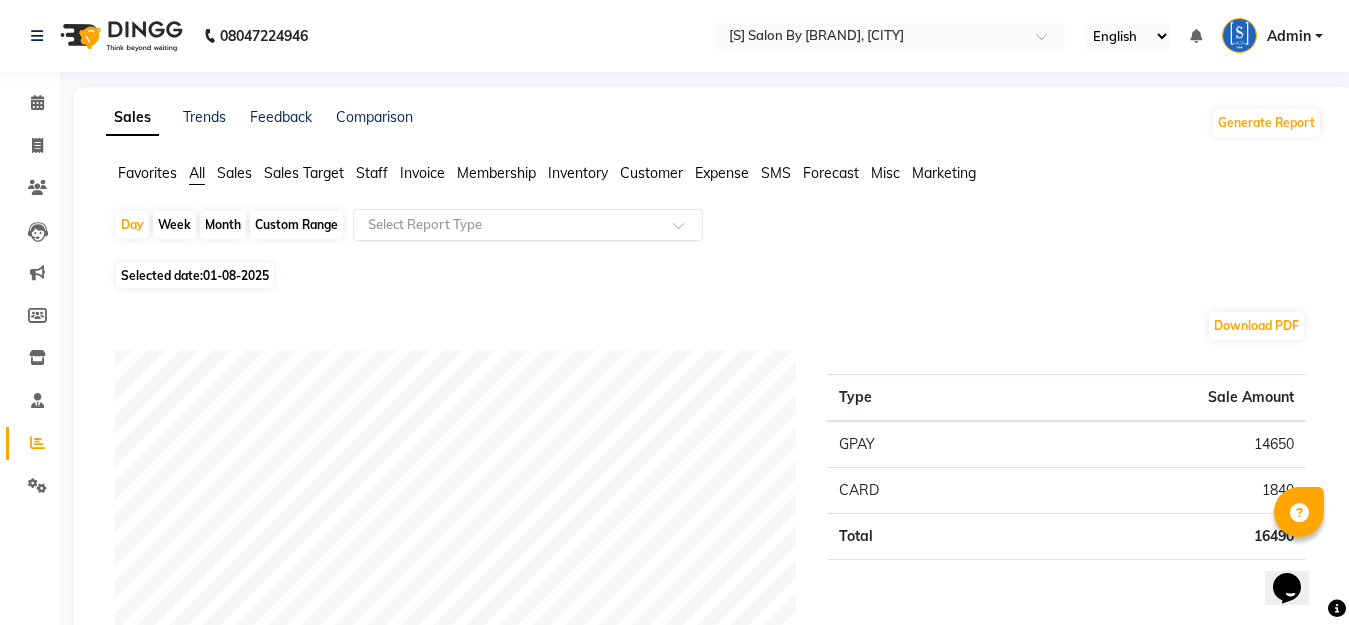 click 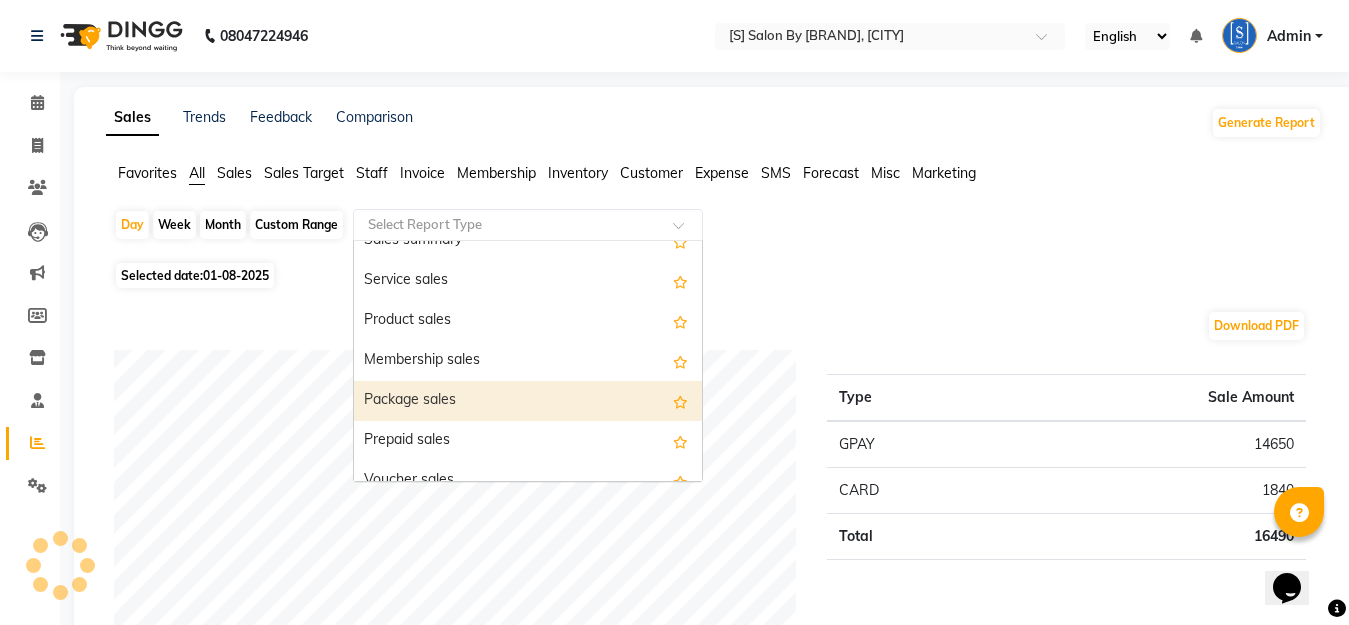 scroll, scrollTop: 0, scrollLeft: 0, axis: both 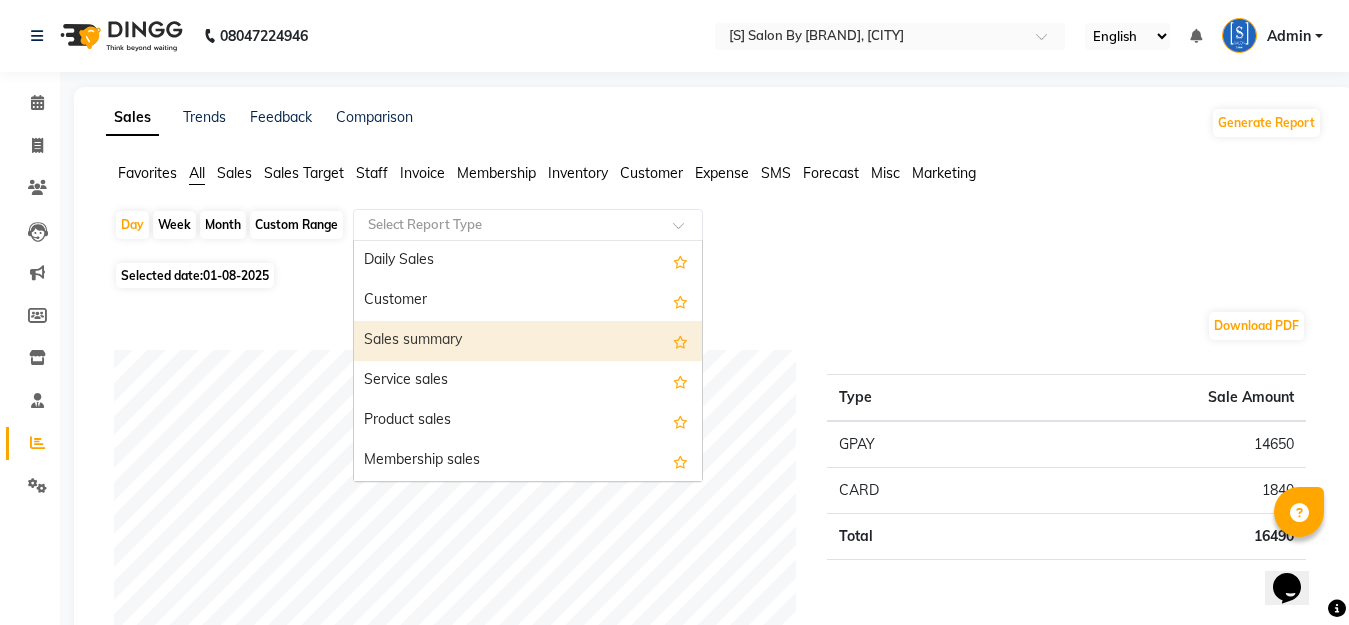 click on "Sales summary" at bounding box center [528, 341] 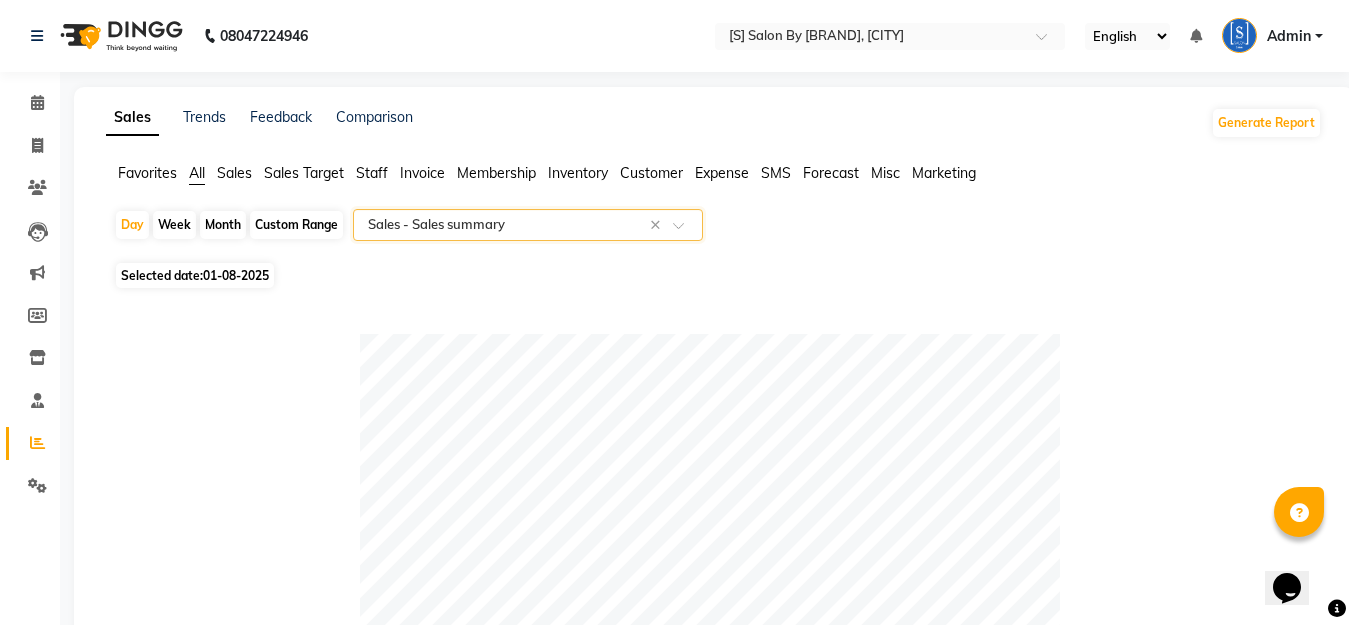 click on "Select Report Type × Sales -  Sales summary ×" 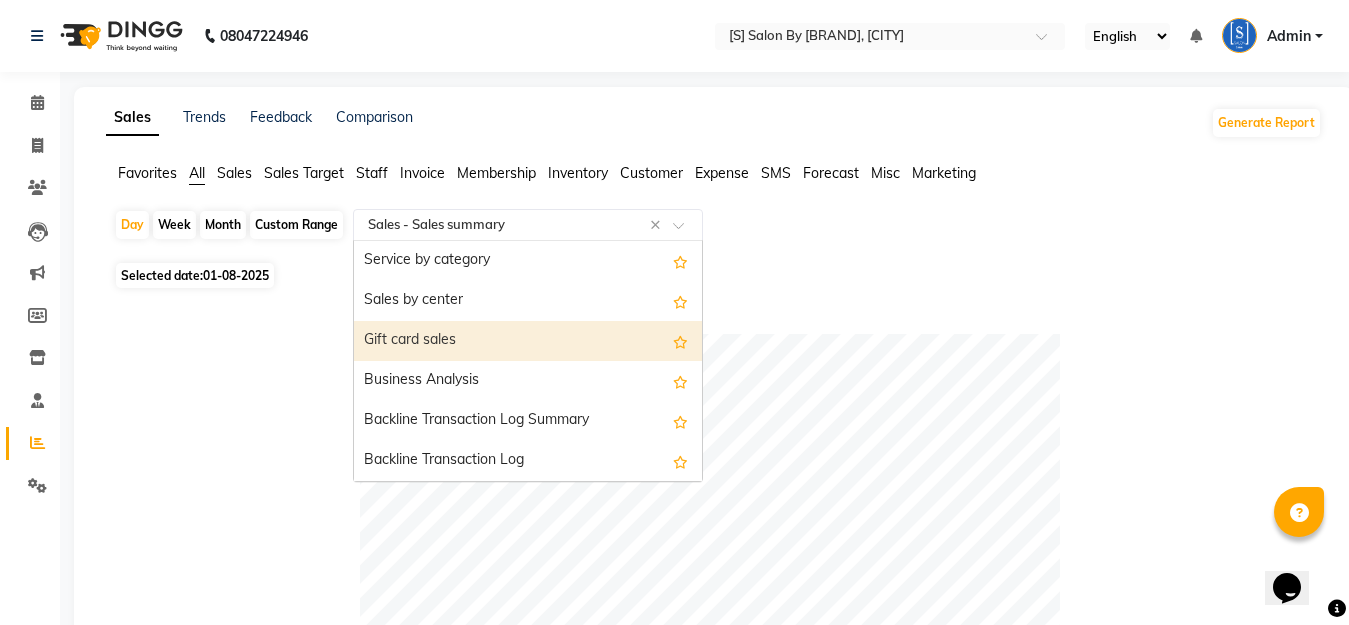 scroll, scrollTop: 500, scrollLeft: 0, axis: vertical 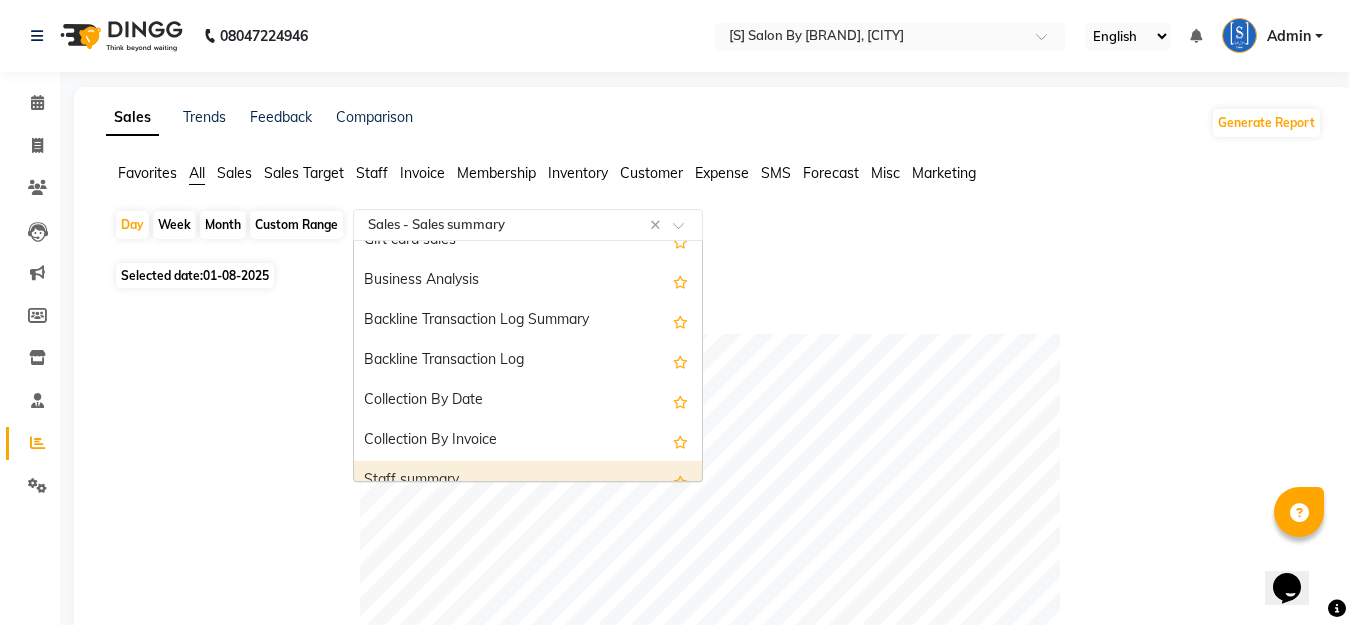 click on "Staff summary" at bounding box center (528, 481) 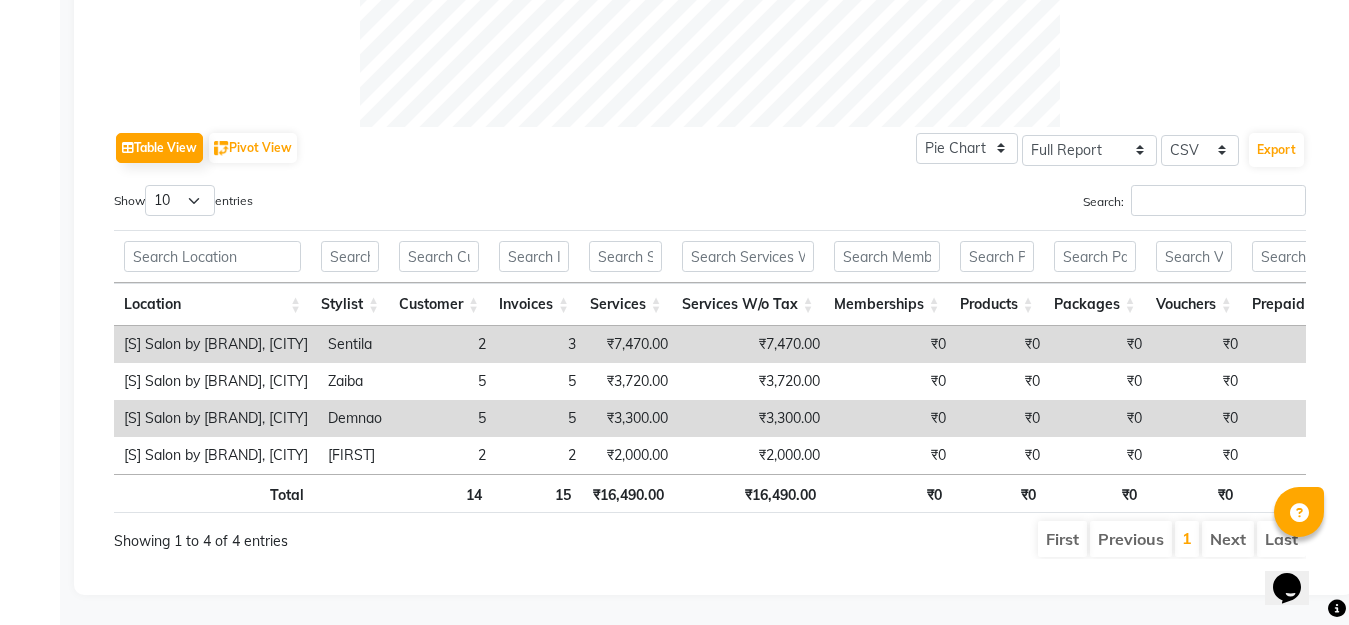 scroll, scrollTop: 0, scrollLeft: 0, axis: both 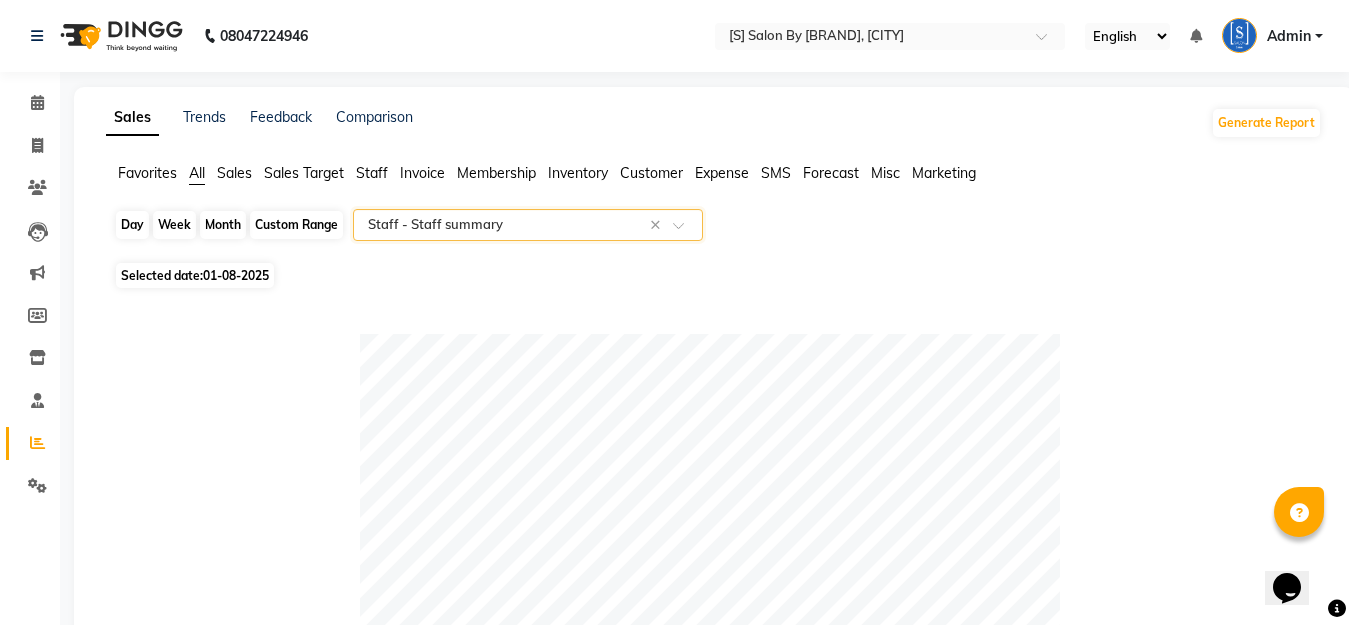 click on "Day" 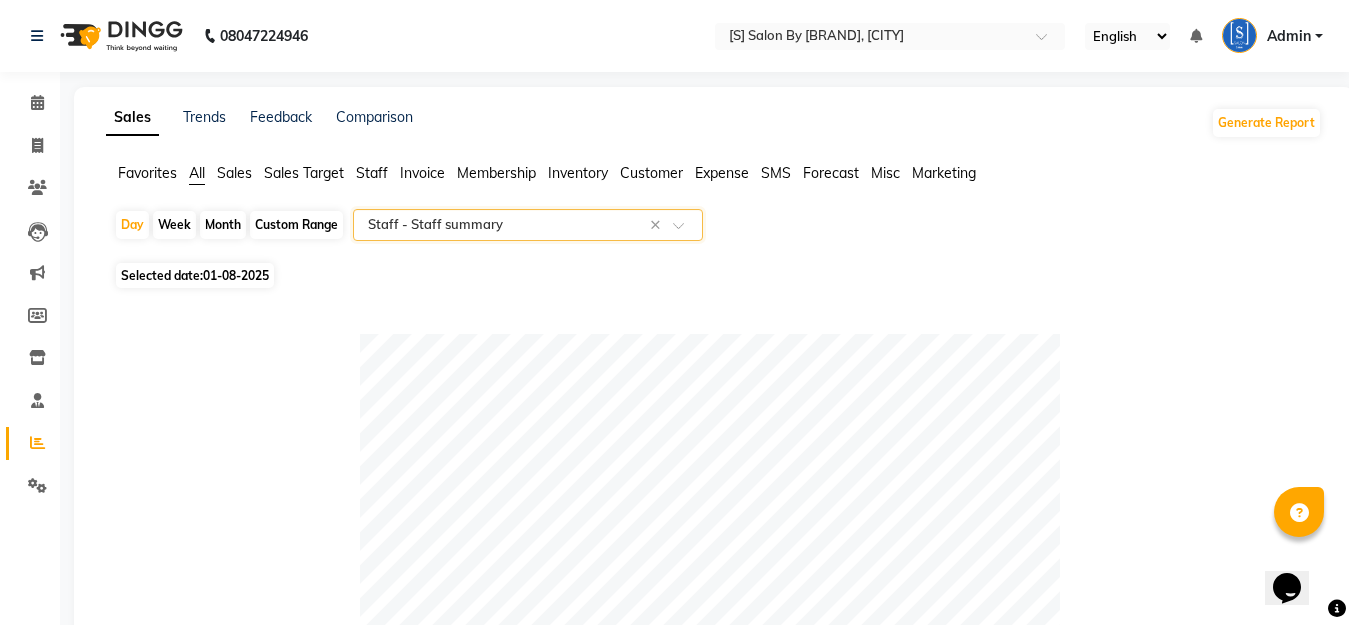 select on "8" 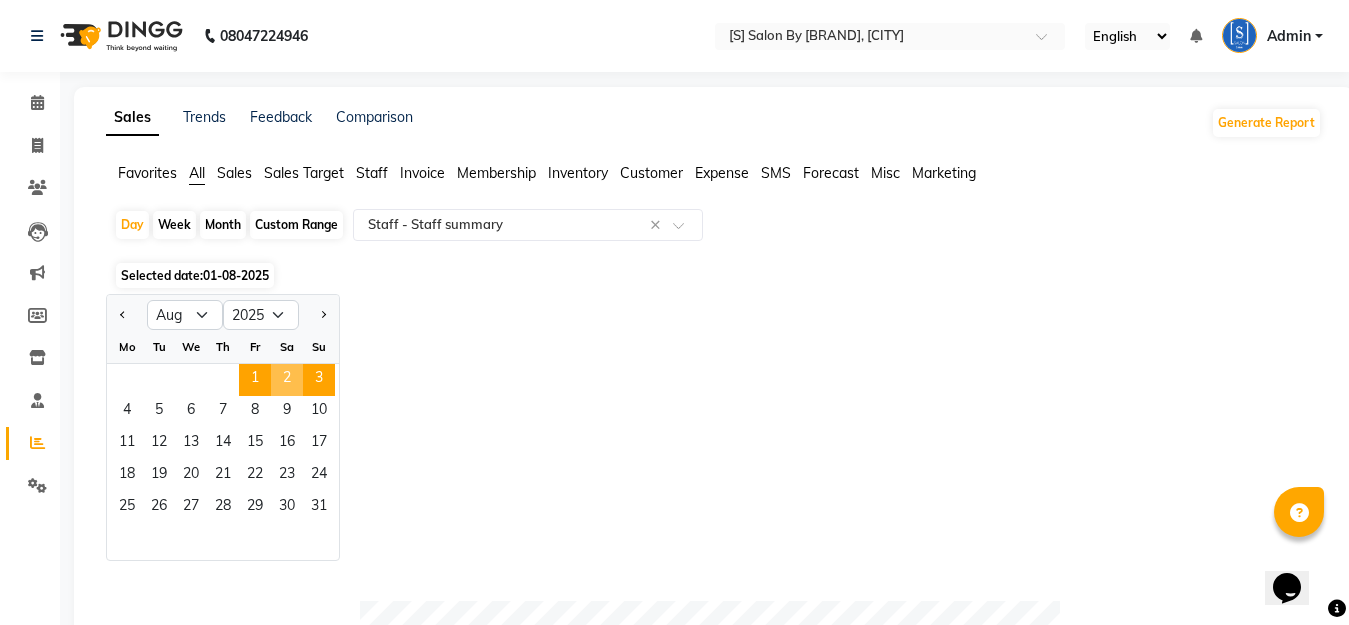 drag, startPoint x: 279, startPoint y: 376, endPoint x: 333, endPoint y: 375, distance: 54.00926 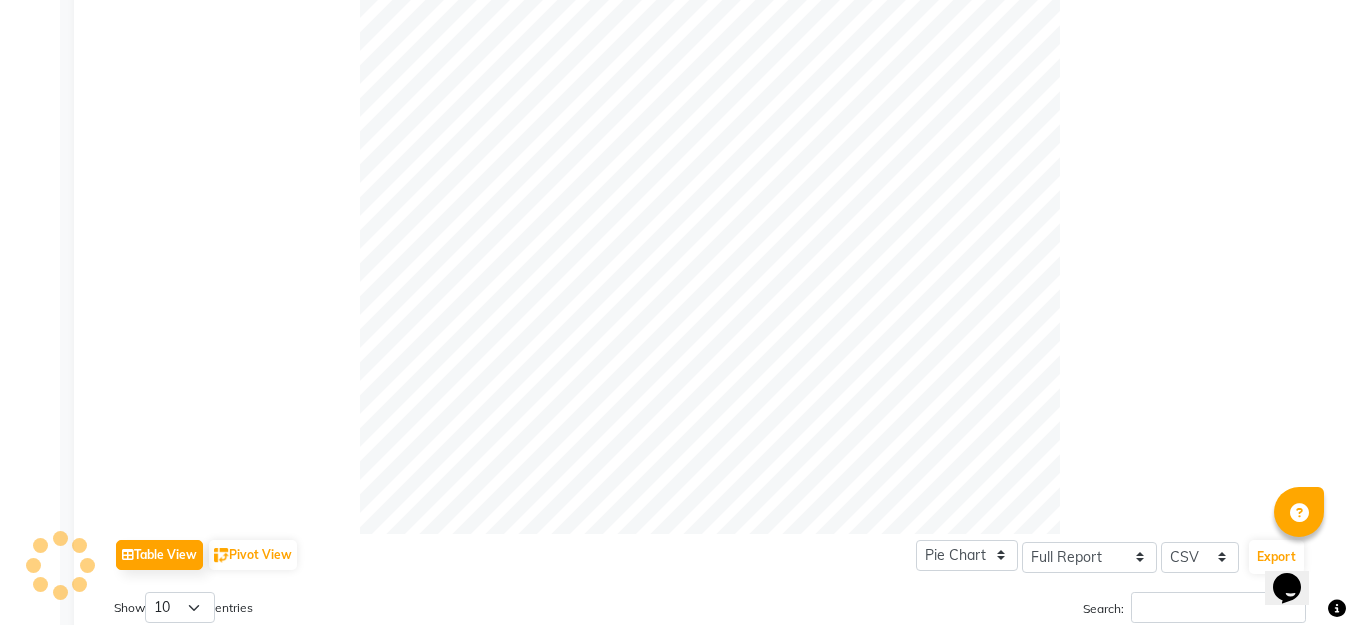 scroll, scrollTop: 941, scrollLeft: 0, axis: vertical 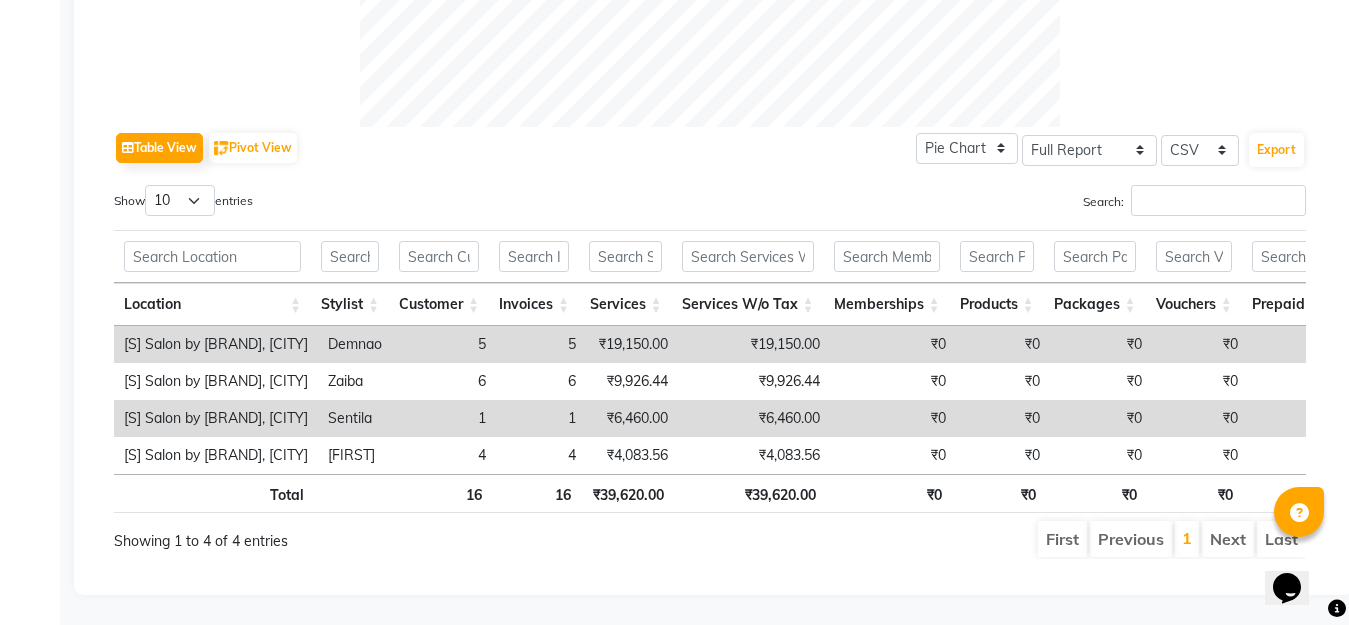 click on "Calendar  Invoice  Clients  Leads   Marketing  Members  Inventory  Staff  Reports  Settings Completed InProgress Upcoming Dropped Tentative Check-In Confirm Bookings Generate Report Segments Page Builder" 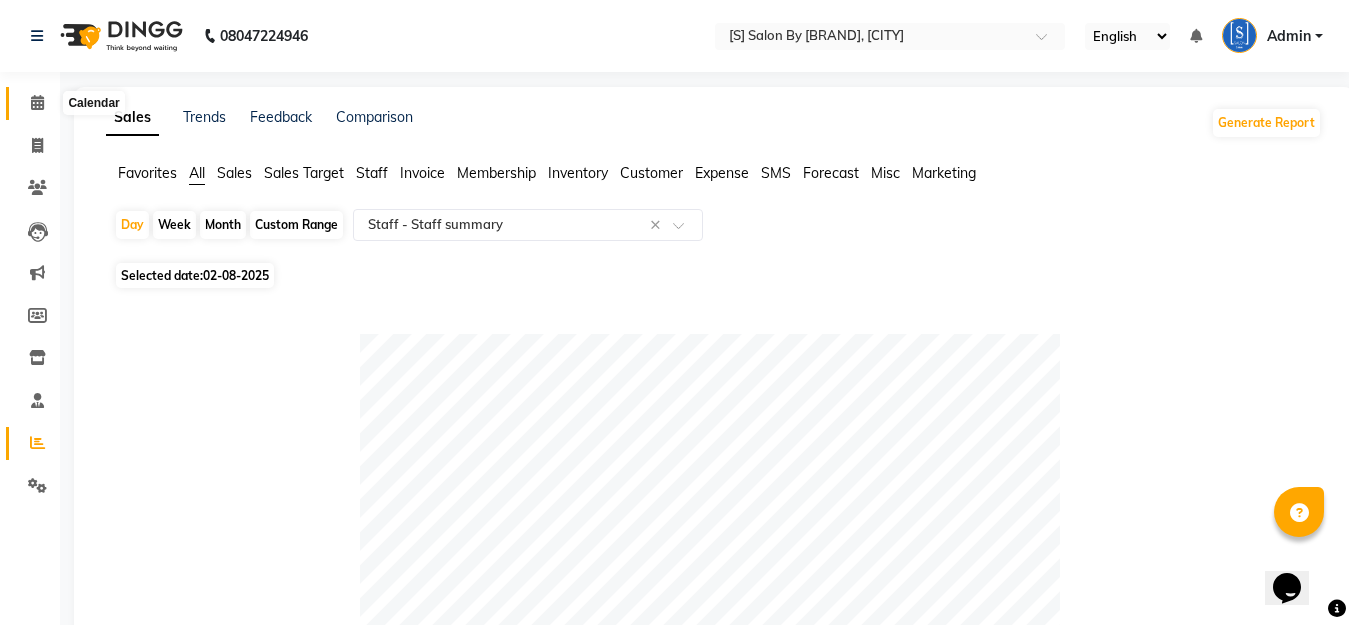 click 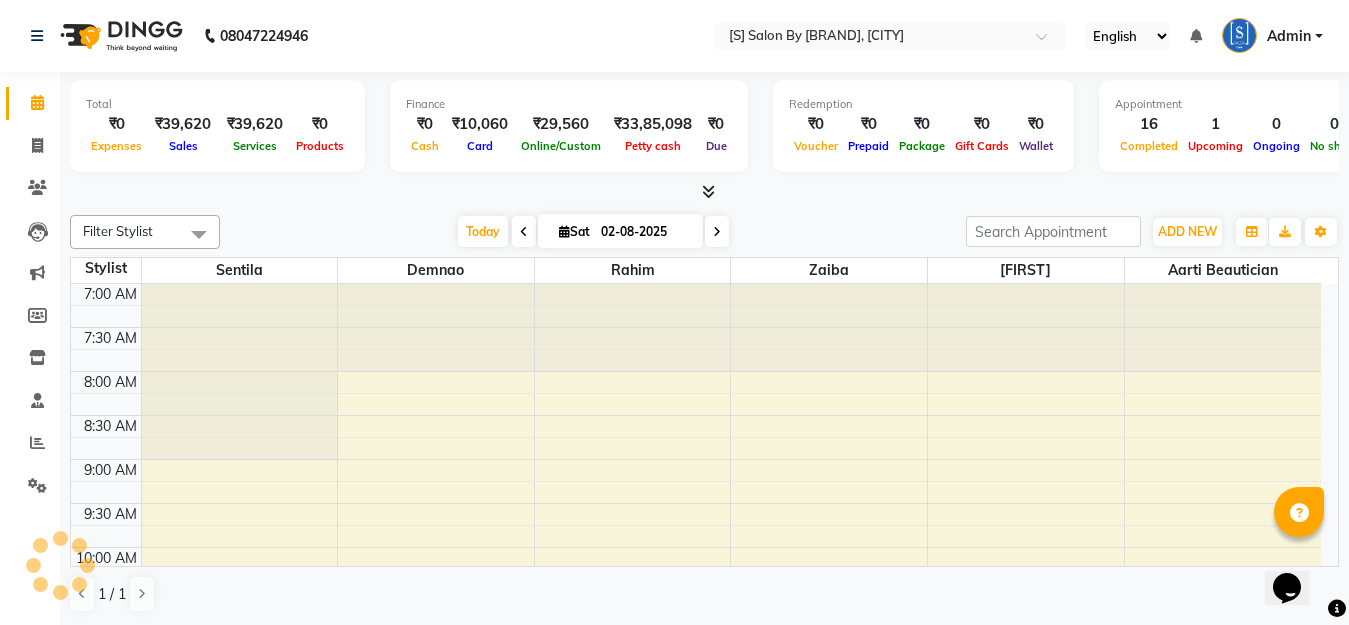 click 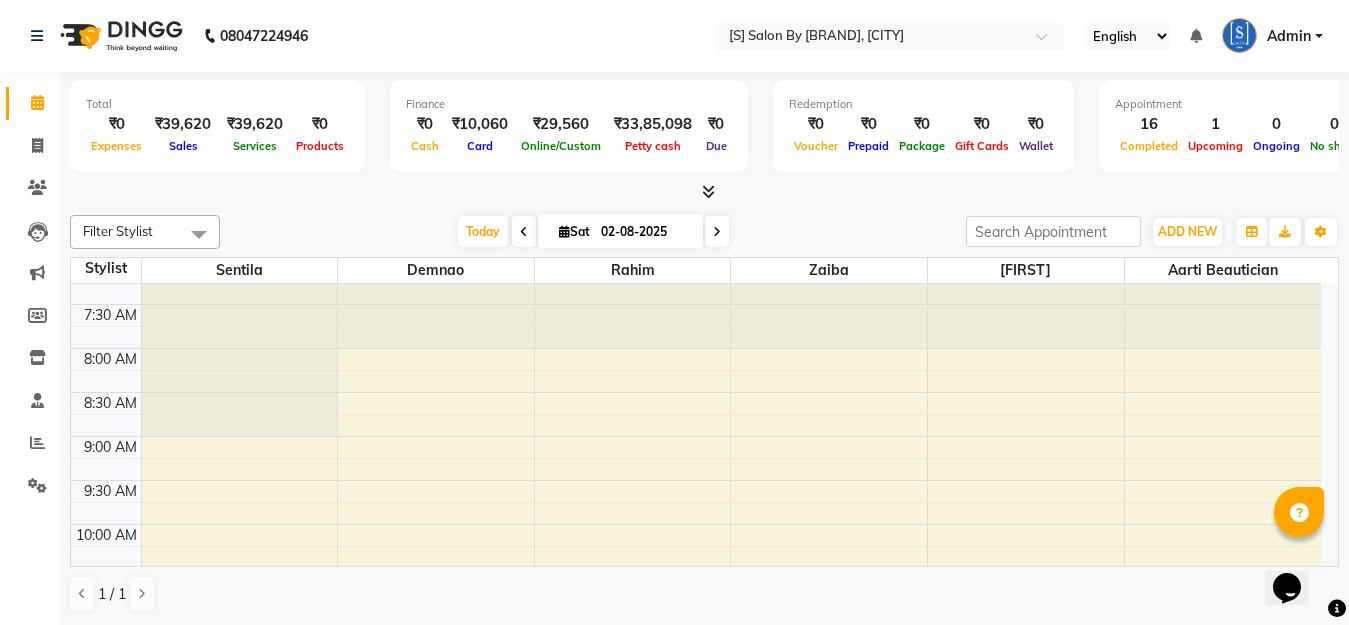 scroll, scrollTop: 0, scrollLeft: 0, axis: both 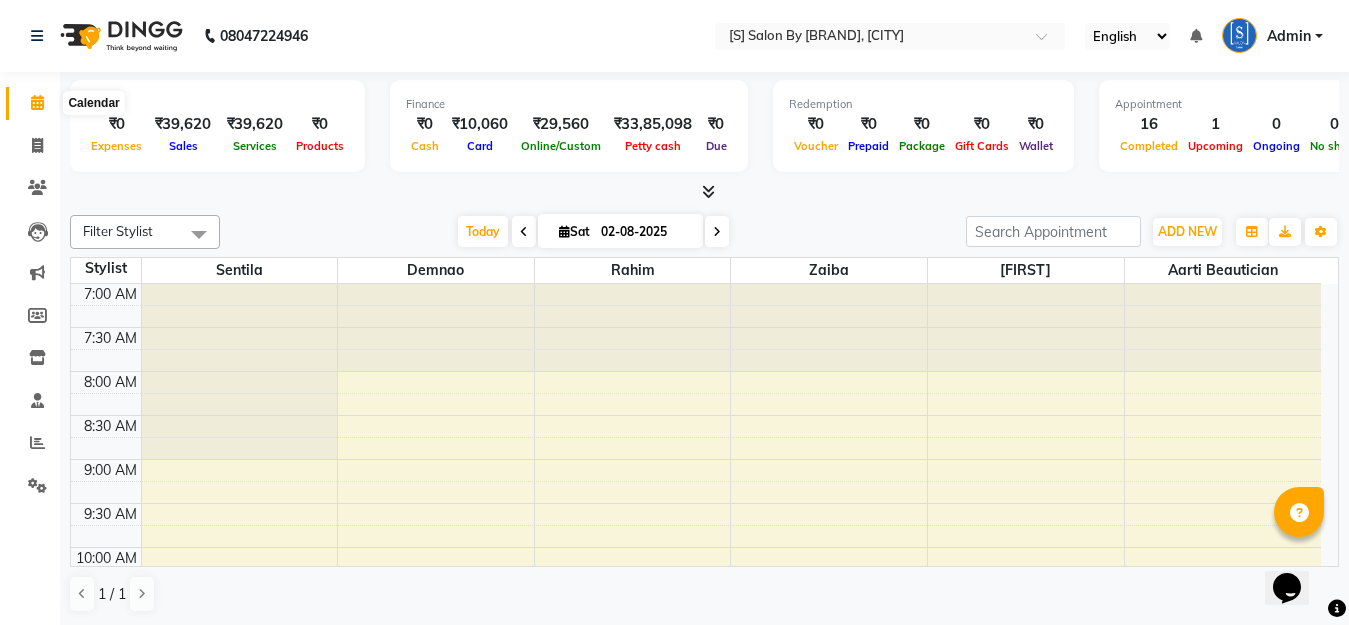 click 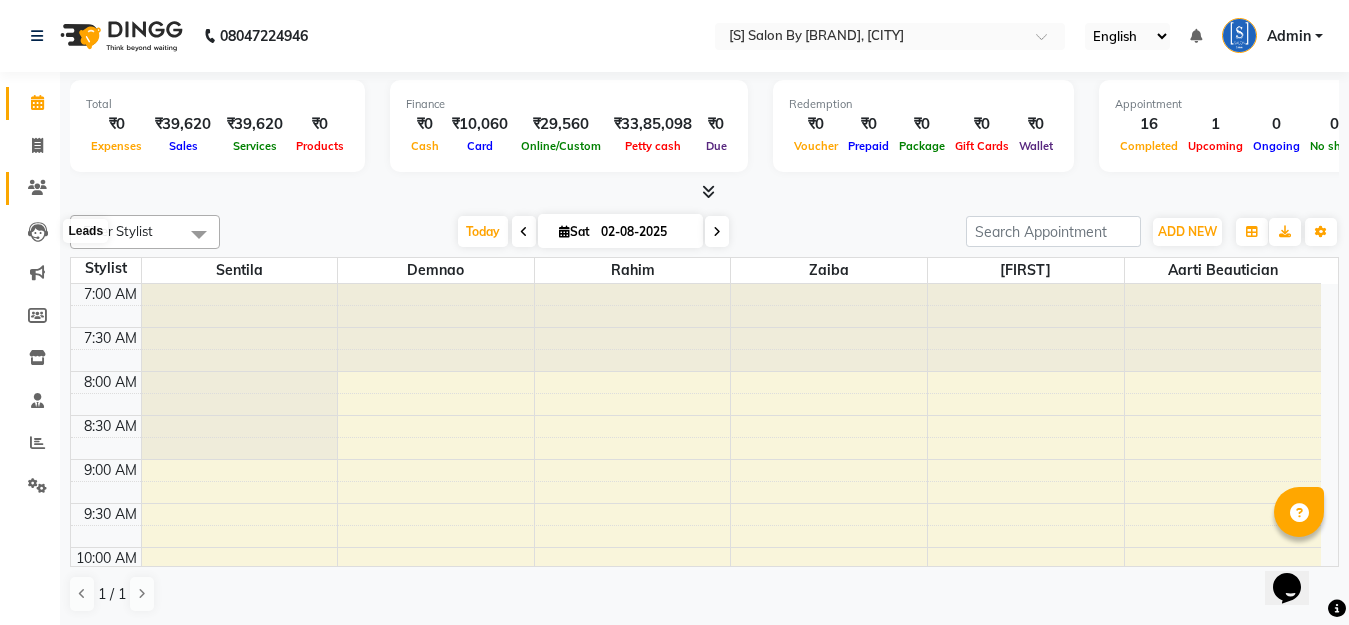 click 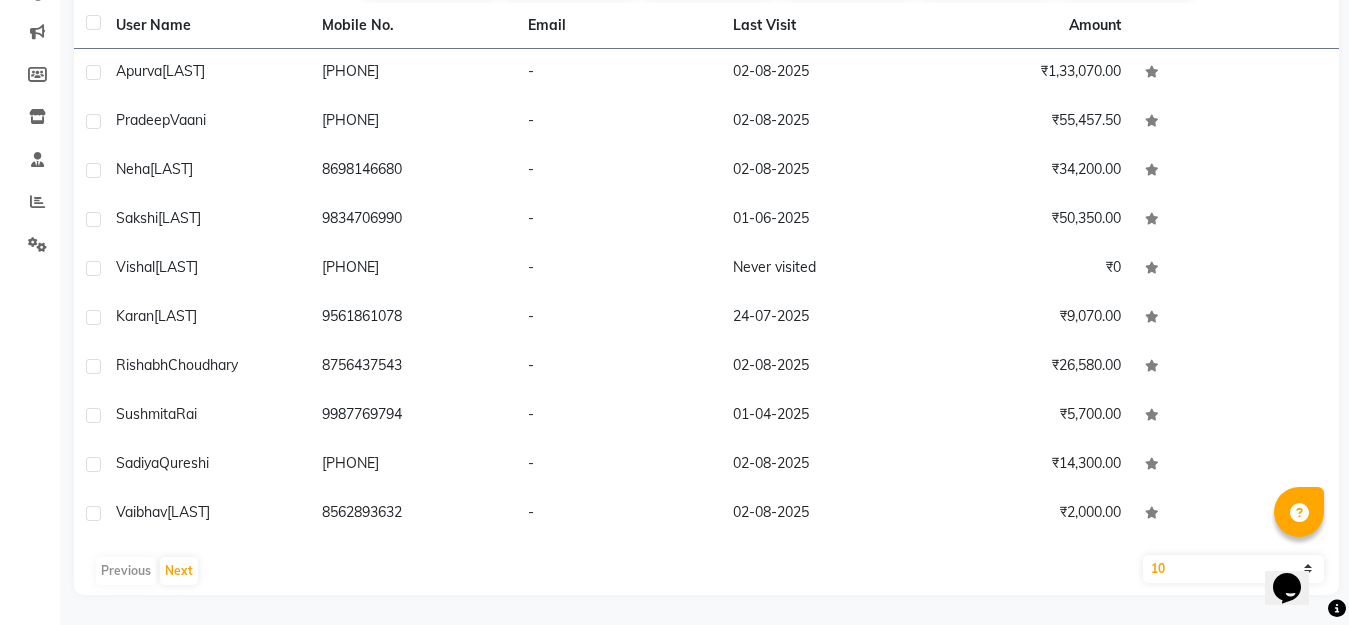 scroll, scrollTop: 0, scrollLeft: 0, axis: both 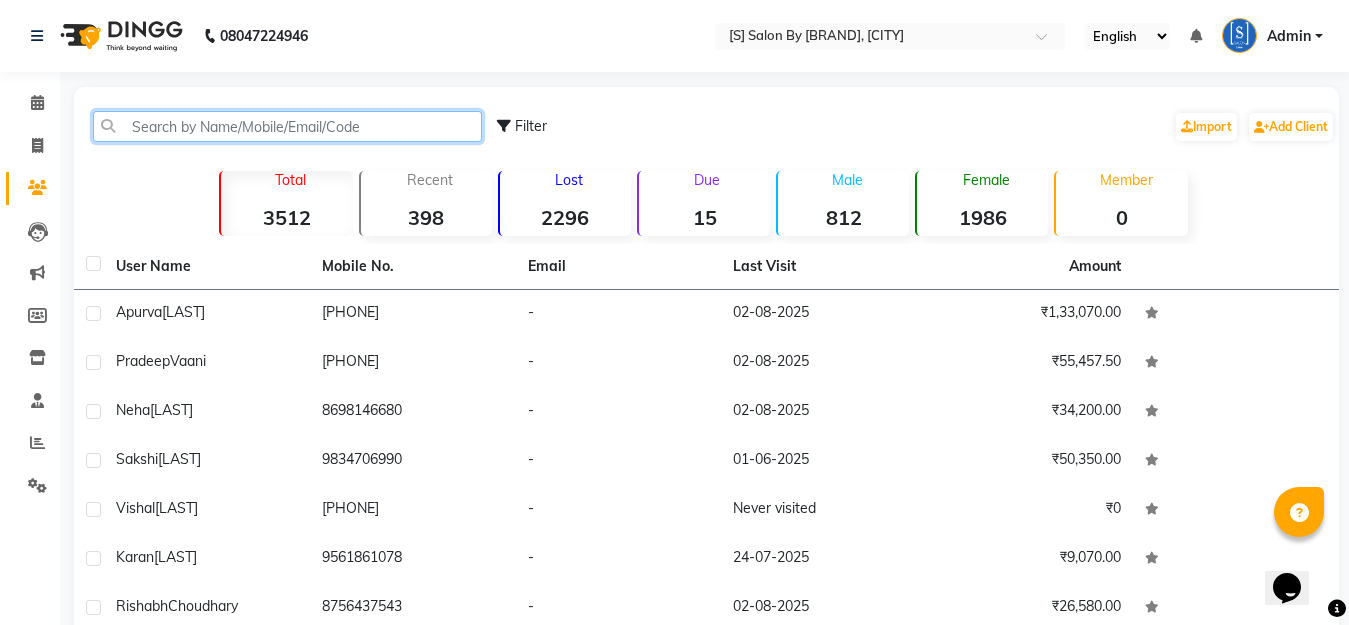 click 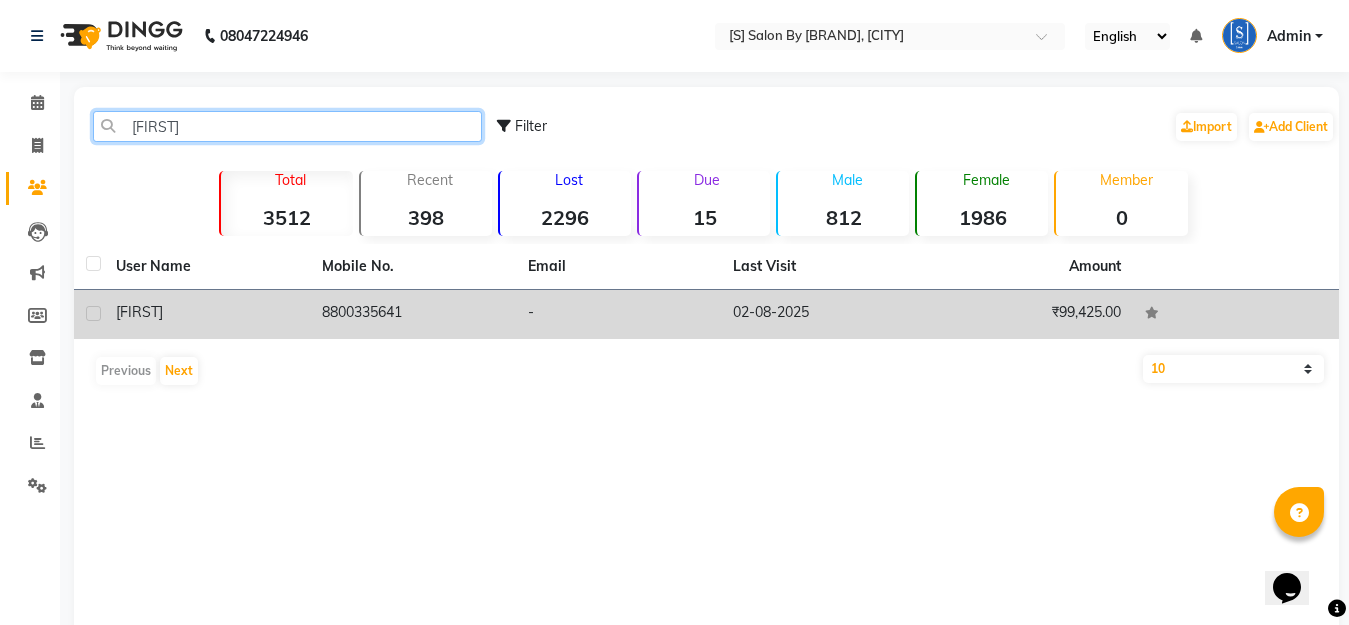 type on "[FIRST]" 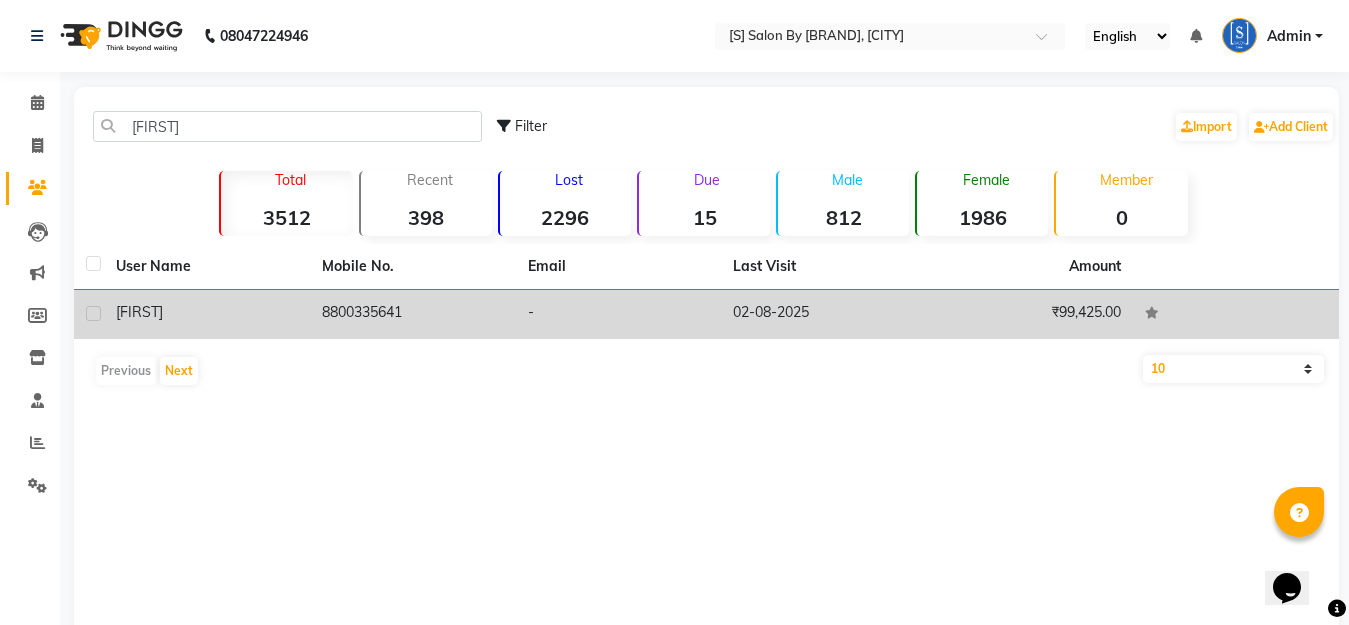 click on "8800335641" 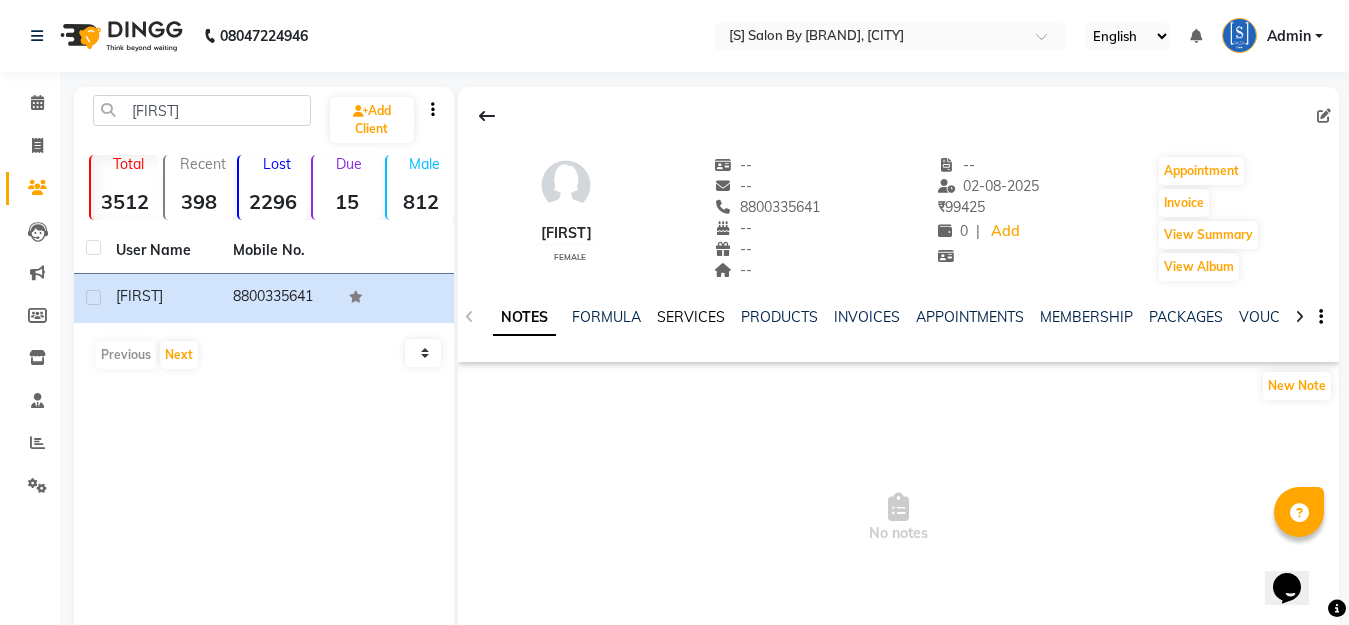 drag, startPoint x: 708, startPoint y: 314, endPoint x: 699, endPoint y: 323, distance: 12.727922 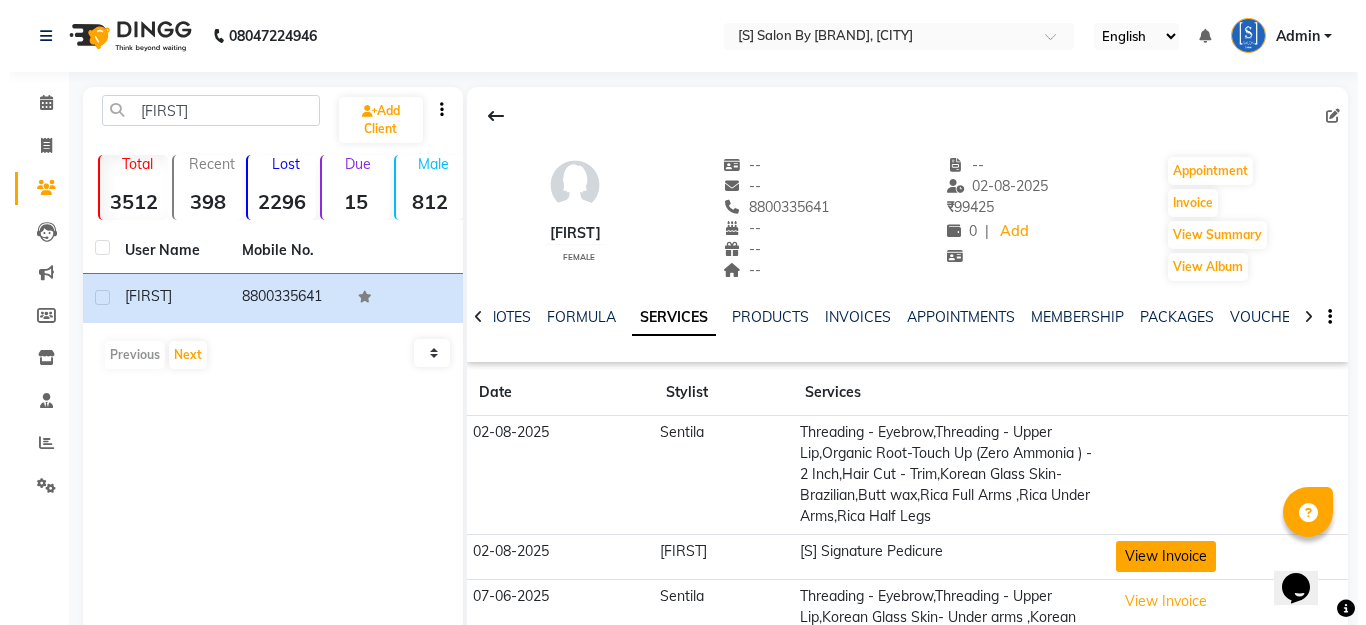 scroll, scrollTop: 100, scrollLeft: 0, axis: vertical 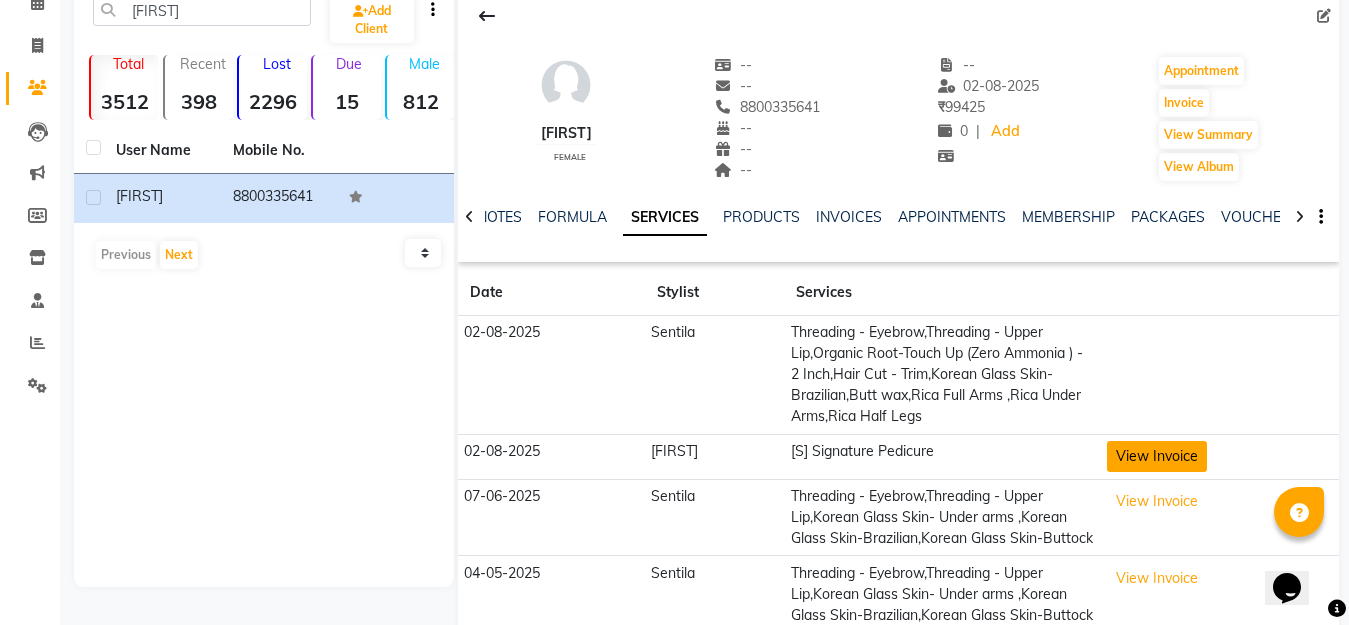 click on "View Invoice" 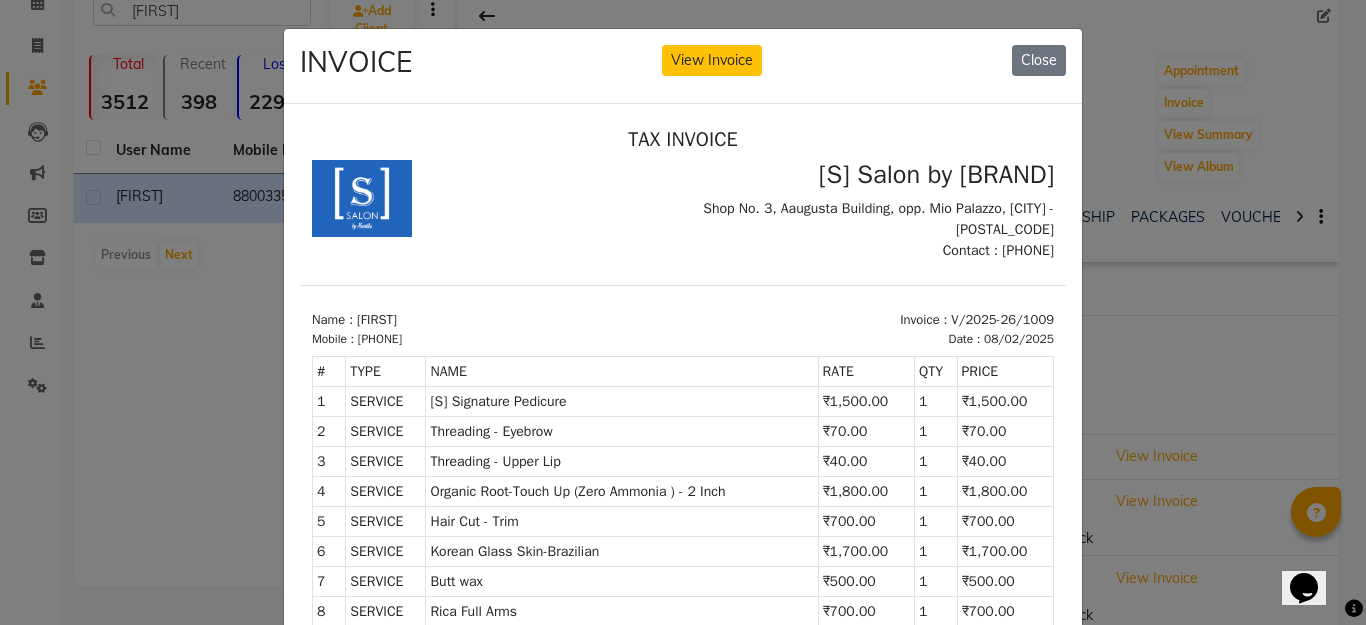 scroll, scrollTop: 16, scrollLeft: 0, axis: vertical 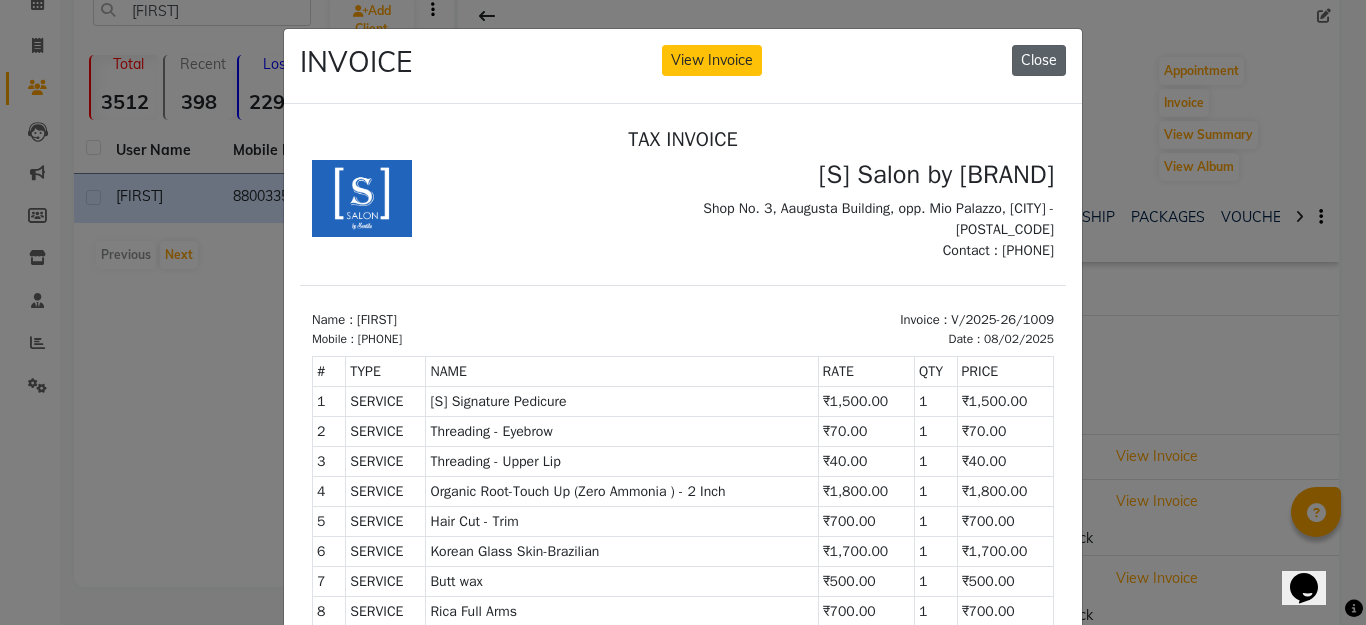click on "Close" 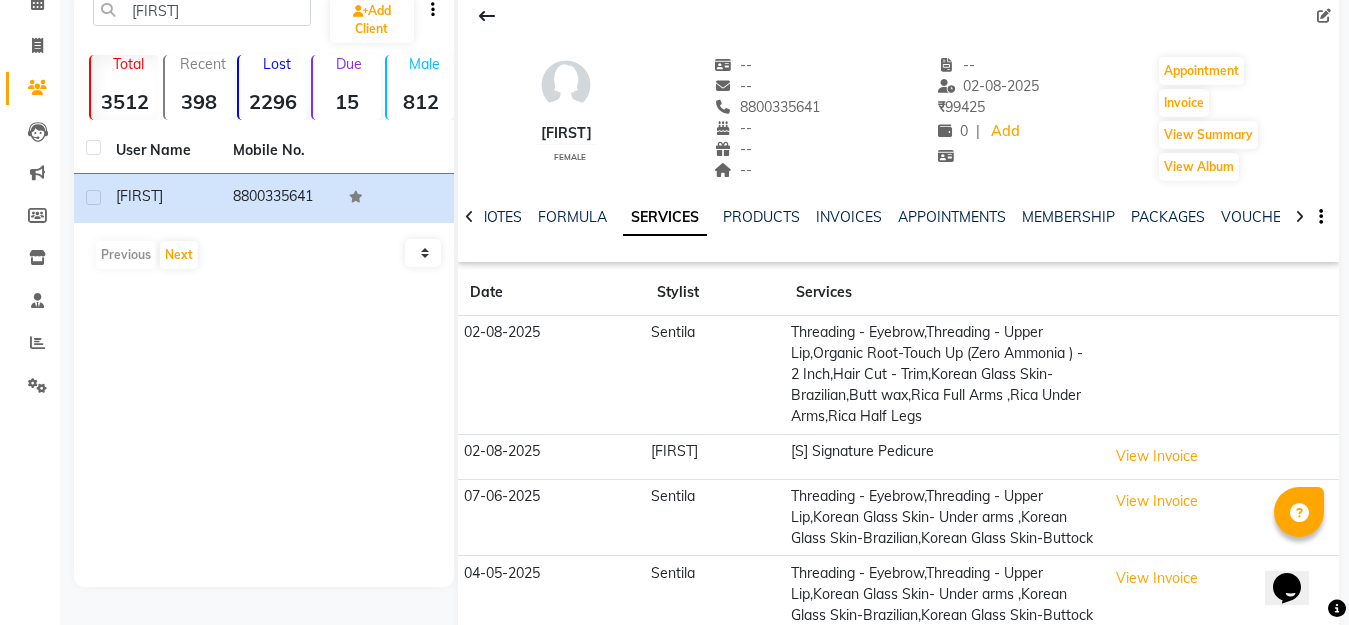 scroll, scrollTop: 0, scrollLeft: 0, axis: both 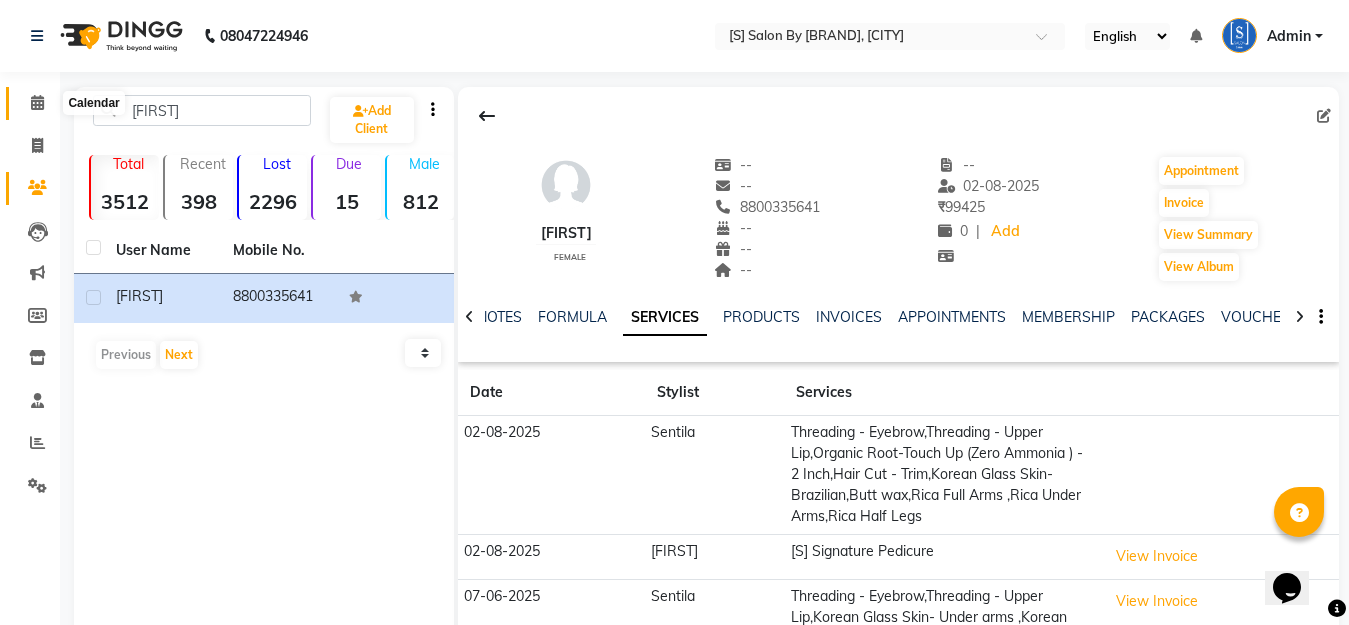 click 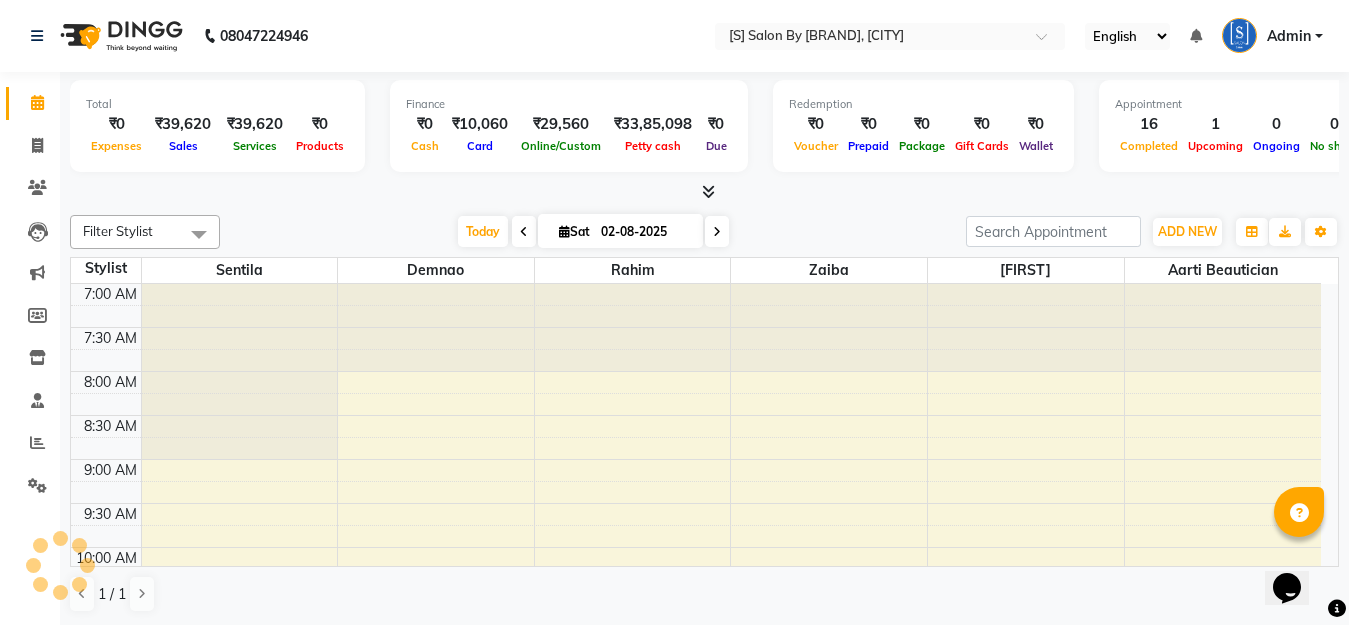 scroll, scrollTop: 0, scrollLeft: 0, axis: both 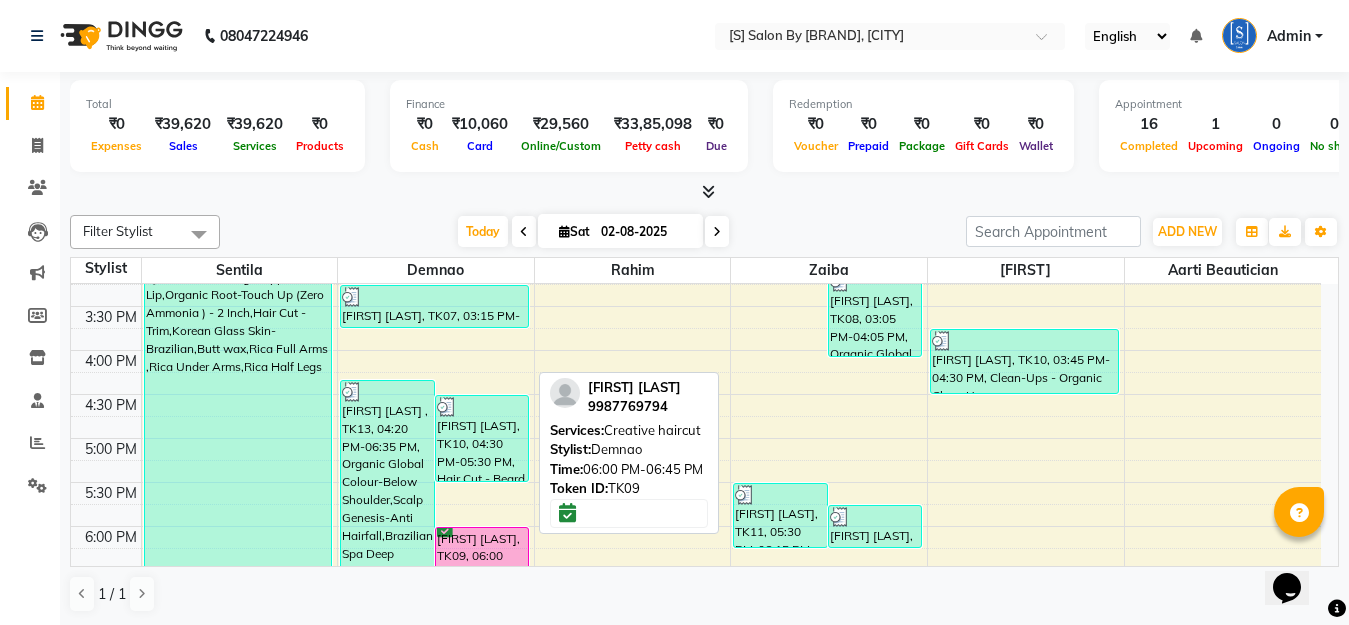 click on "[FIRST] [LAST], TK09, 06:00 PM-06:45 PM, Creative haircut" at bounding box center [482, 559] 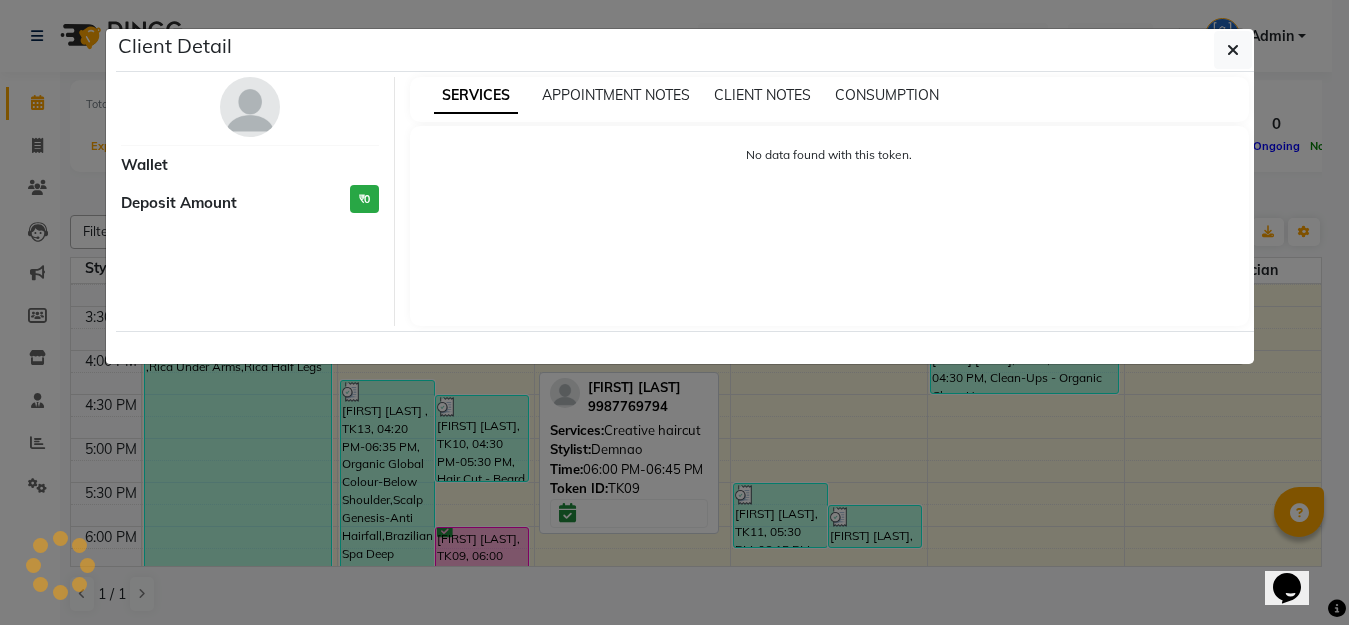 select on "6" 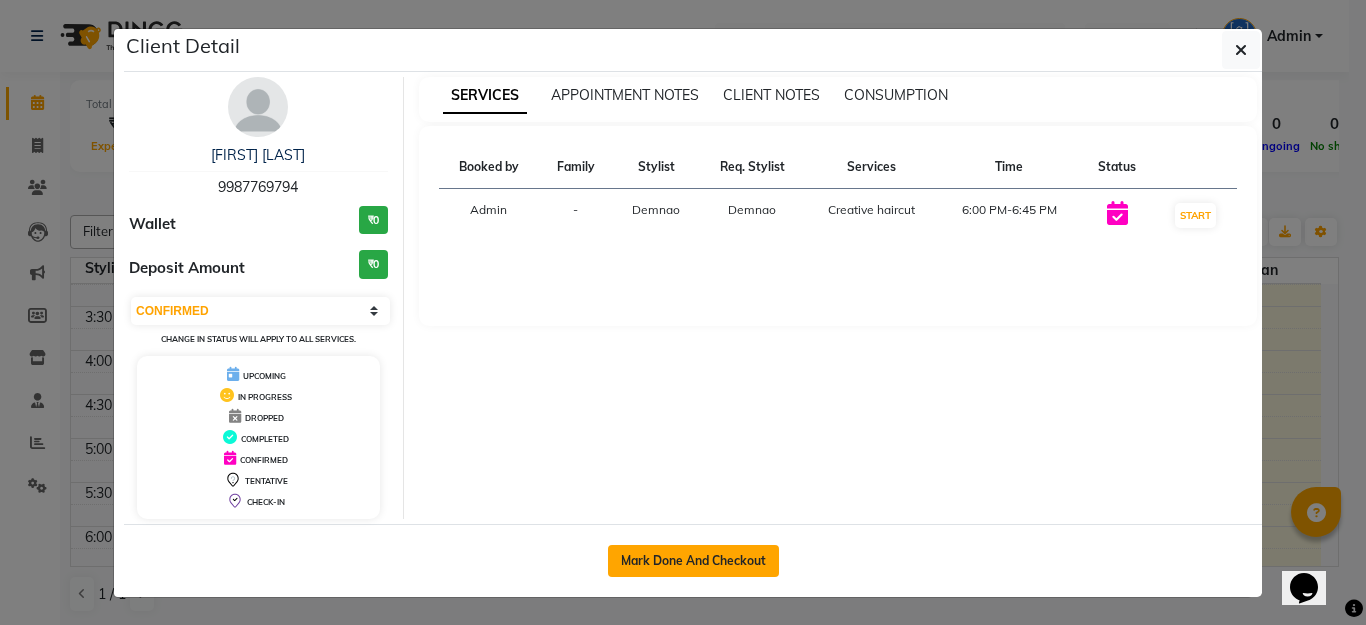 click on "Mark Done And Checkout" 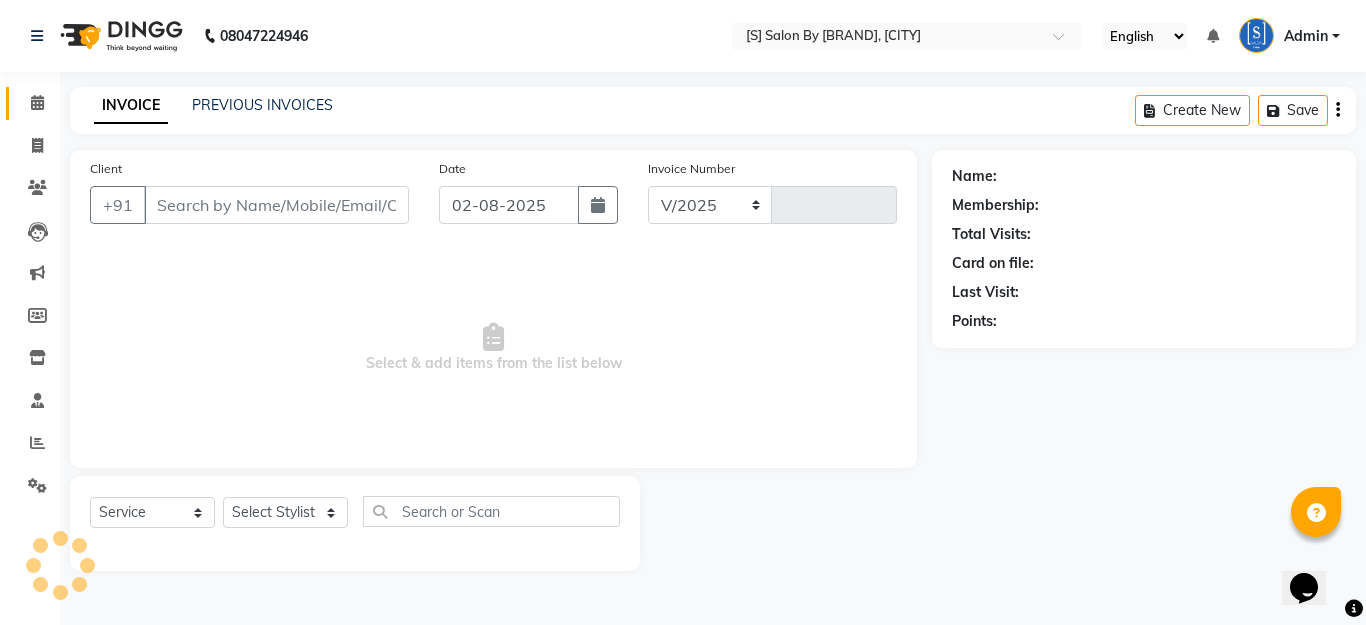 select on "45" 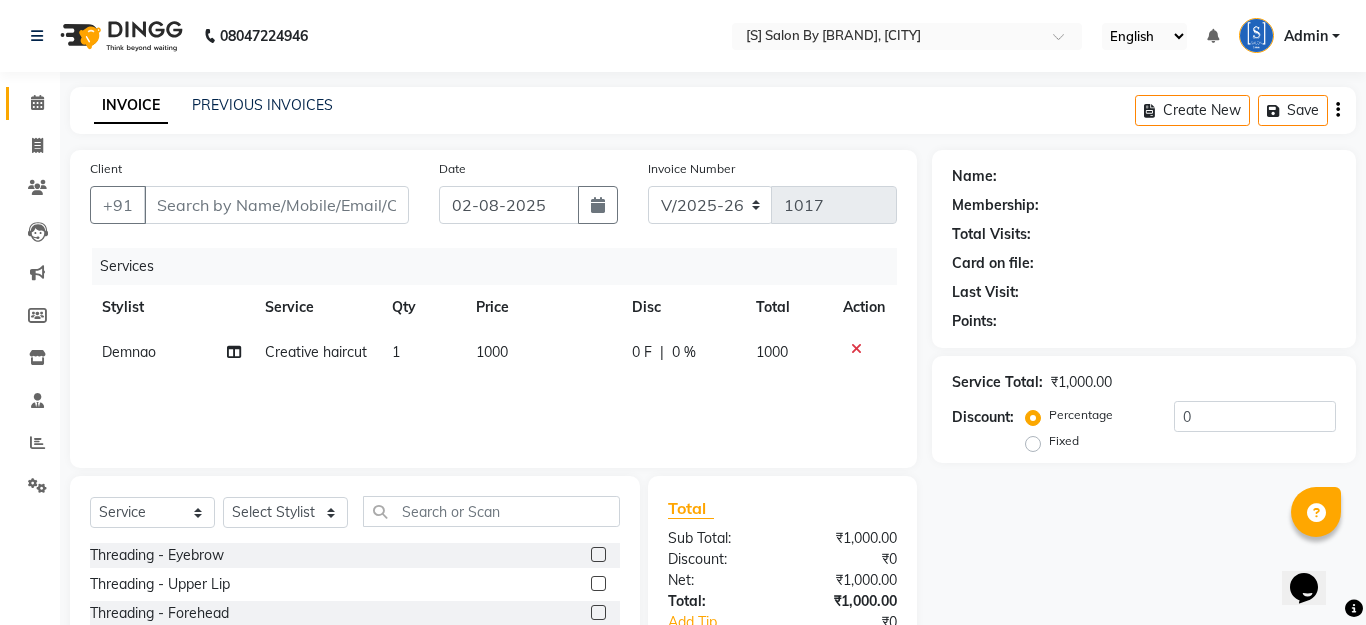 type on "9987769794" 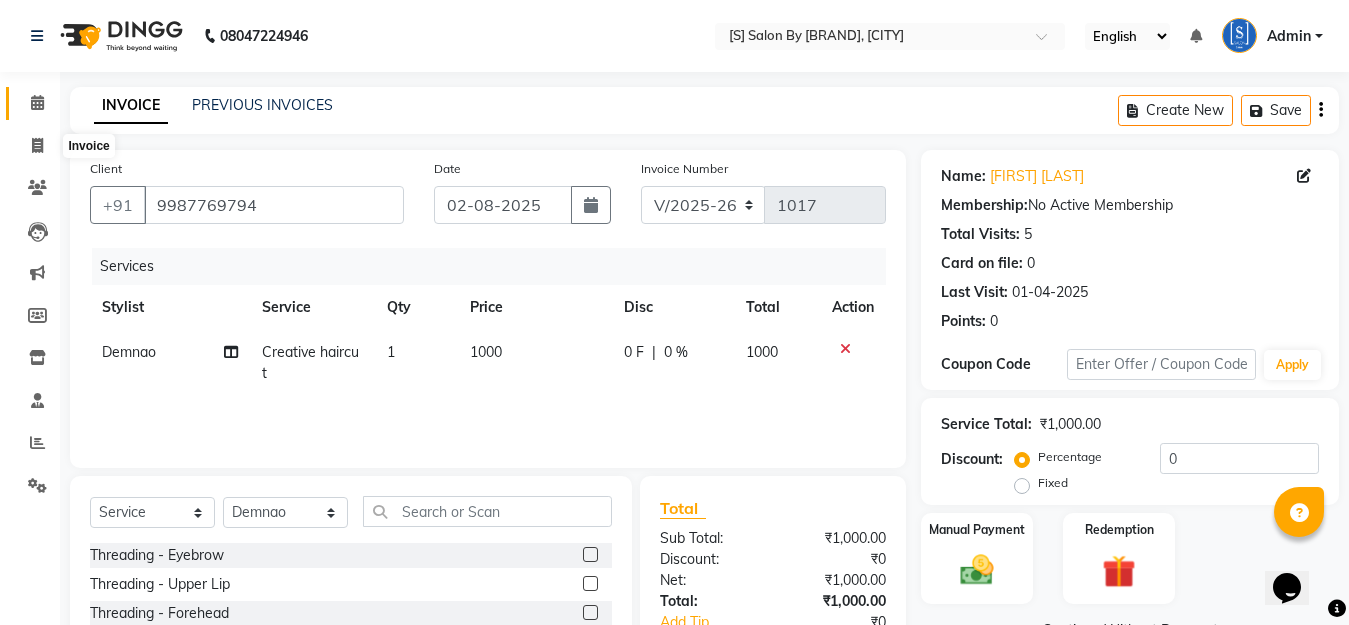 click 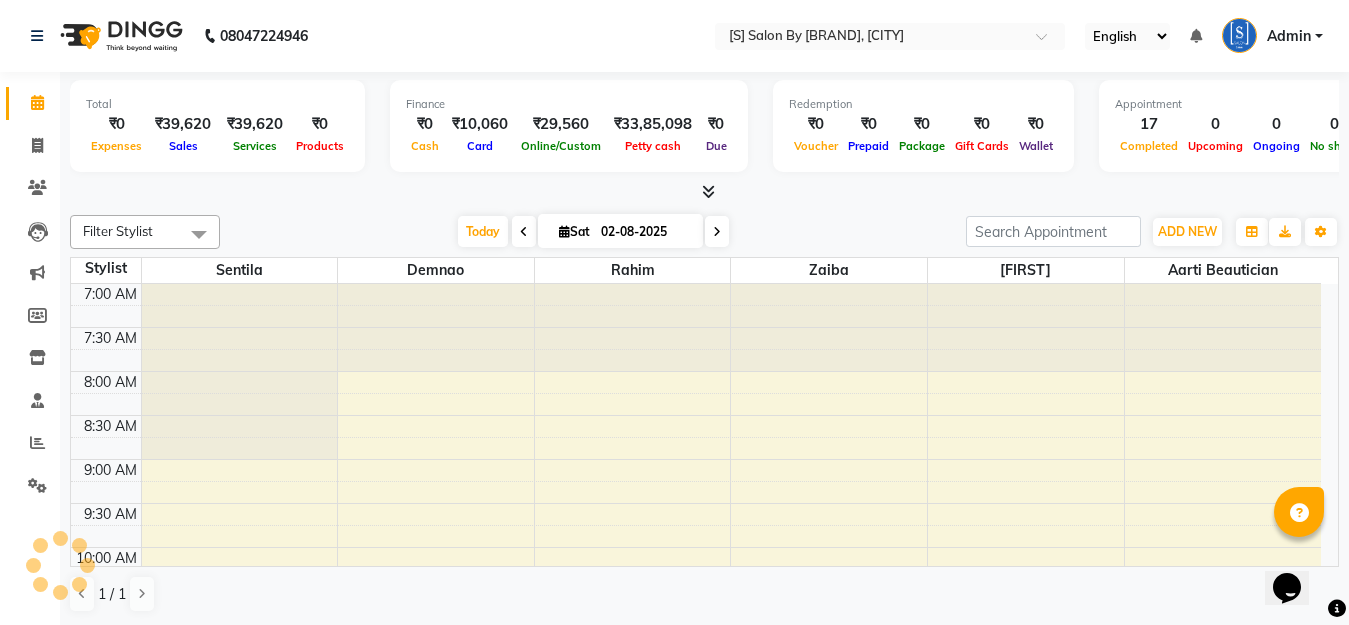 scroll, scrollTop: 1, scrollLeft: 0, axis: vertical 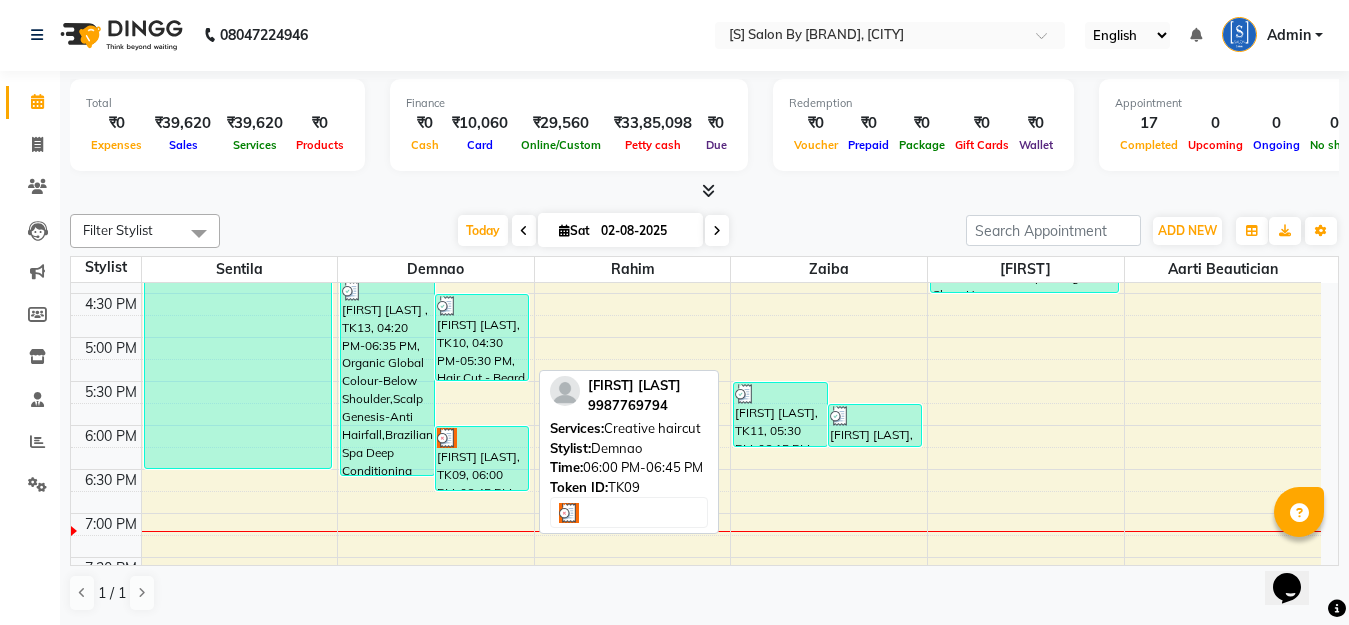 click on "[FIRST] [LAST], TK09, 06:00 PM-06:45 PM, Creative haircut" at bounding box center [482, 458] 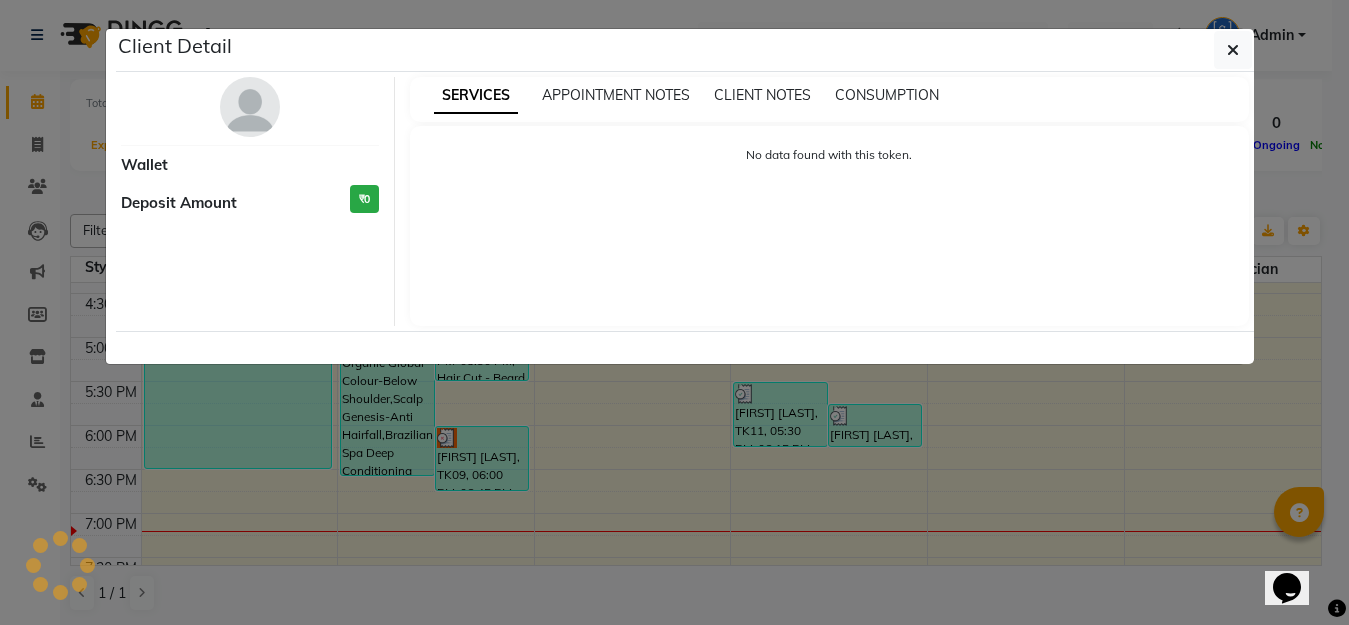 select on "3" 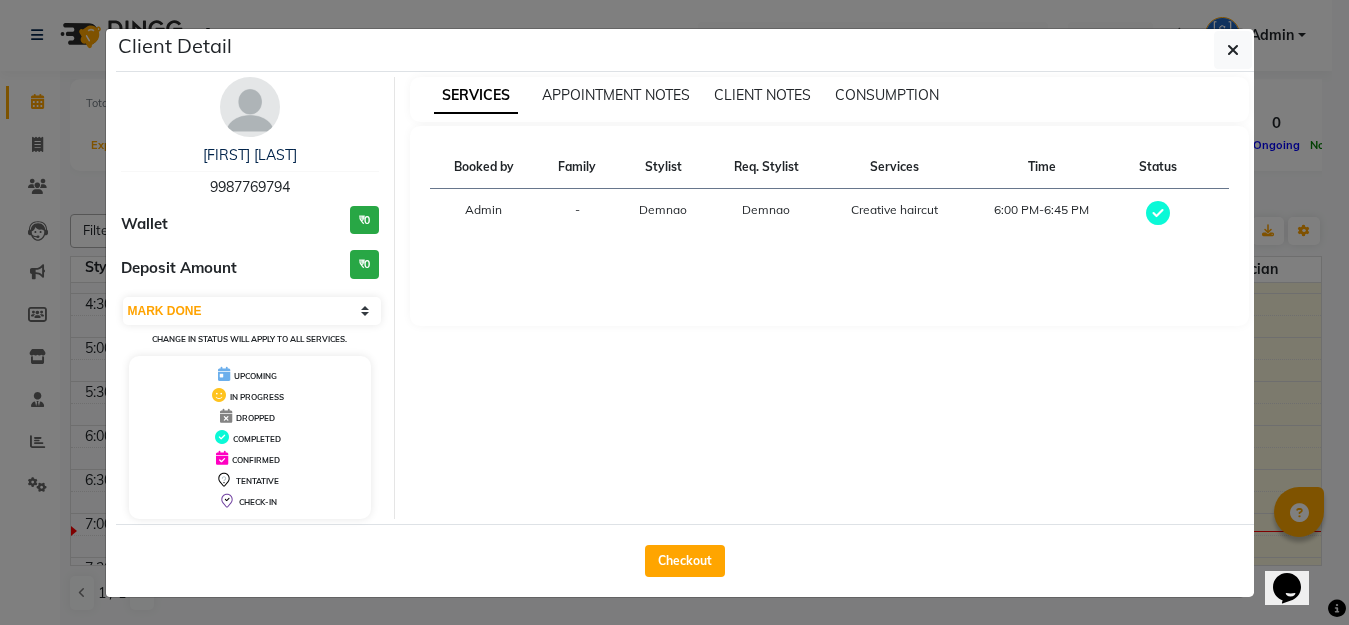 click on "Checkout" 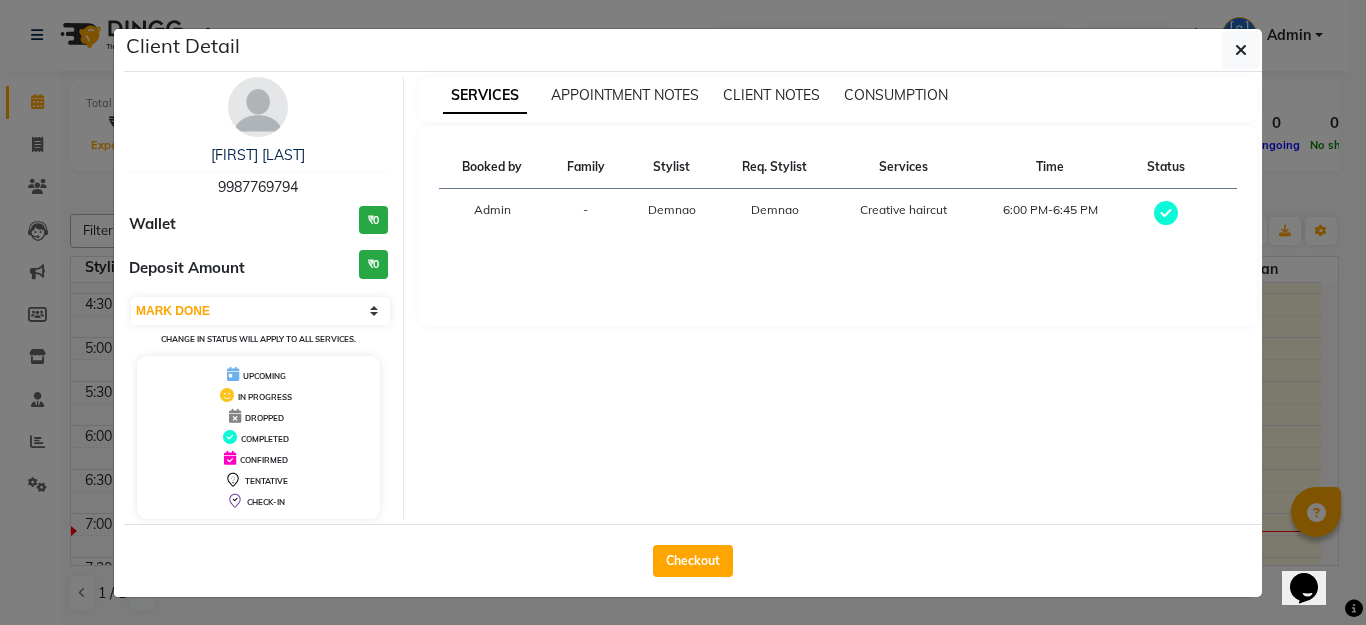 drag, startPoint x: 710, startPoint y: 559, endPoint x: 724, endPoint y: 543, distance: 21.260292 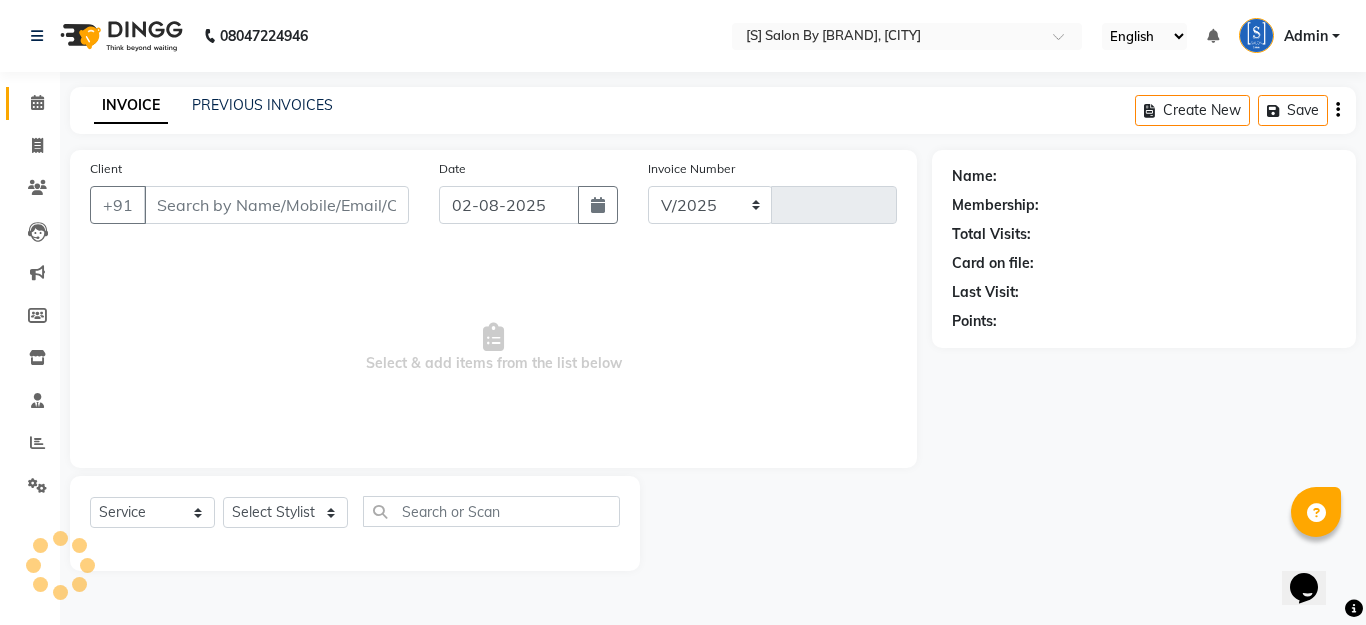 select on "45" 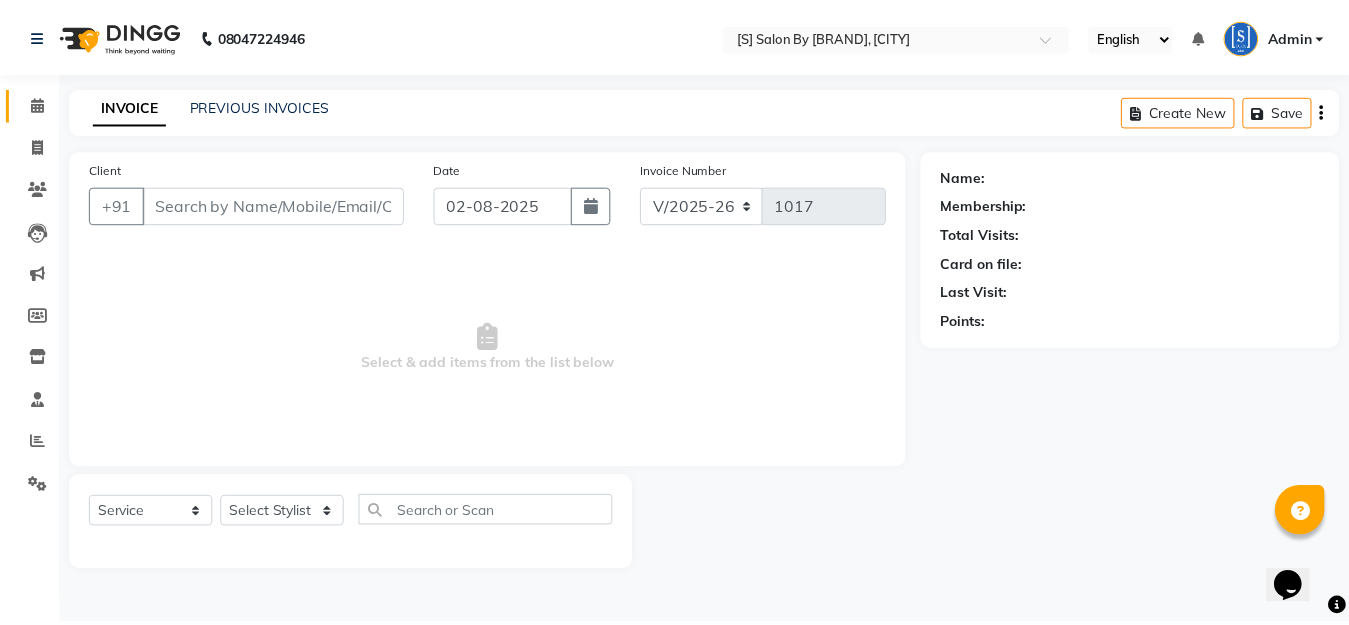 scroll, scrollTop: 0, scrollLeft: 0, axis: both 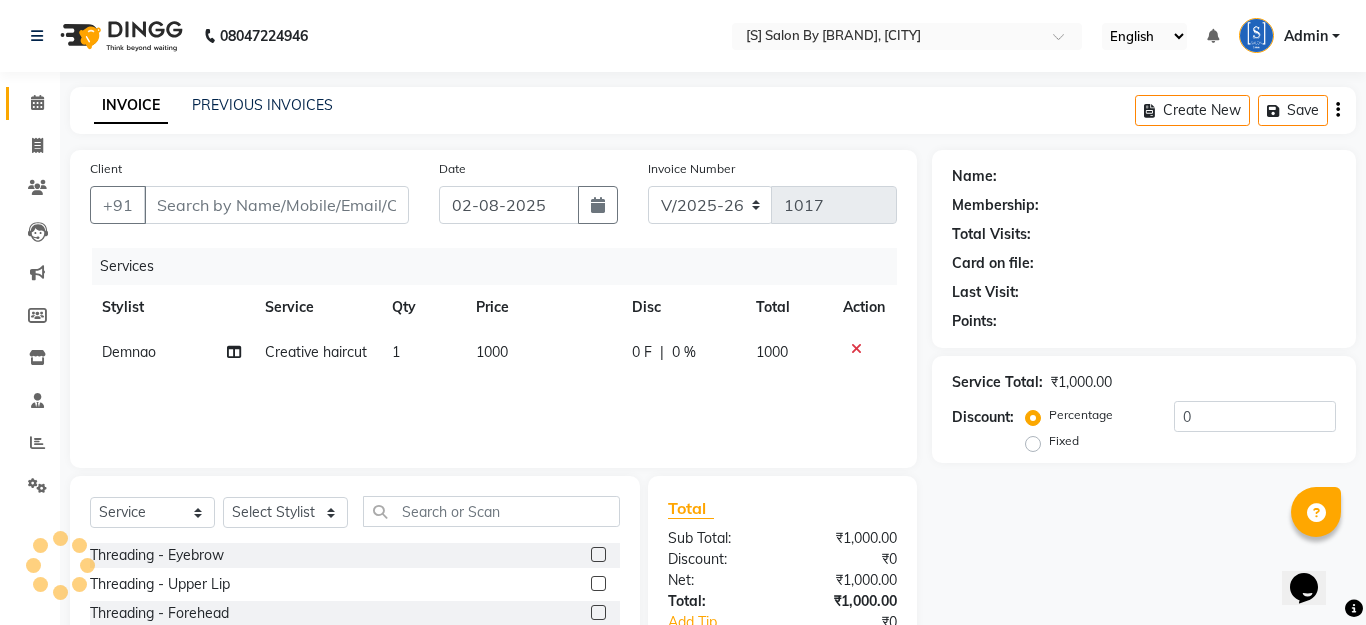 type on "9987769794" 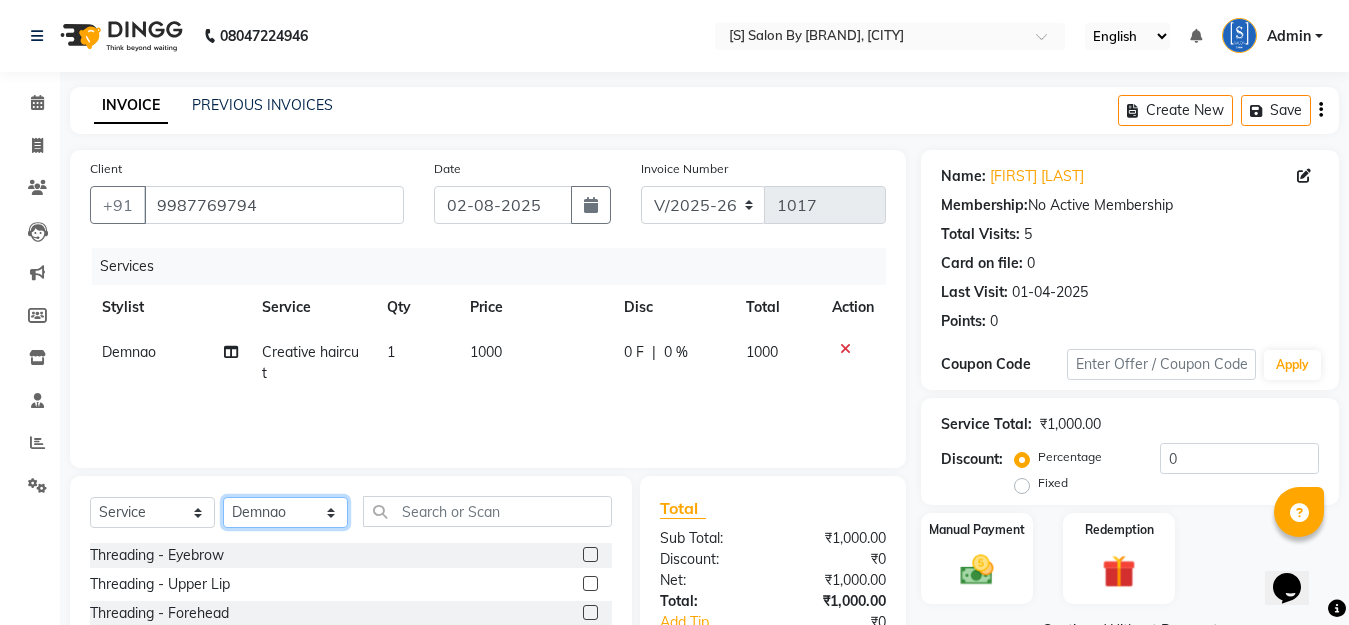click on "Select Stylist Aarti Beautician Demnao Pranoti Rahim Sentila Zaiba" 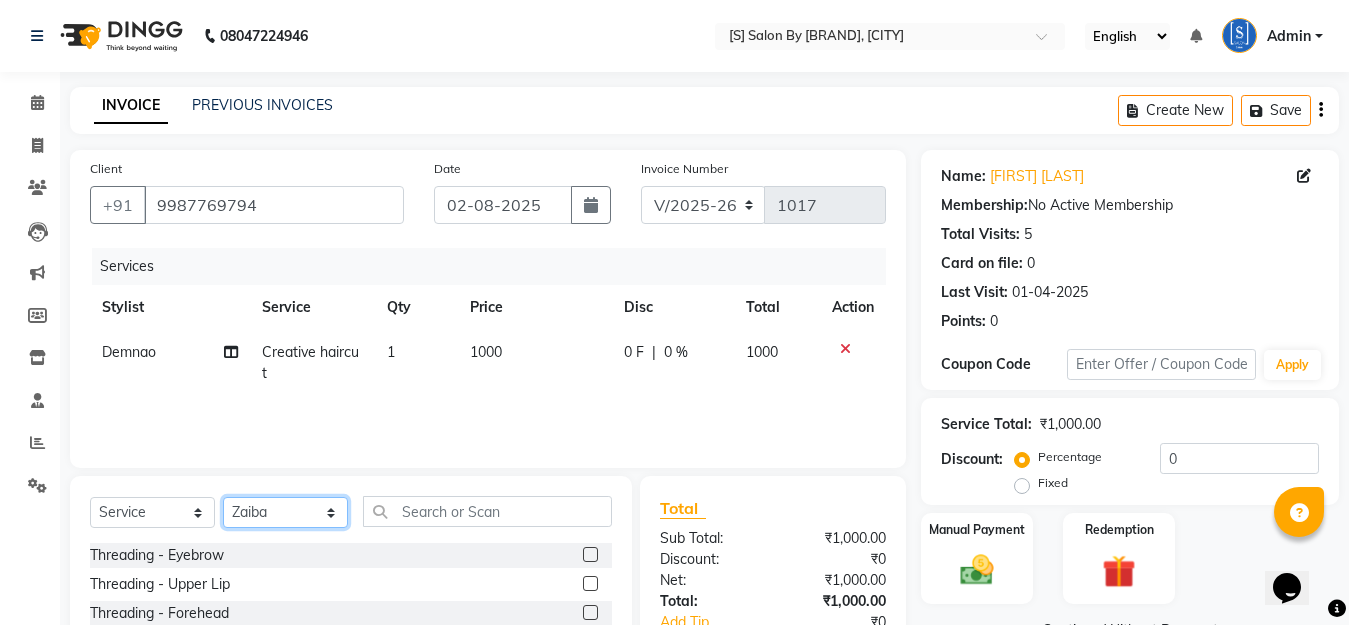 click on "Select Stylist Aarti Beautician Demnao Pranoti Rahim Sentila Zaiba" 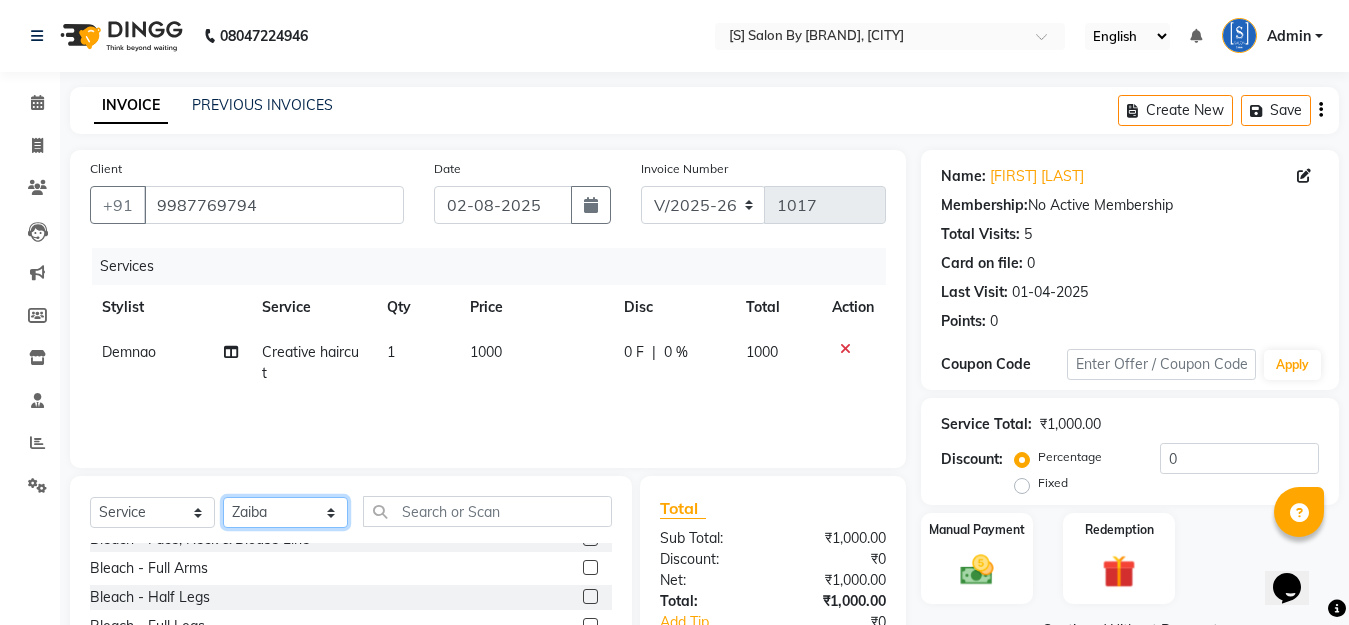 scroll, scrollTop: 900, scrollLeft: 0, axis: vertical 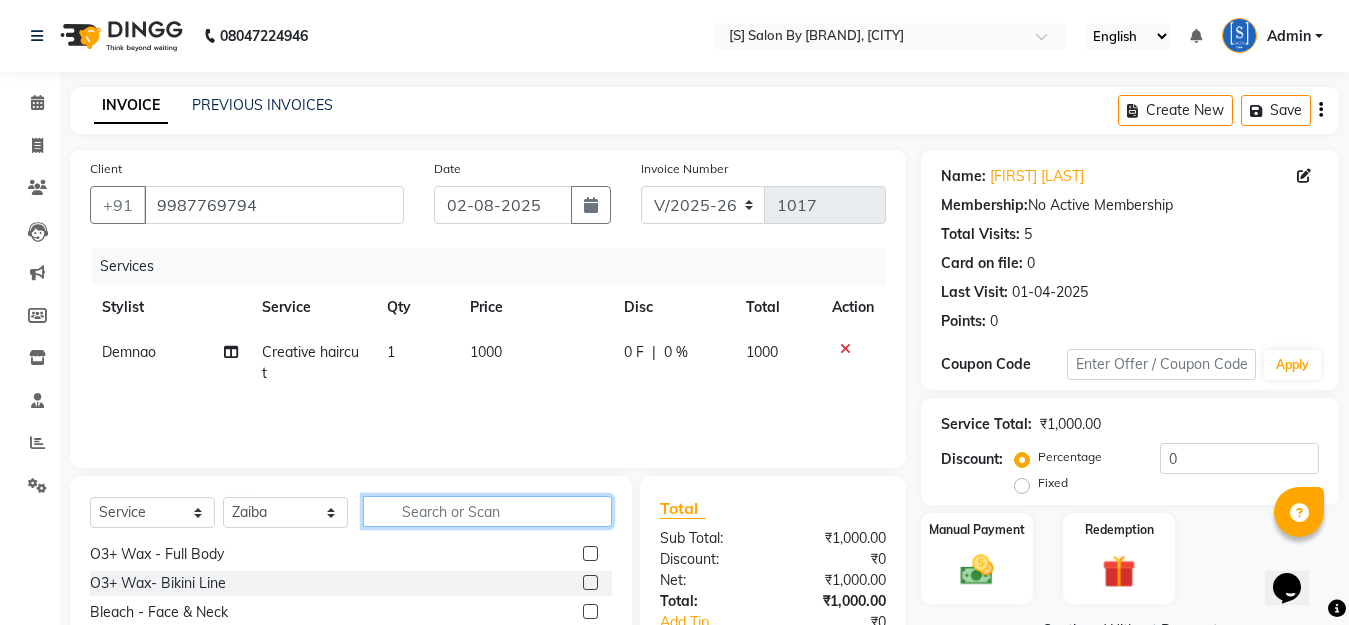 click 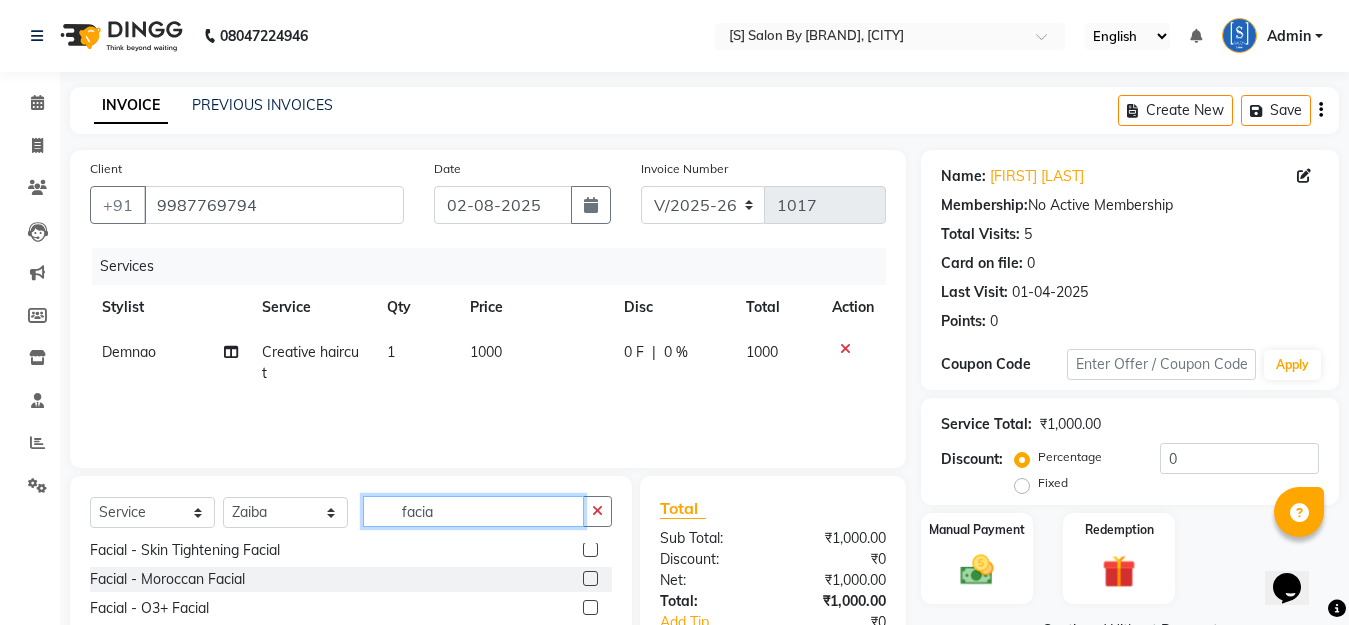 scroll, scrollTop: 200, scrollLeft: 0, axis: vertical 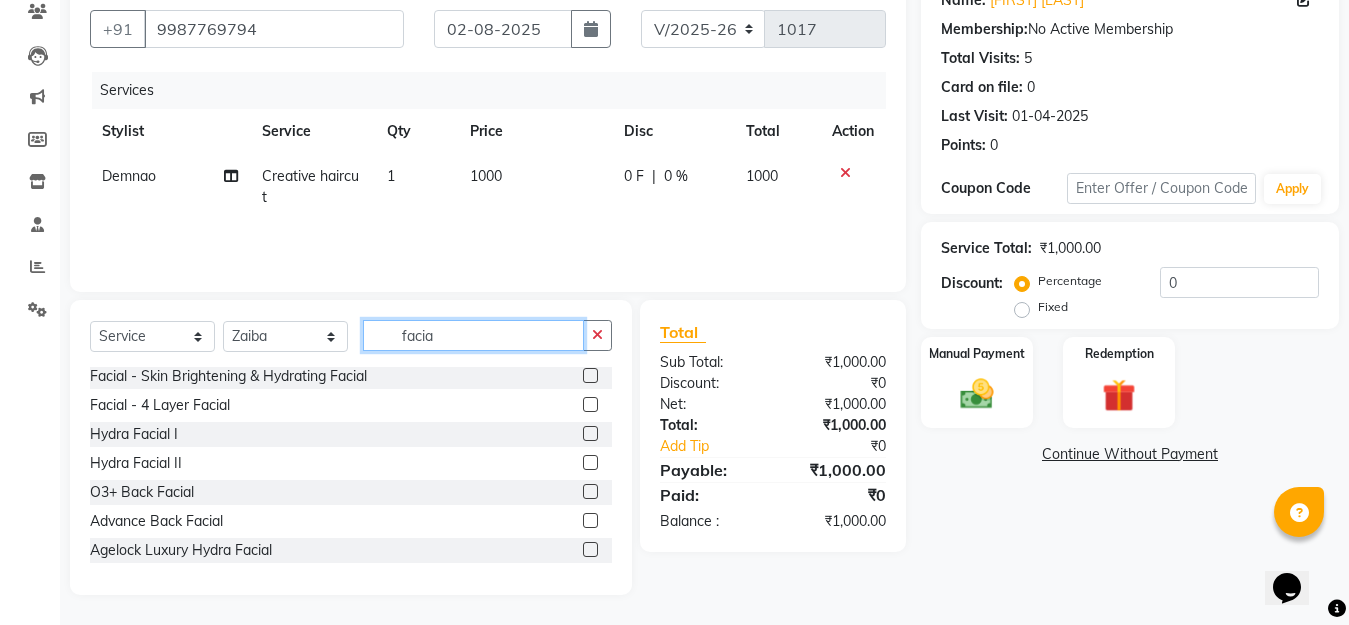 type on "facia" 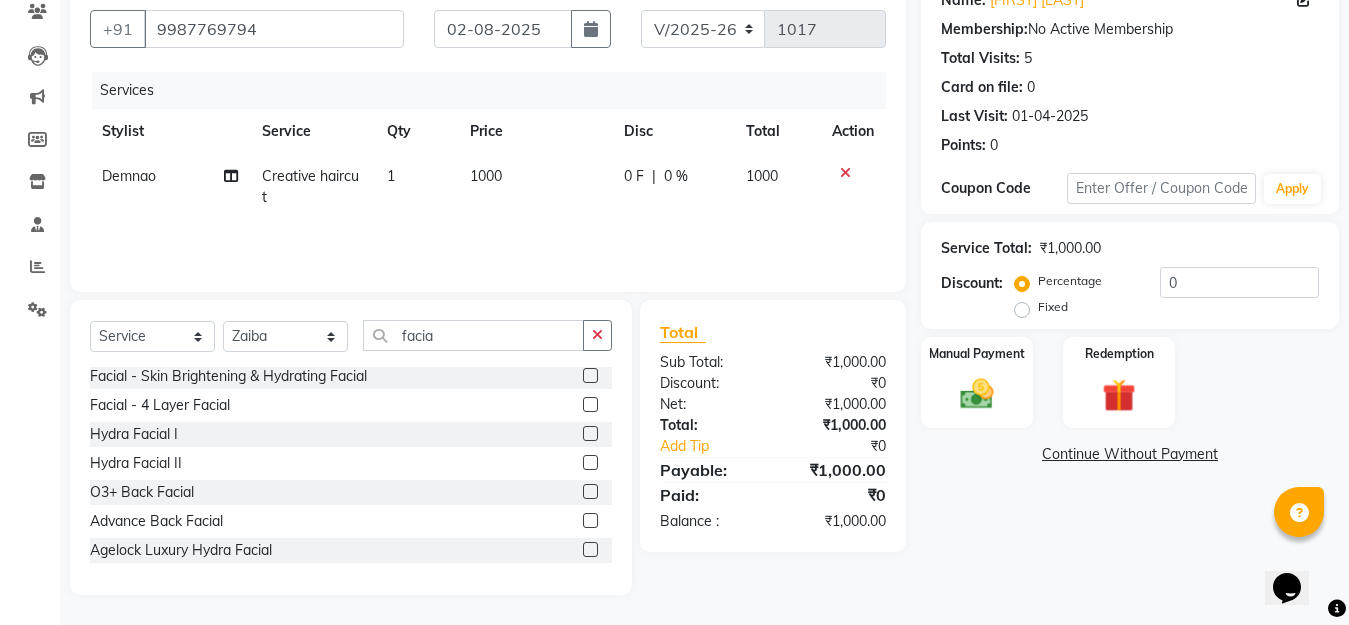 click 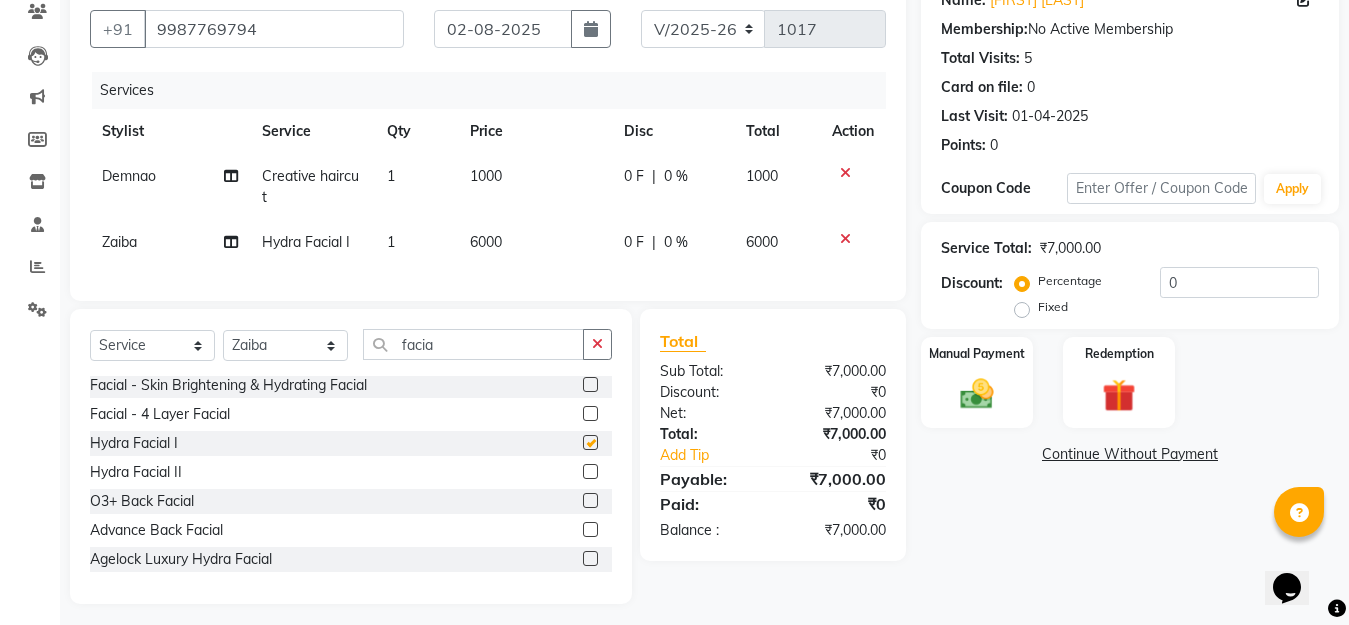 checkbox on "false" 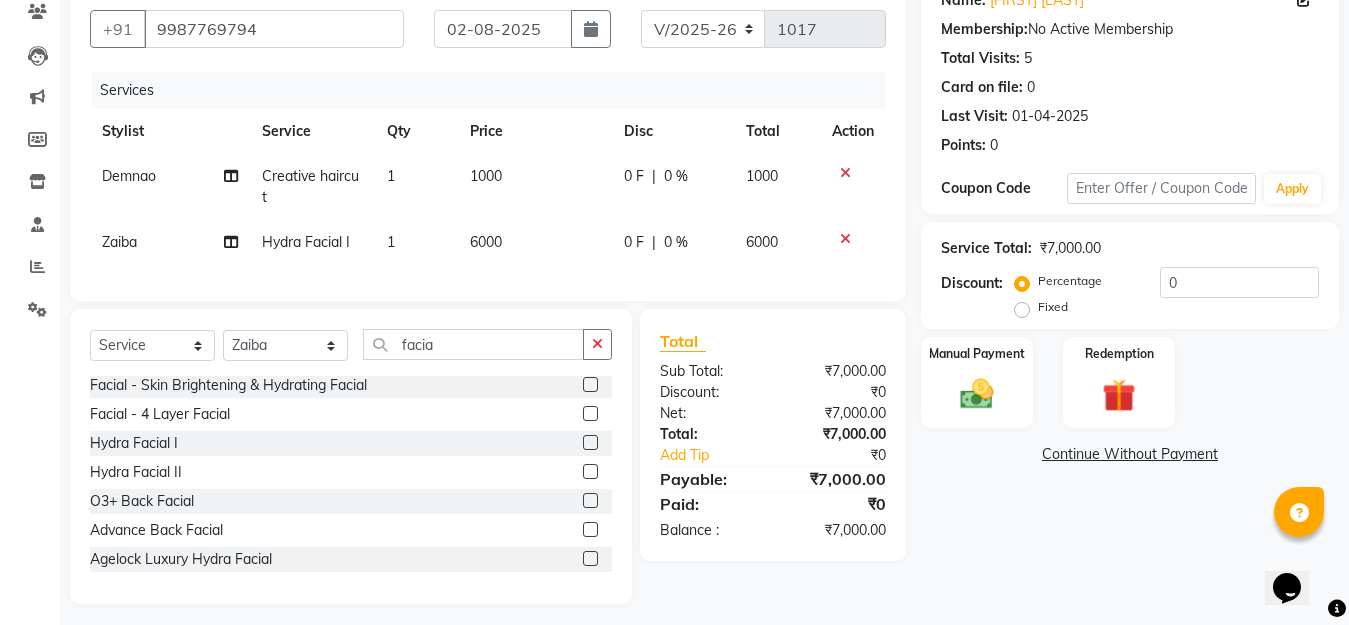 click 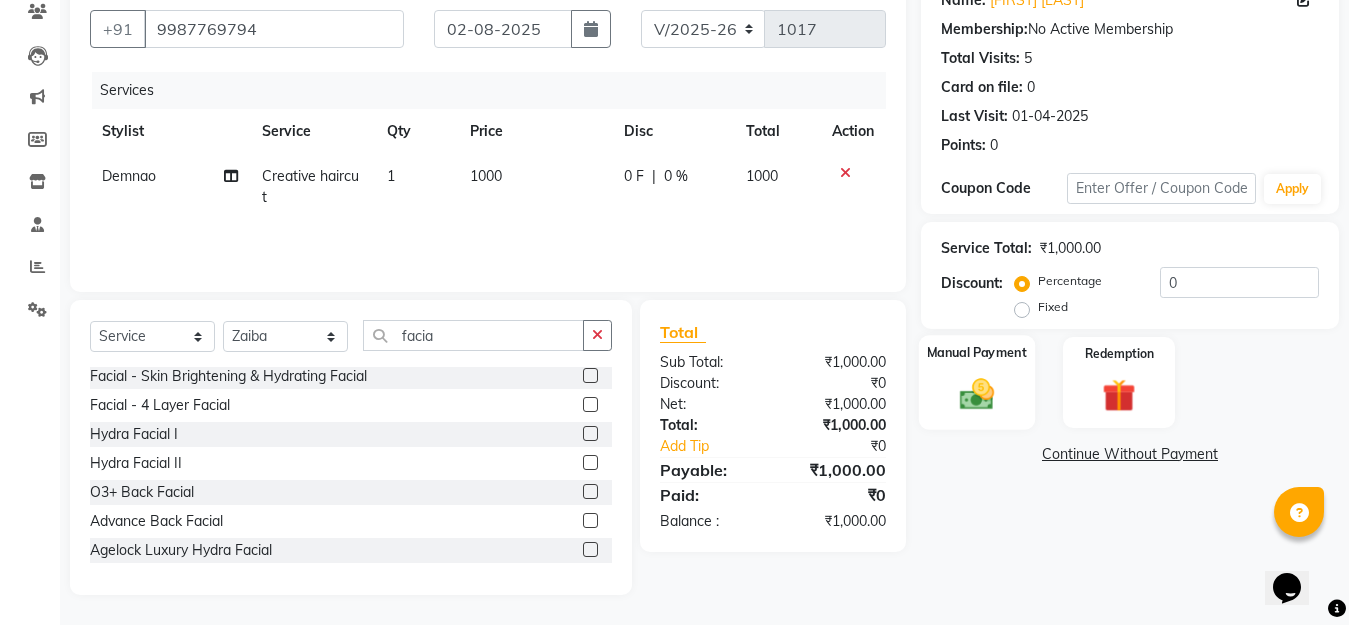 click 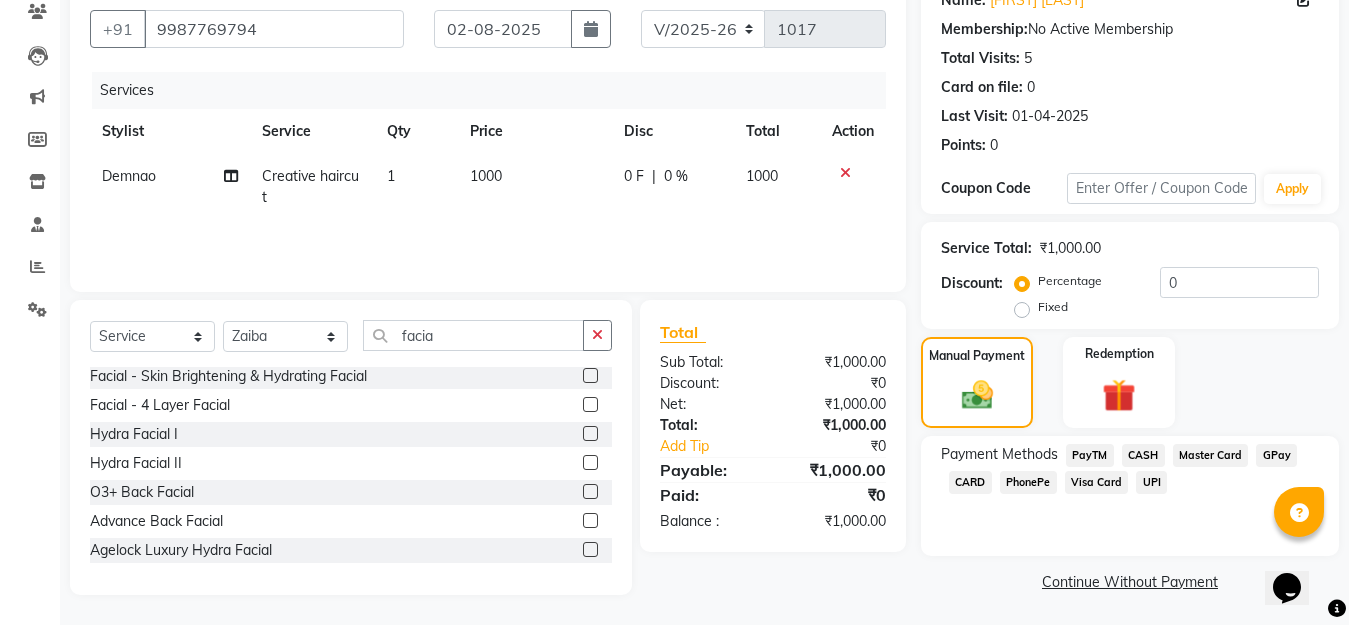 click on "GPay" 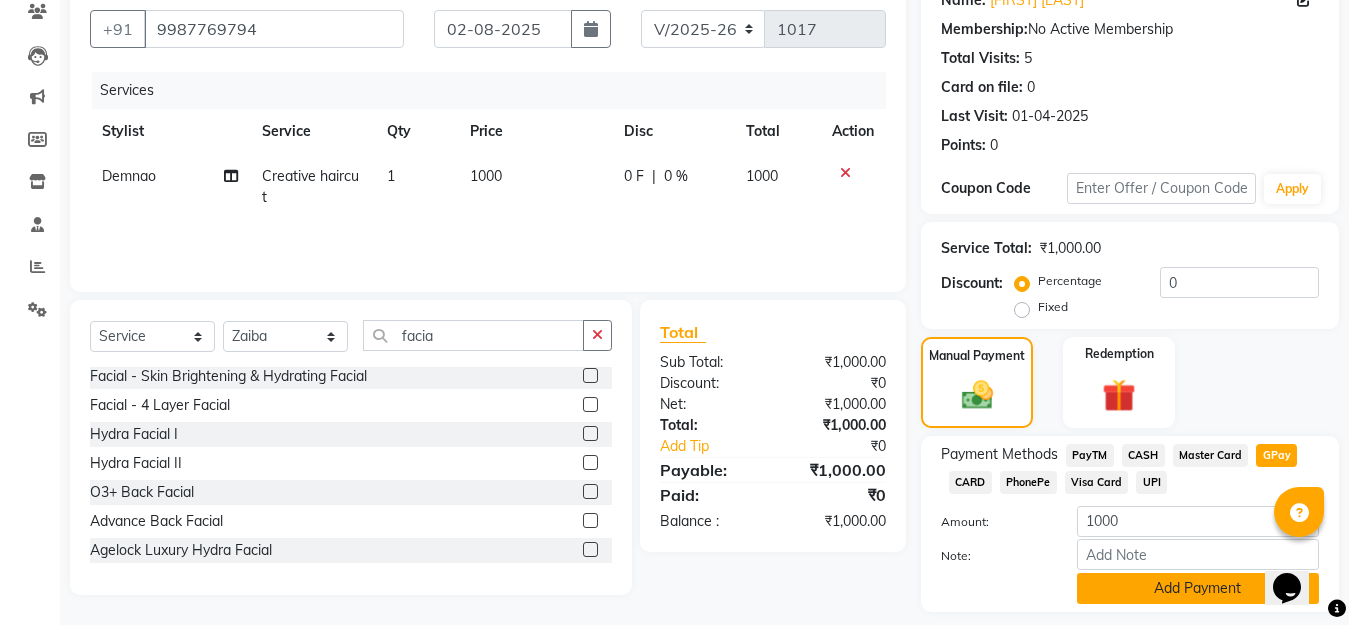 scroll, scrollTop: 234, scrollLeft: 0, axis: vertical 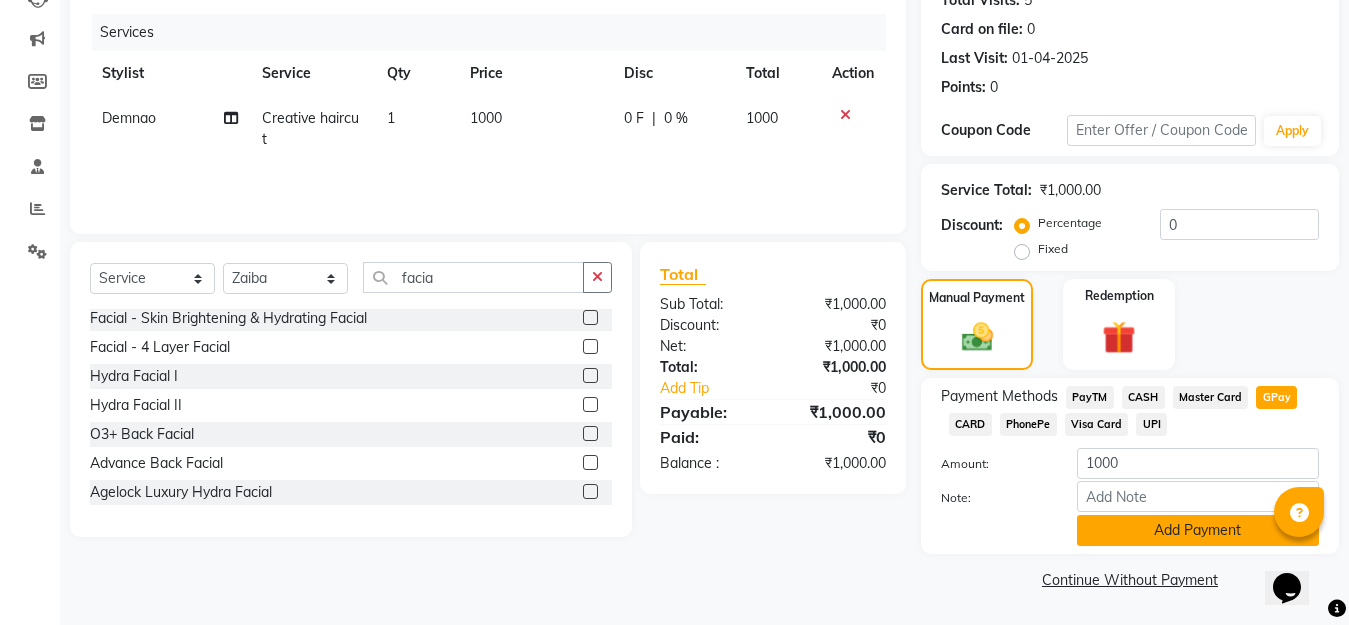 click on "Add Payment" 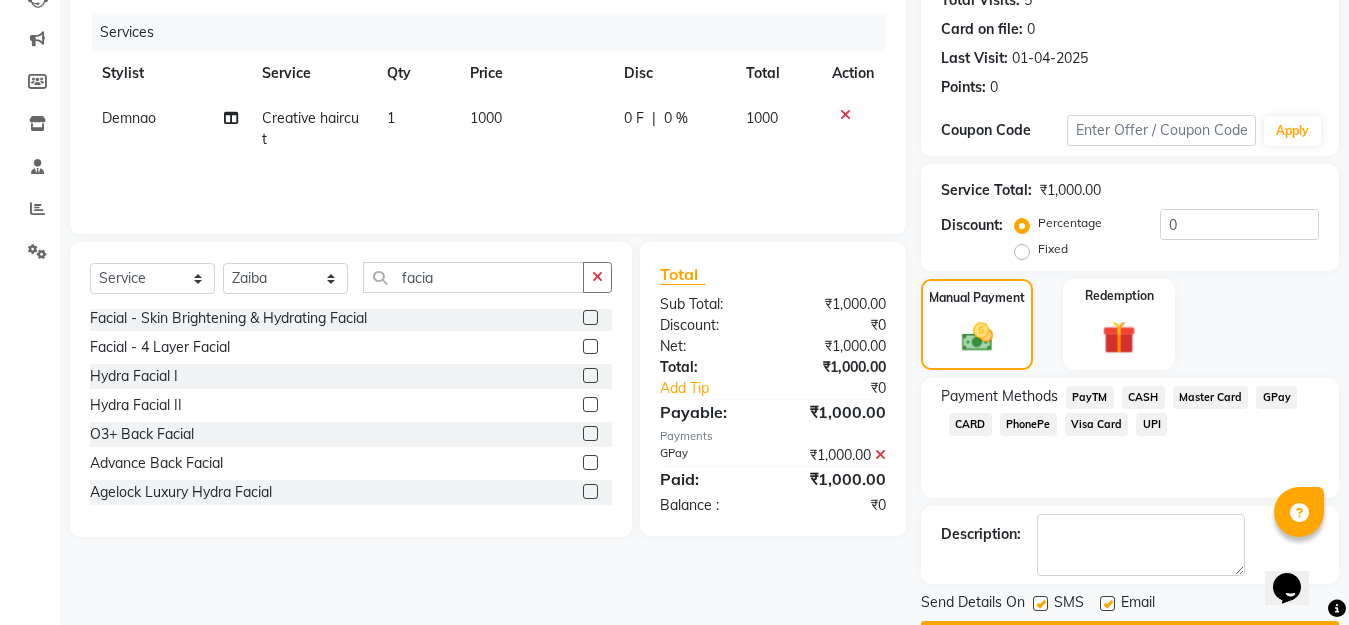 scroll, scrollTop: 291, scrollLeft: 0, axis: vertical 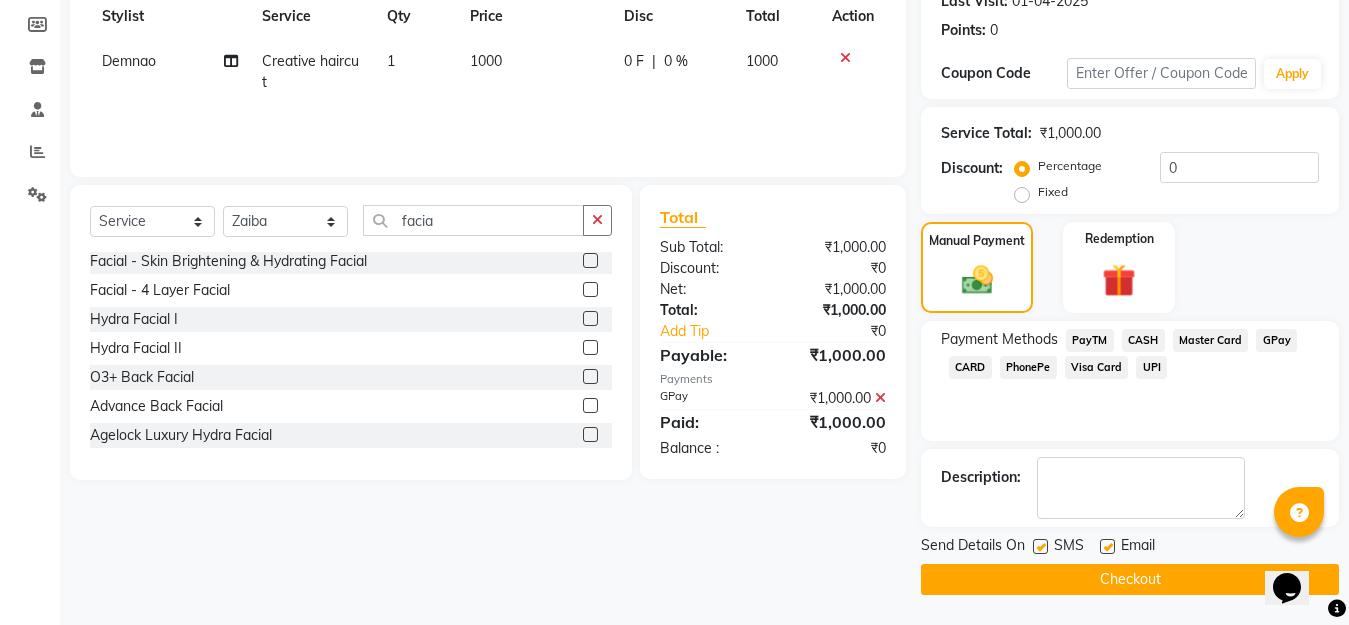 click on "Checkout" 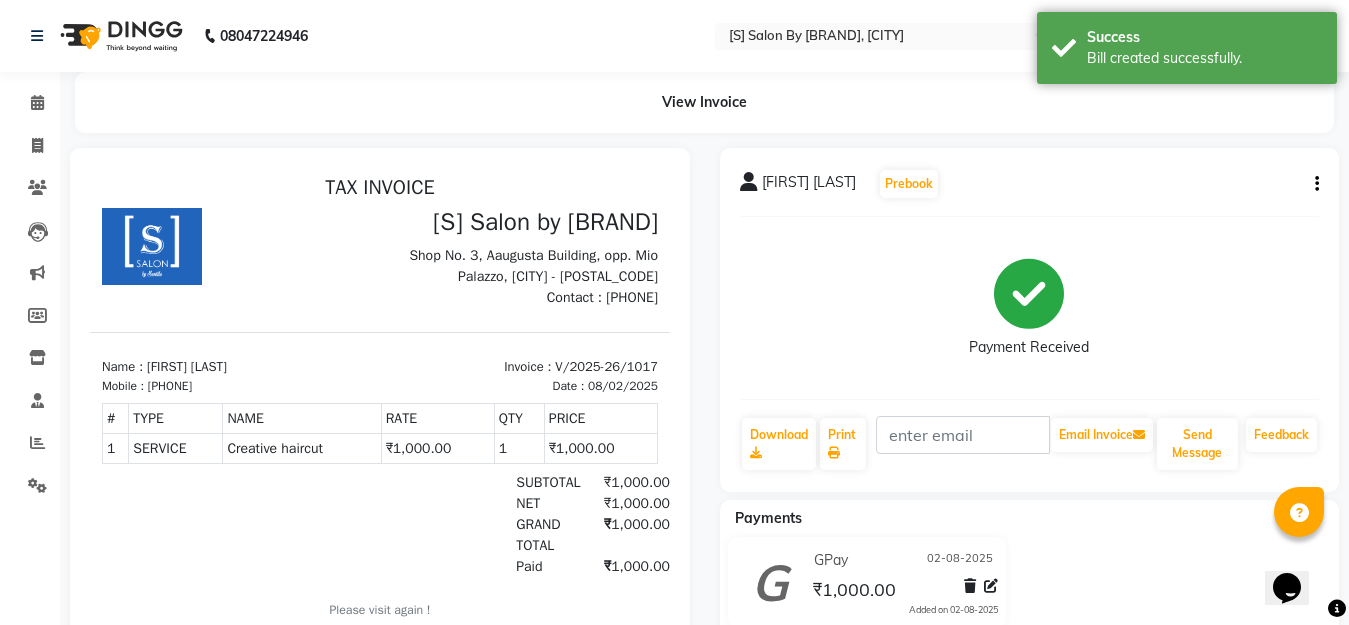 scroll, scrollTop: 0, scrollLeft: 0, axis: both 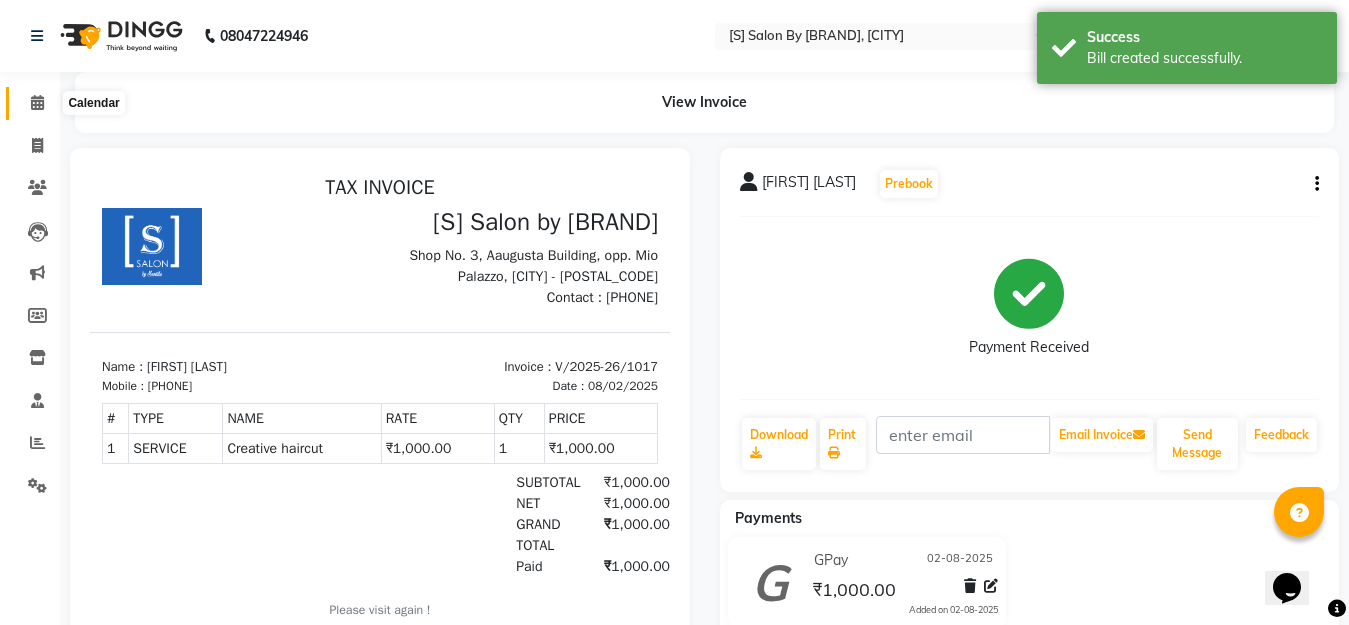 click 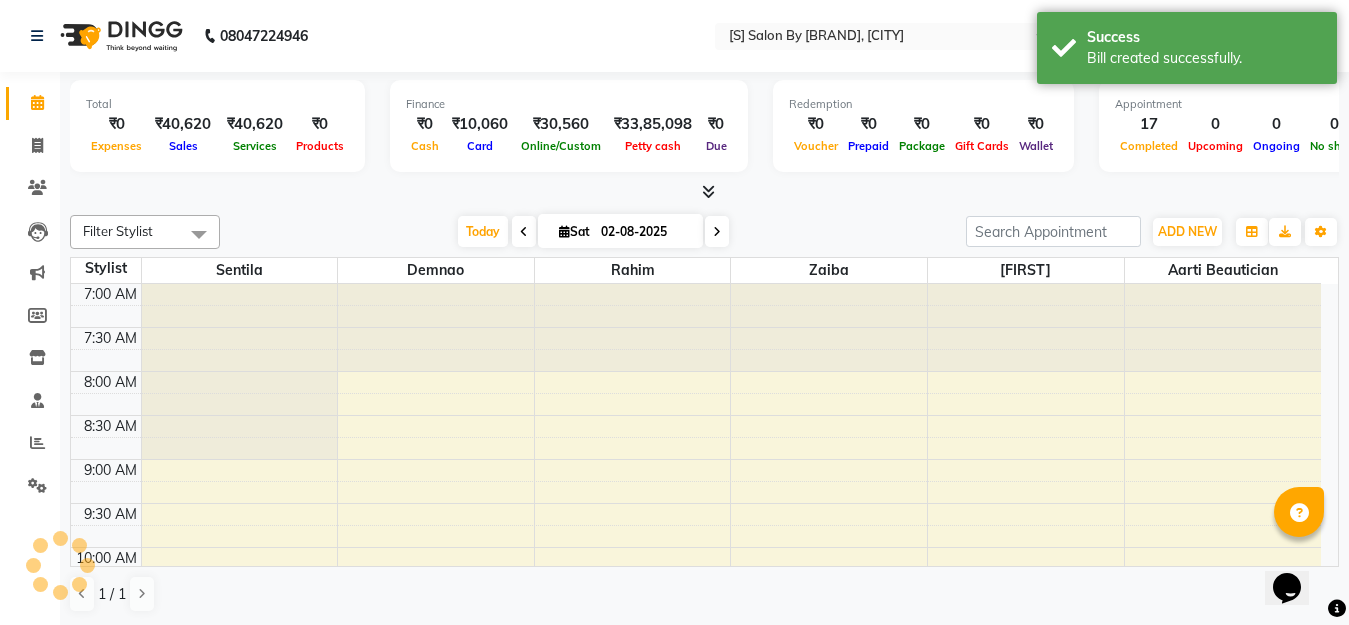 scroll, scrollTop: 0, scrollLeft: 0, axis: both 